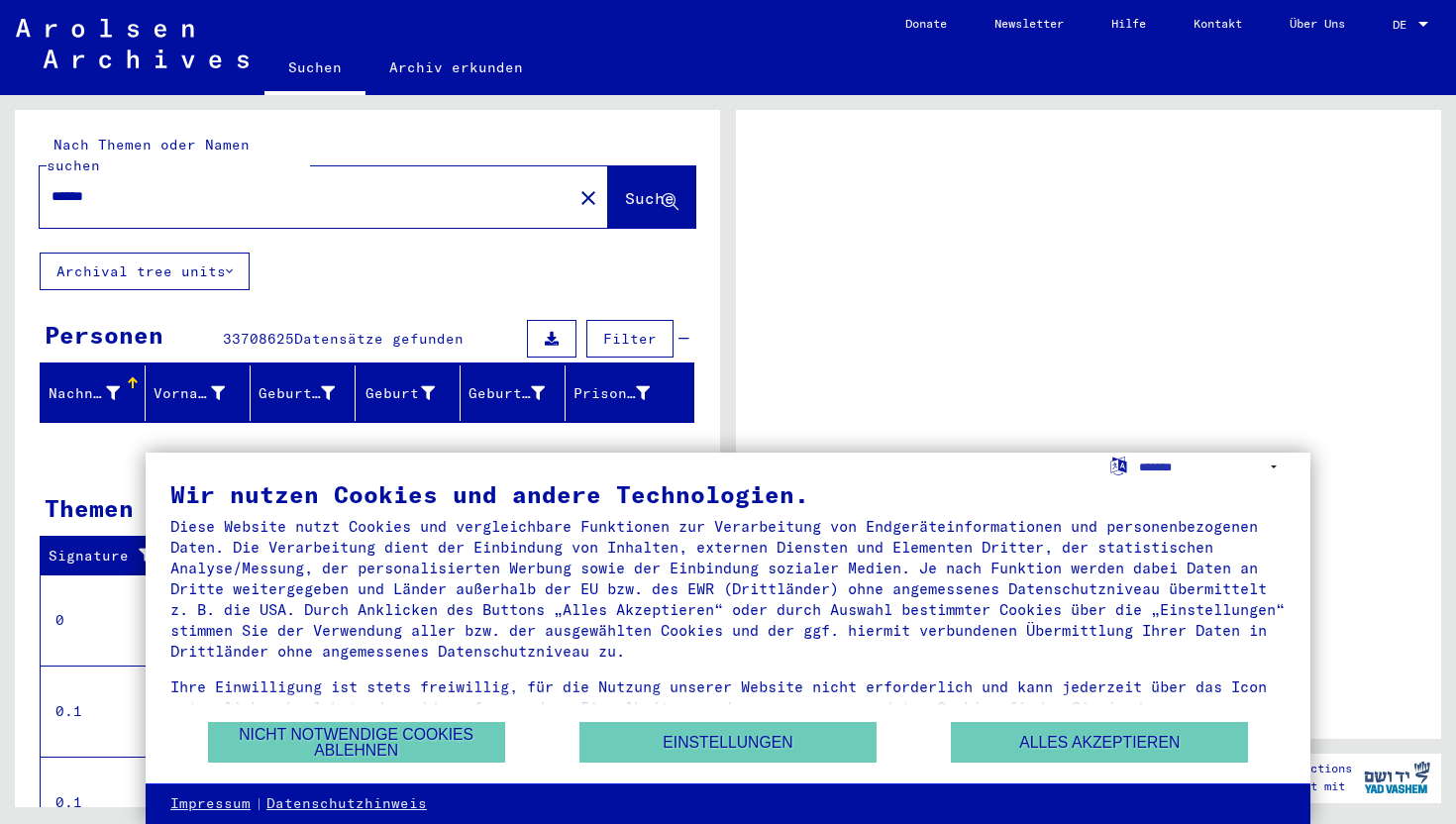 scroll, scrollTop: 0, scrollLeft: 0, axis: both 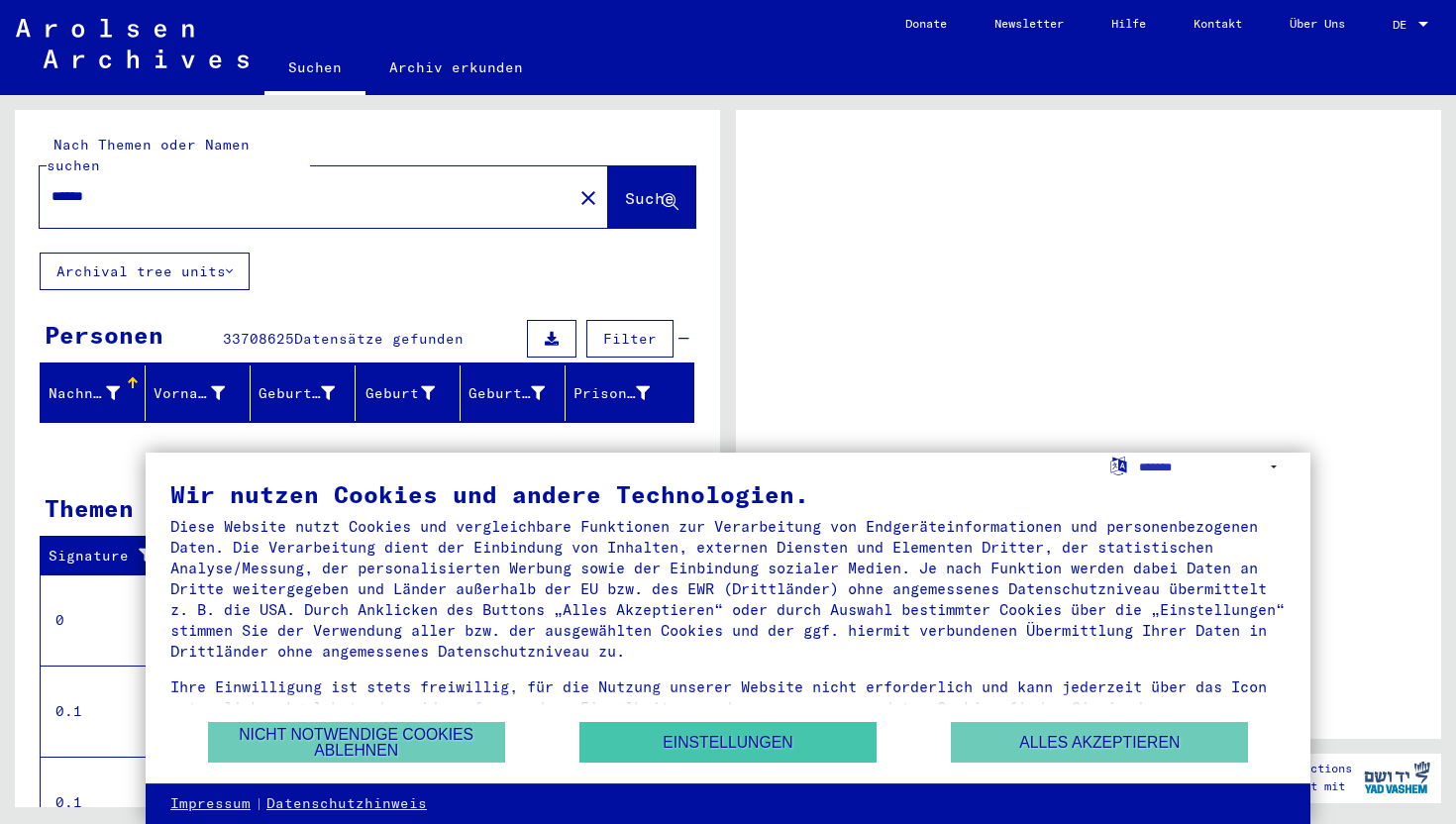 click on "Einstellungen" at bounding box center (728, 742) 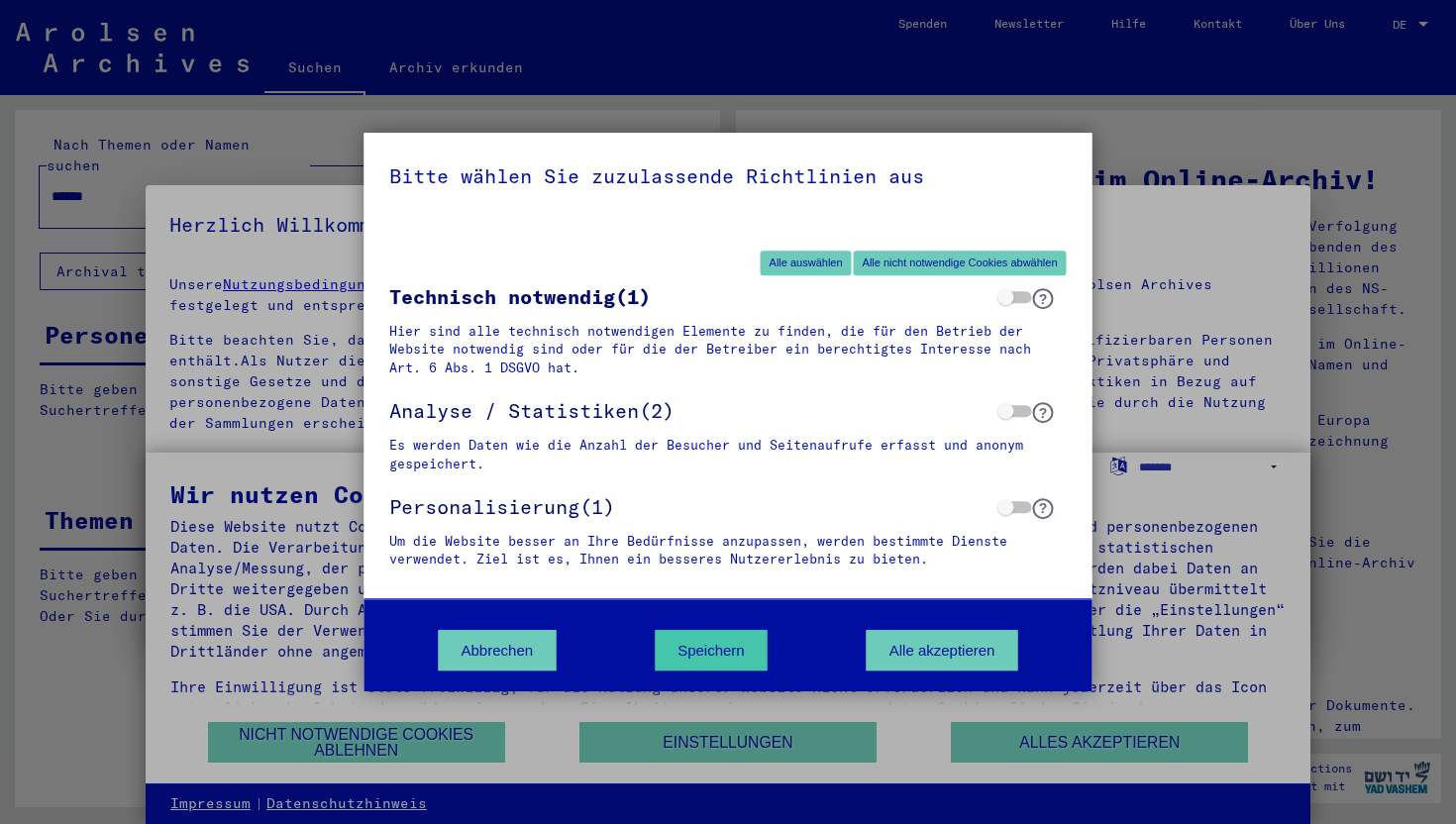 click on "Speichern" at bounding box center [711, 650] 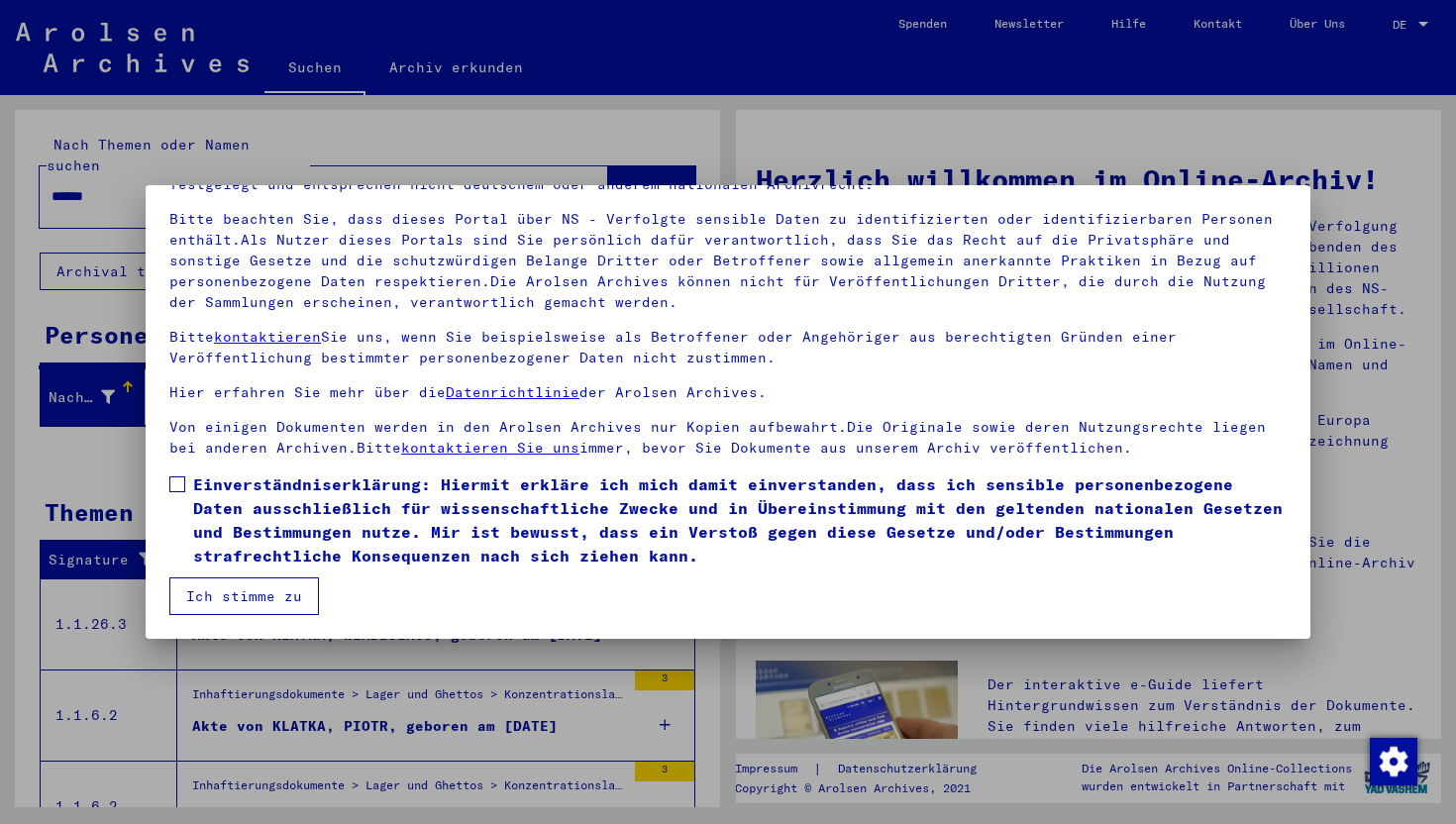 scroll, scrollTop: 121, scrollLeft: 0, axis: vertical 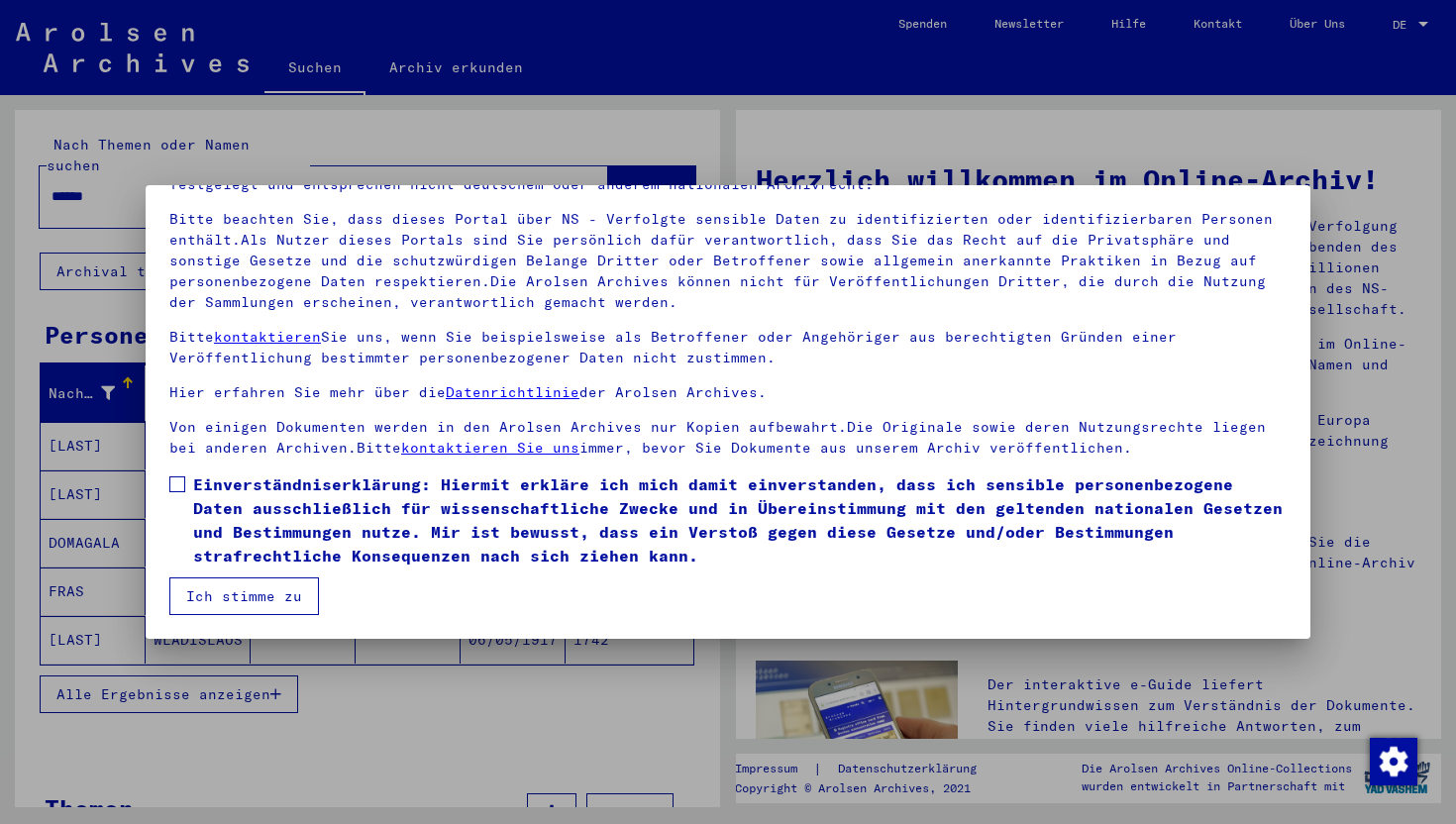 click on "Ich stimme zu" at bounding box center (244, 596) 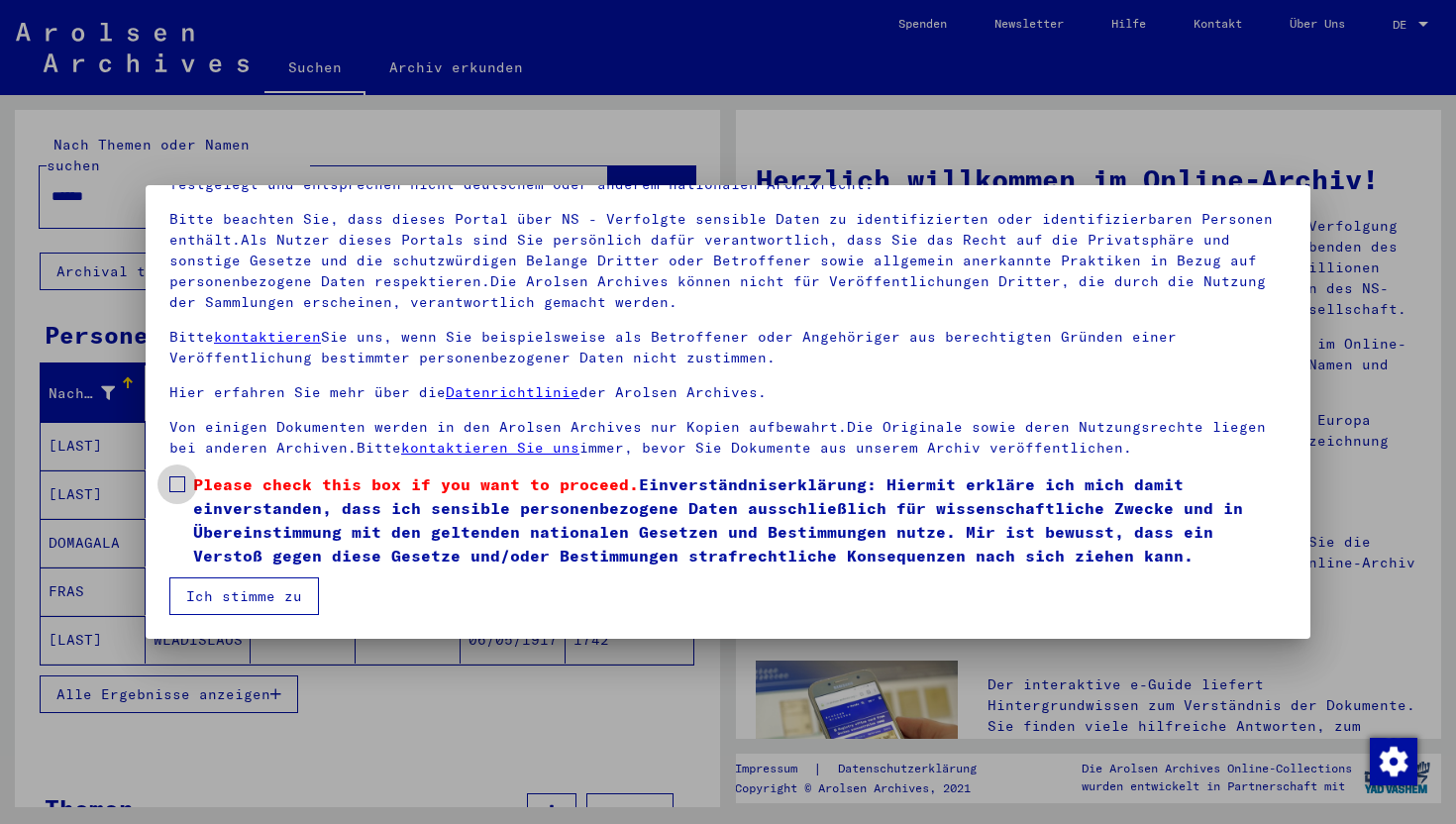 click on "Please check this box if you want to proceed." at bounding box center (416, 484) 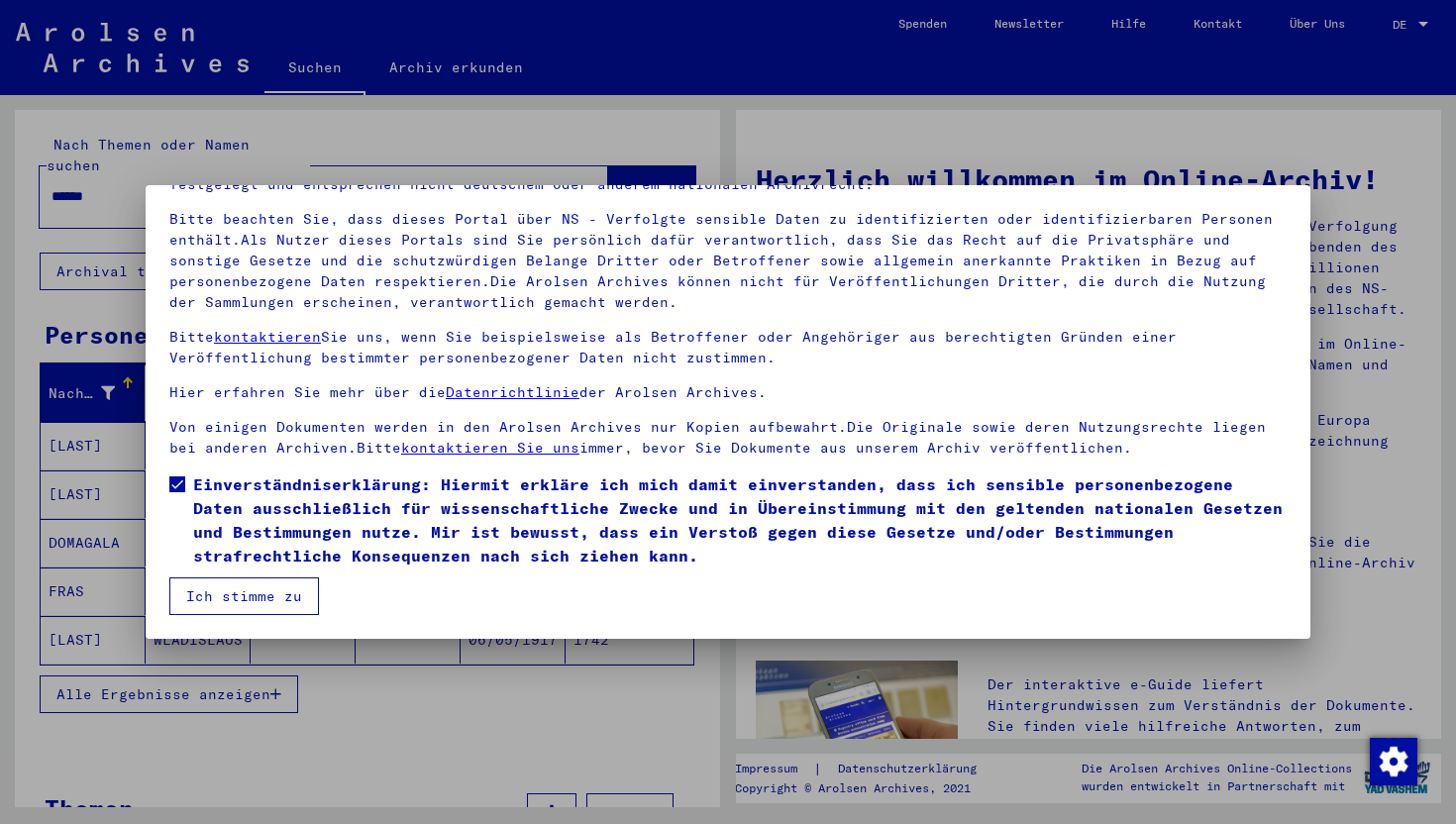 click on "Ich stimme zu" at bounding box center [244, 596] 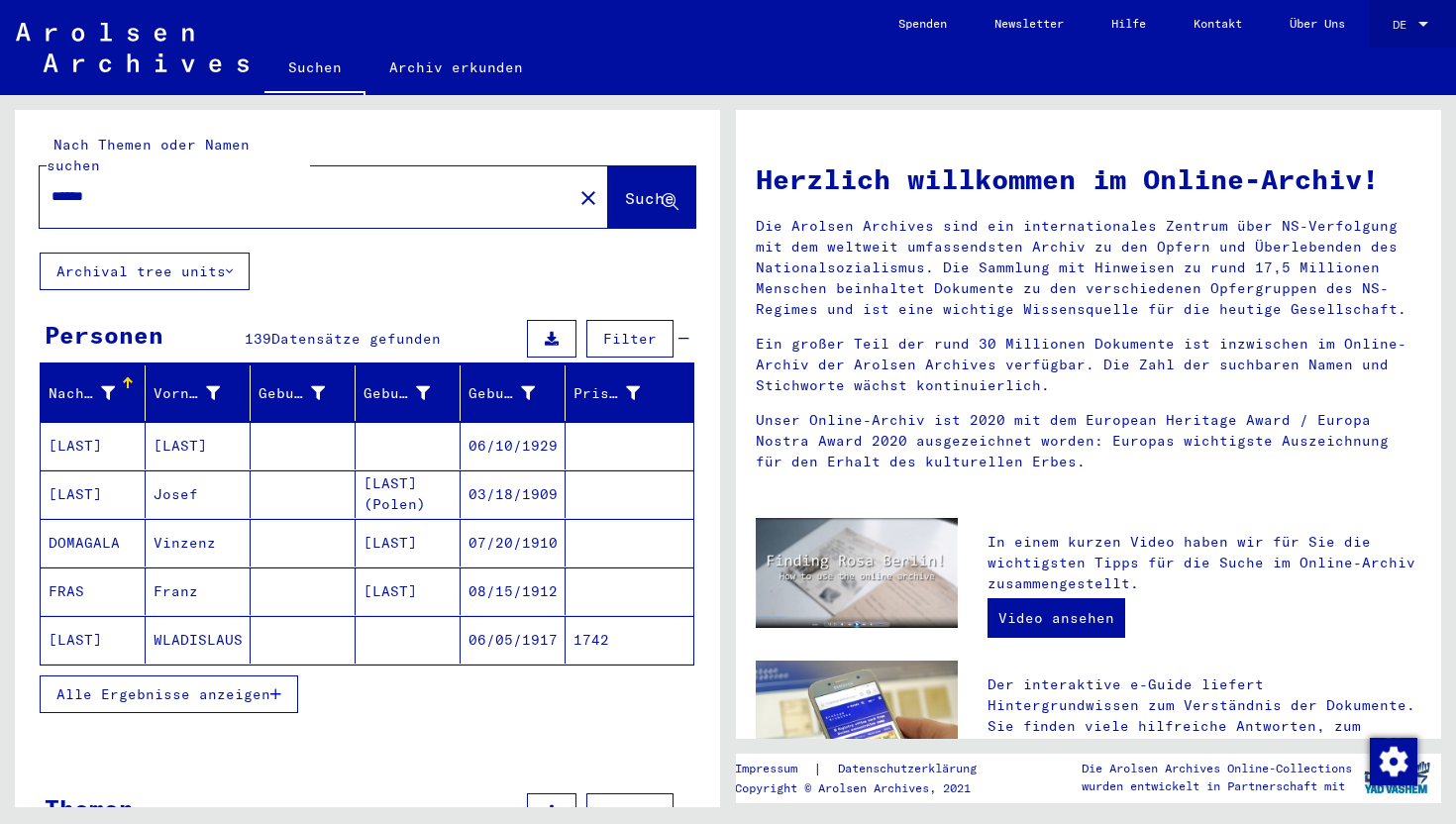 click on "DE" at bounding box center (1404, 25) 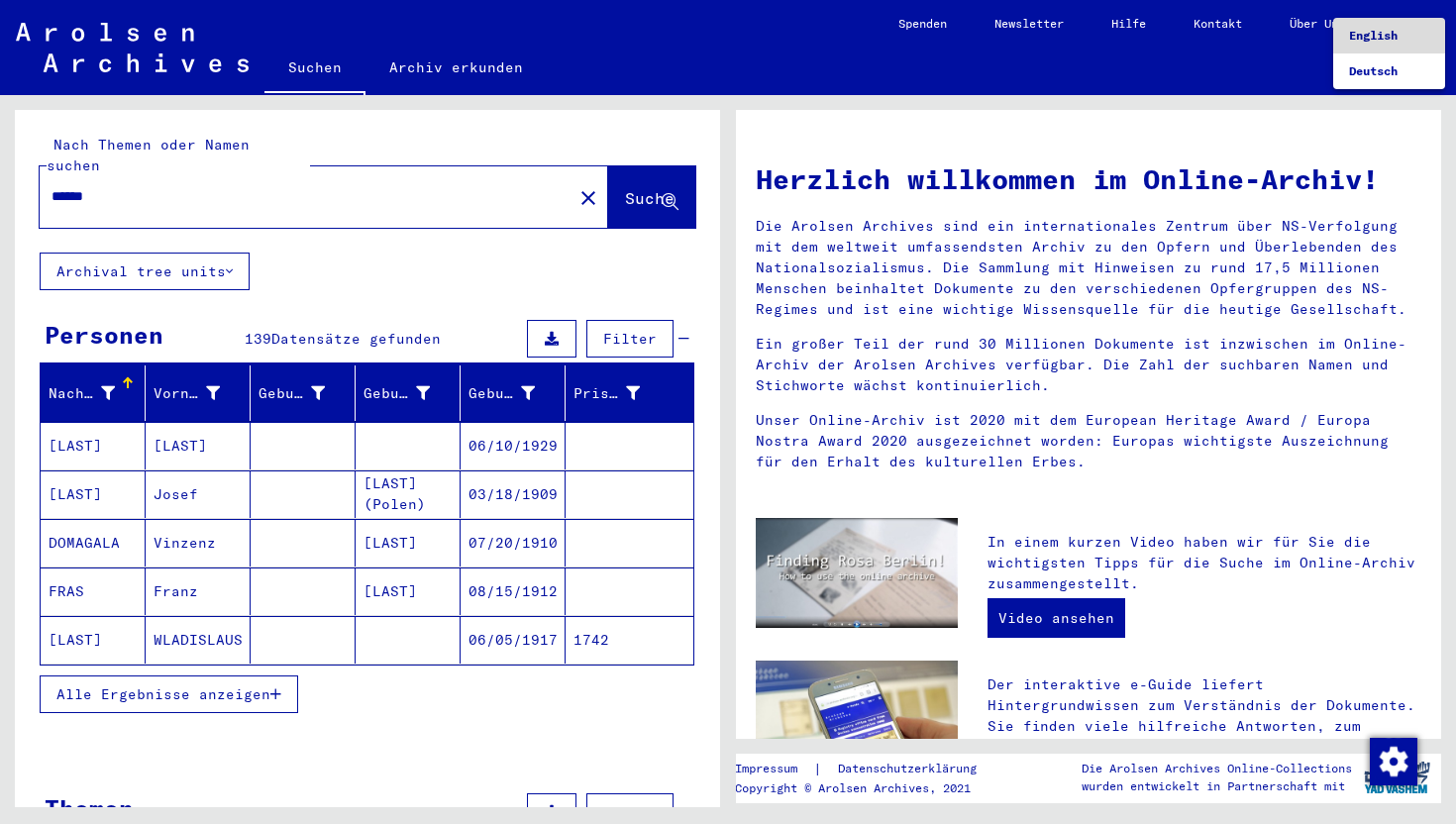 click on "English" at bounding box center (1373, 35) 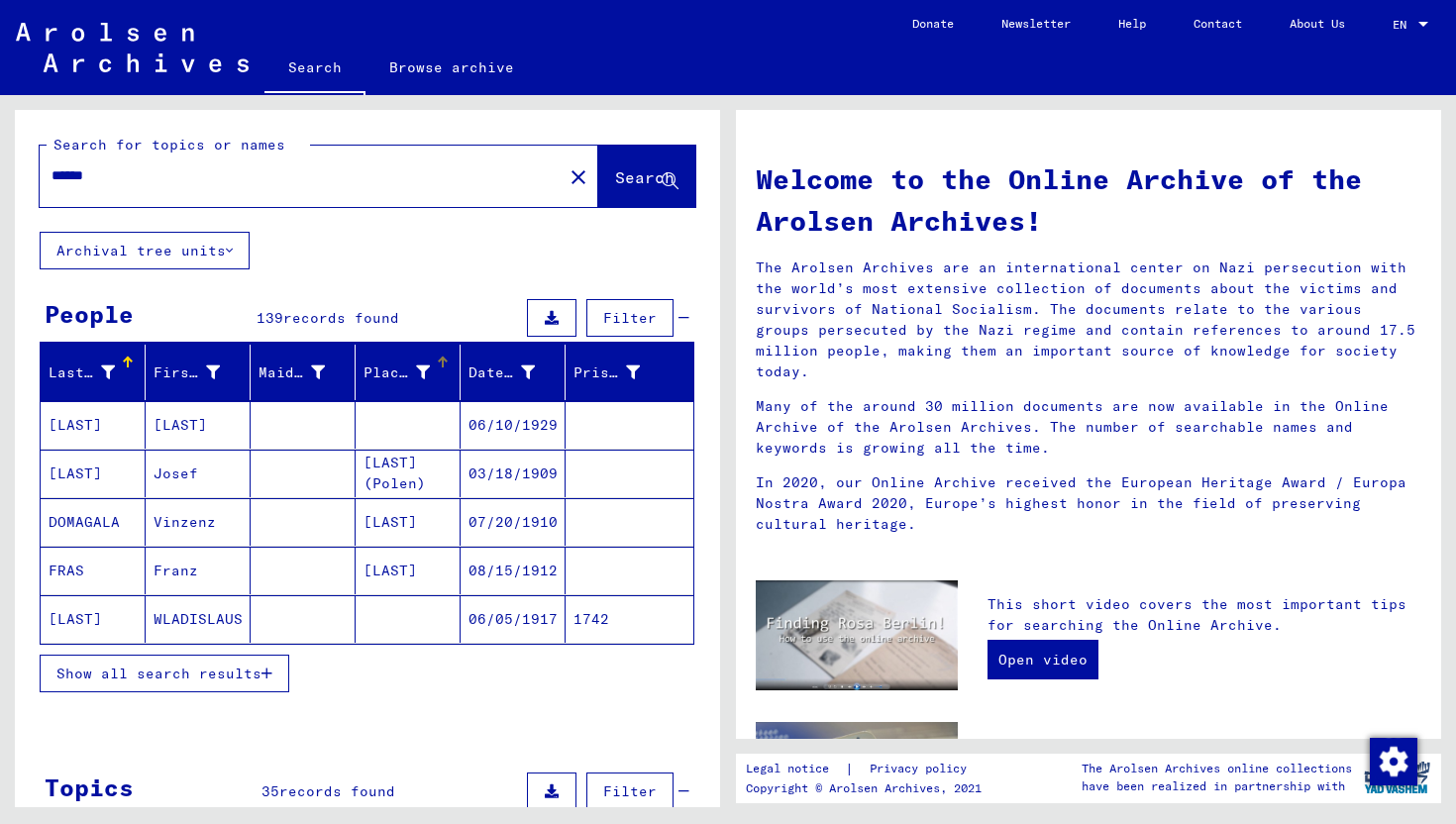 click on "Place of Birth" at bounding box center [396, 372] 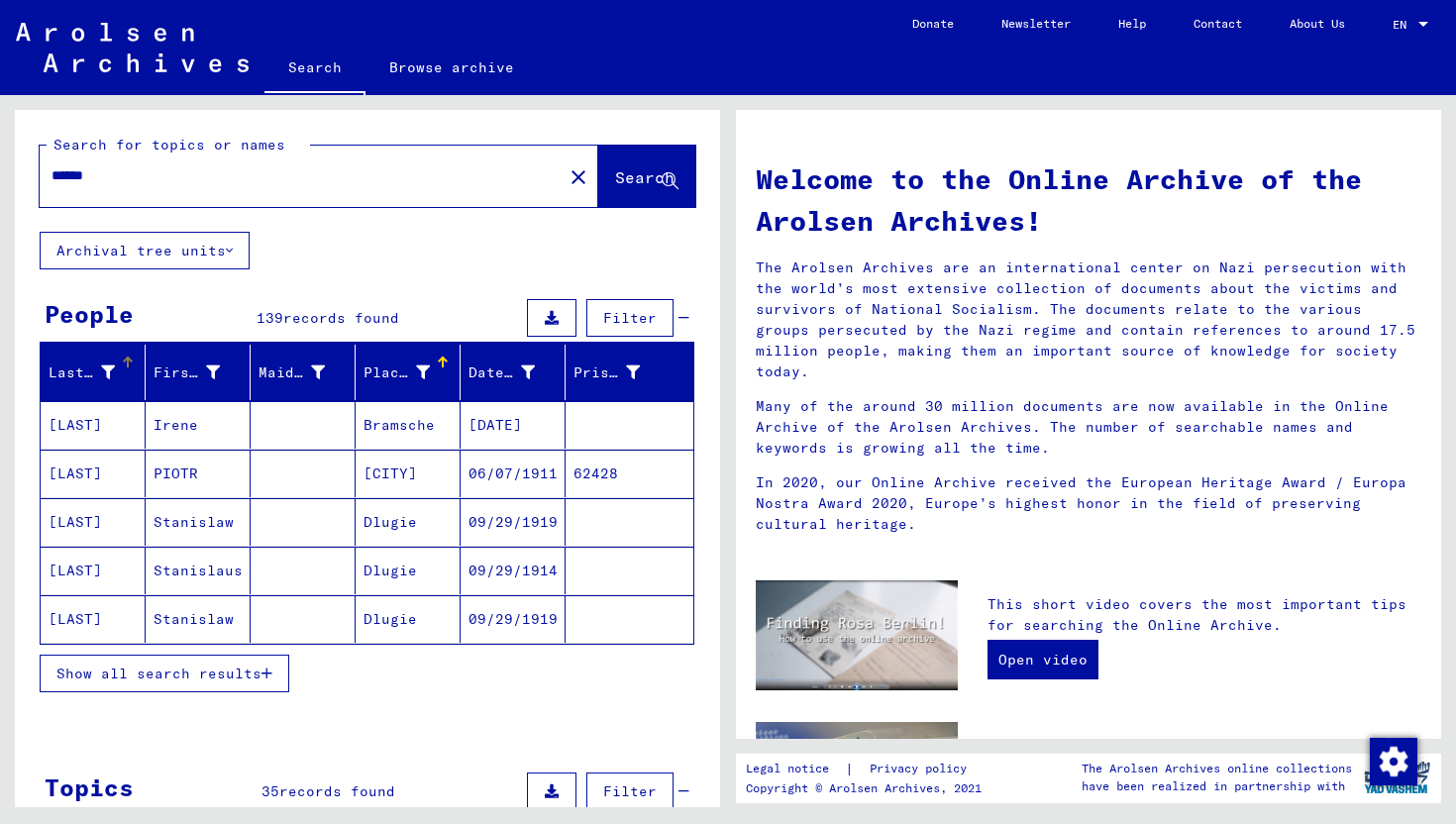 click on "Last Name" at bounding box center (81, 372) 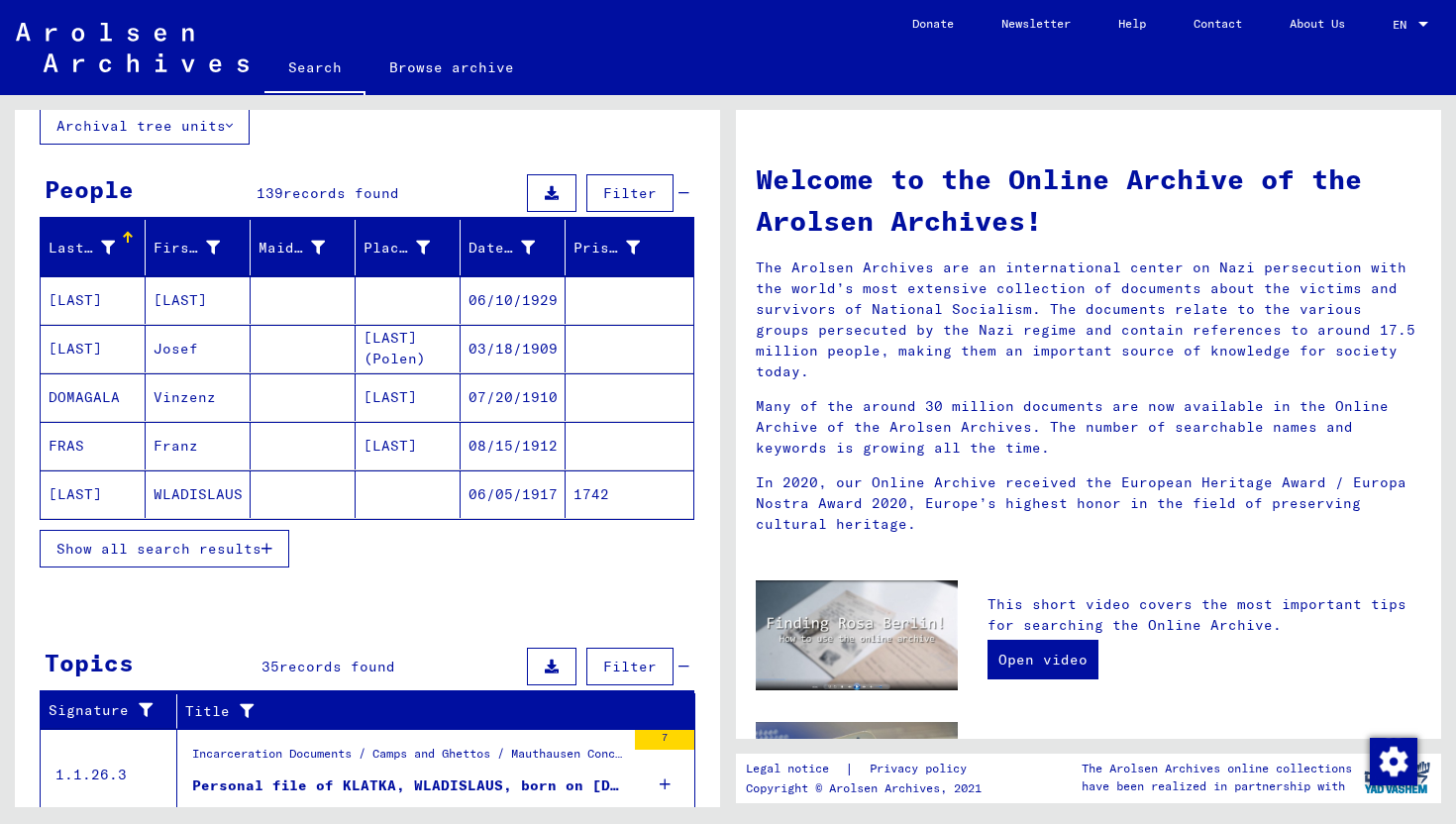 scroll, scrollTop: 126, scrollLeft: 0, axis: vertical 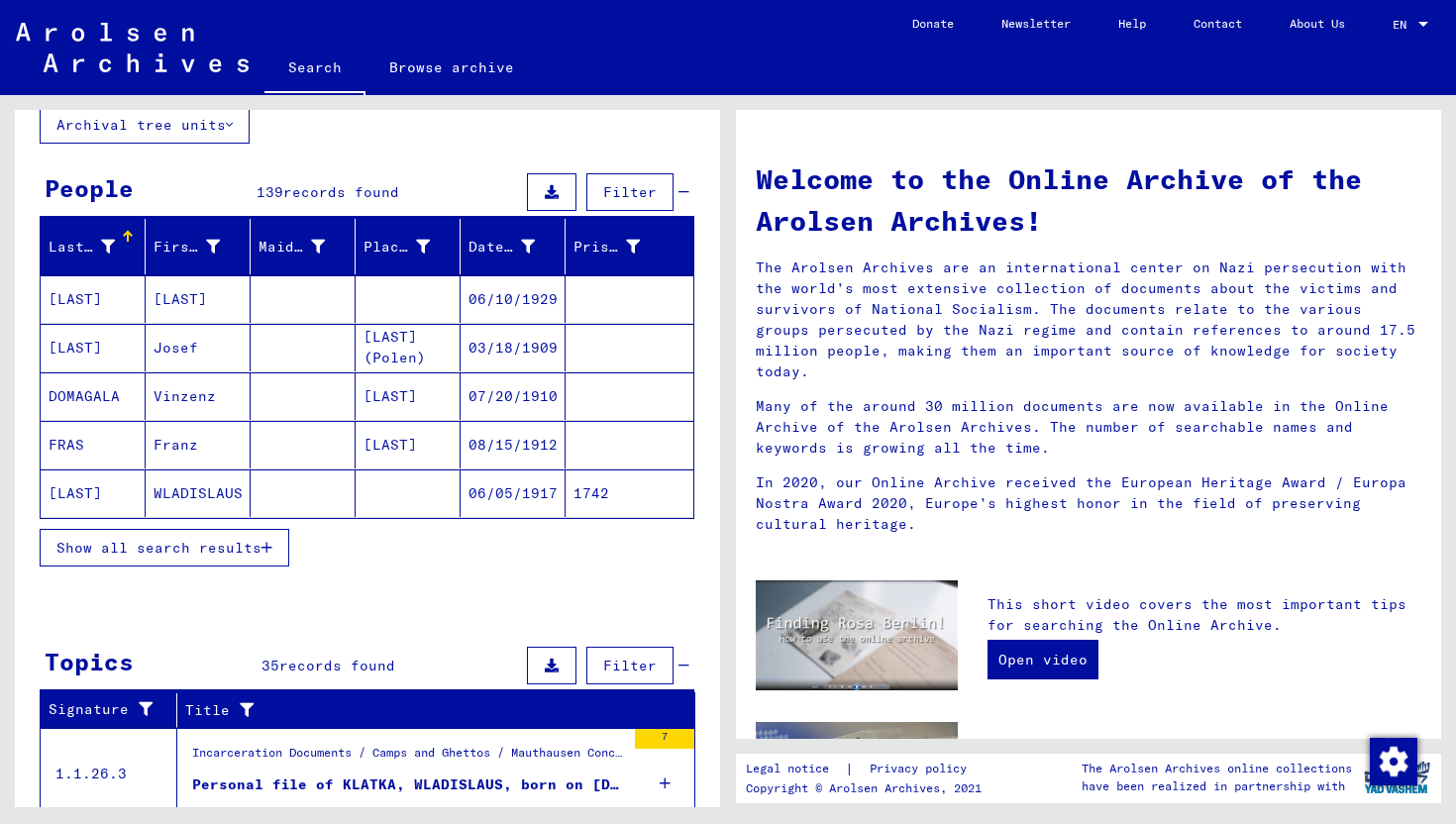 click on "Show all search results" at bounding box center [158, 548] 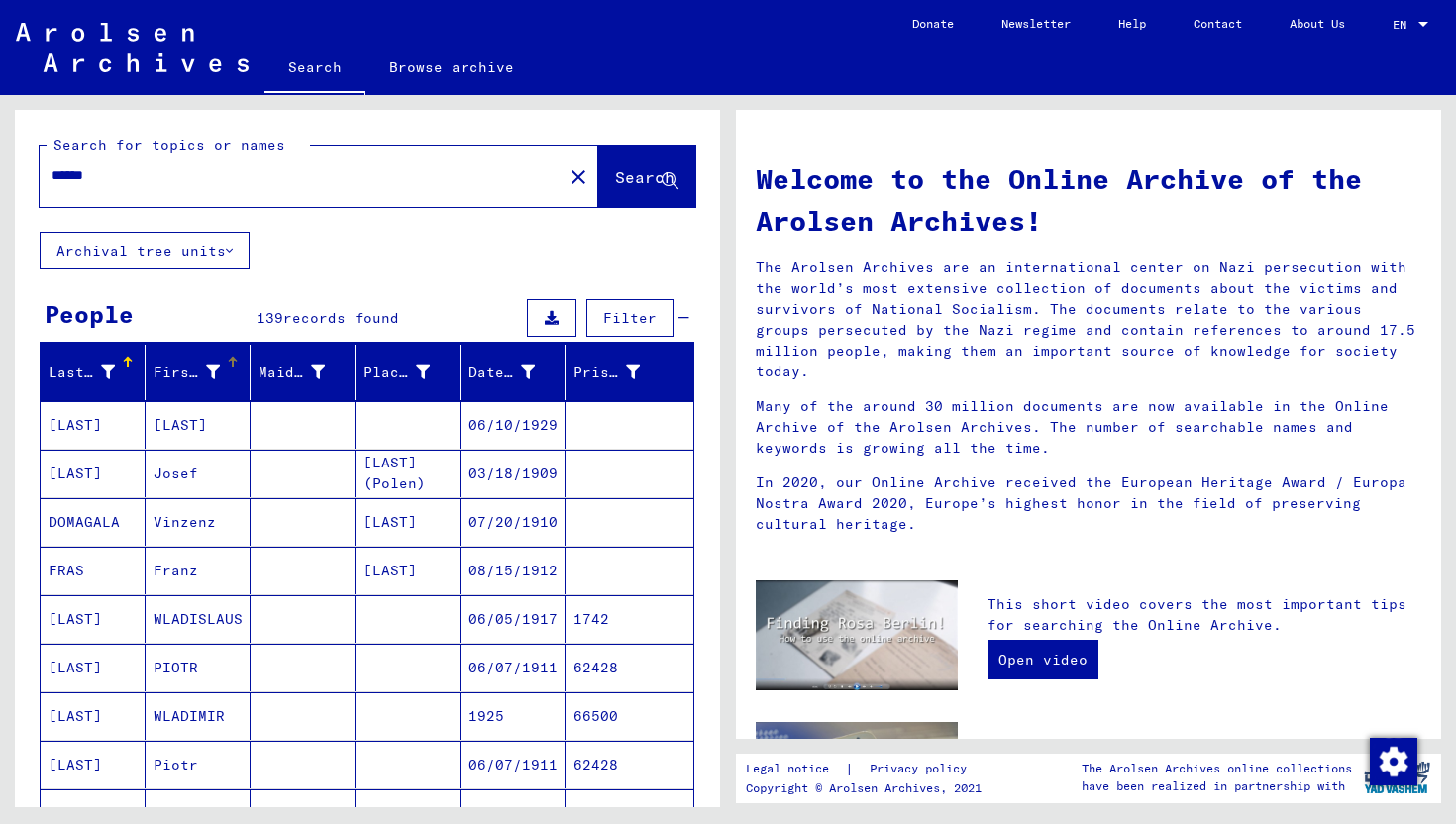scroll, scrollTop: 0, scrollLeft: 0, axis: both 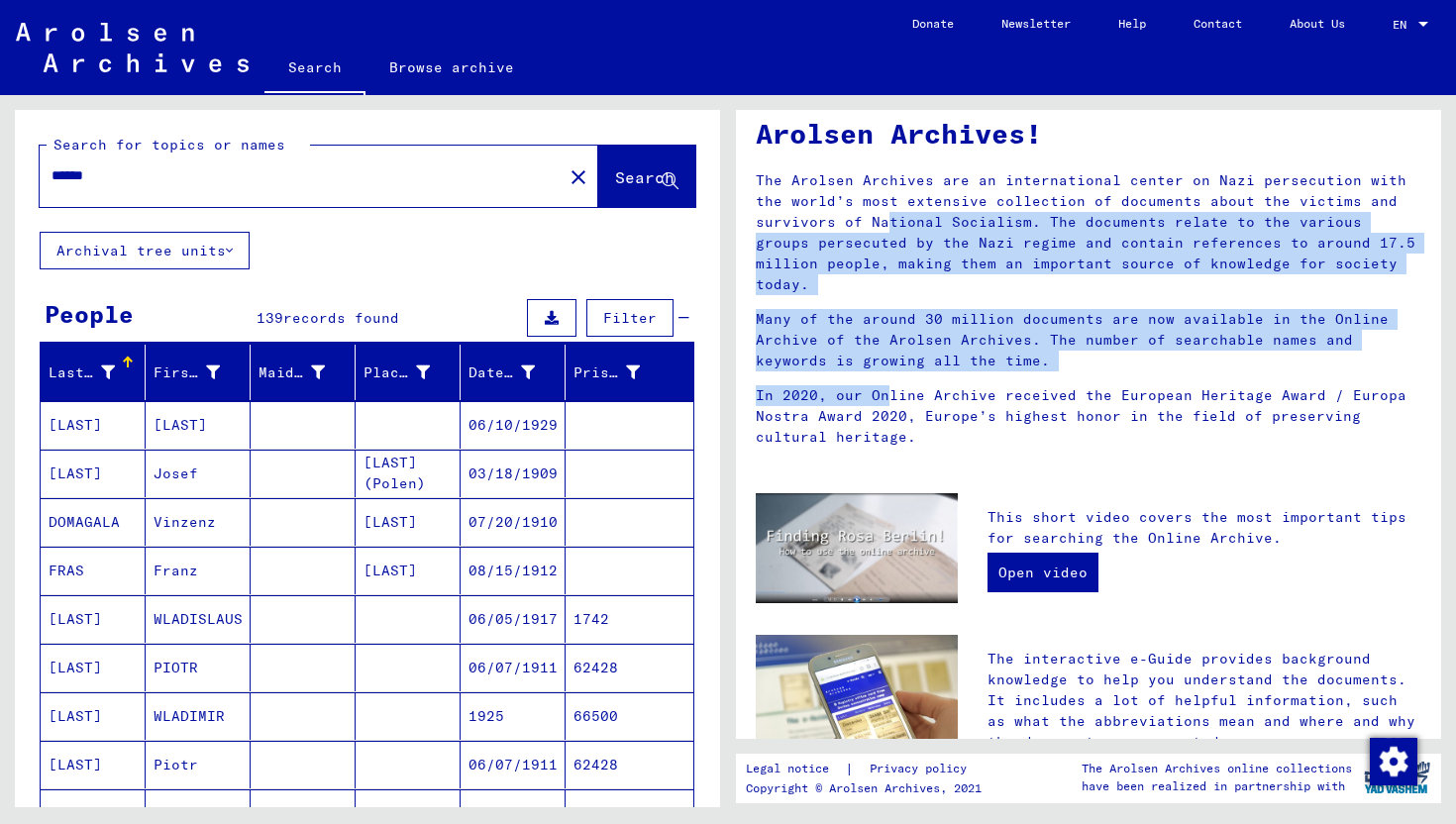 drag, startPoint x: 752, startPoint y: 216, endPoint x: 1093, endPoint y: 352, distance: 367.11987 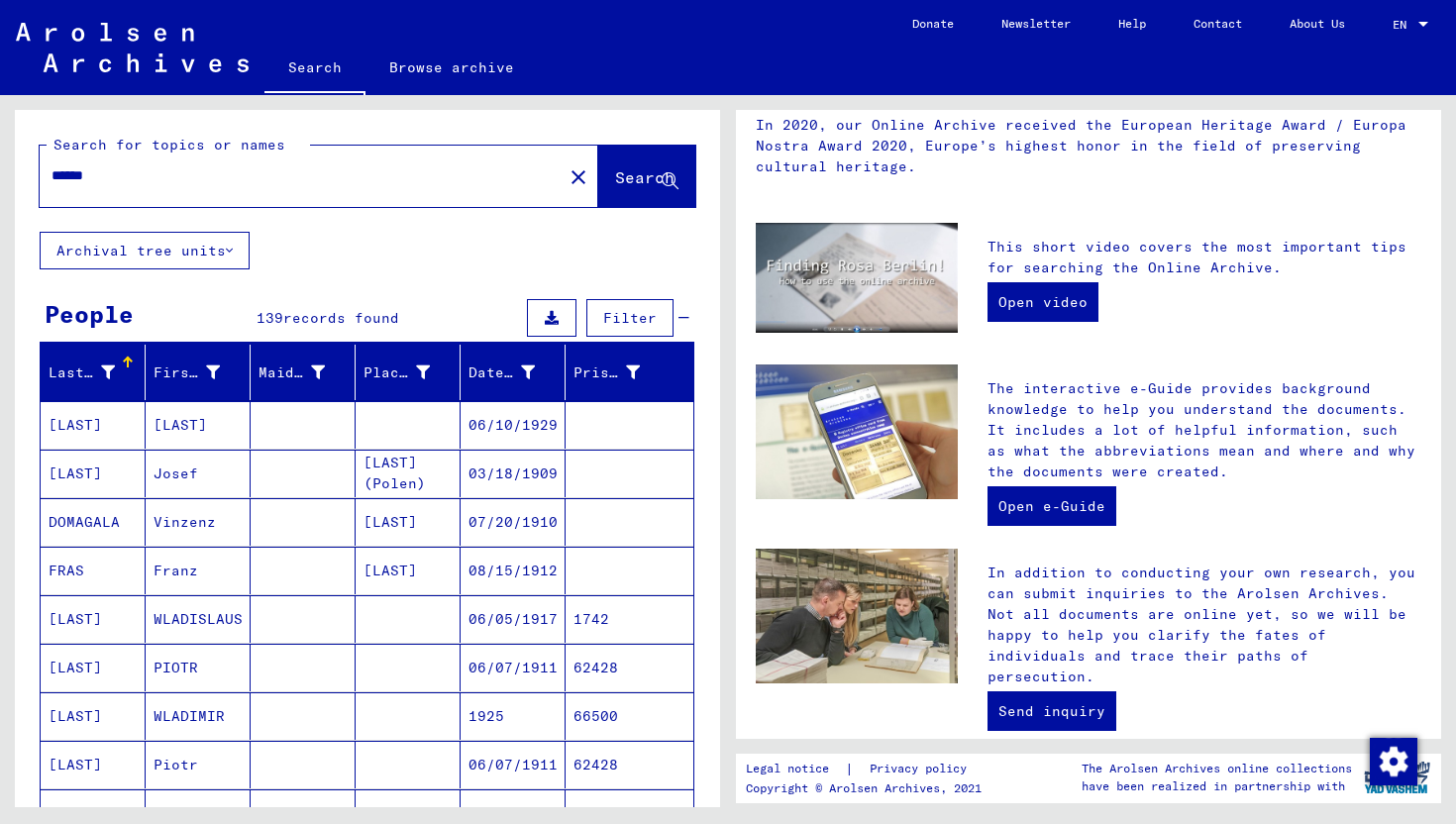scroll, scrollTop: 421, scrollLeft: 0, axis: vertical 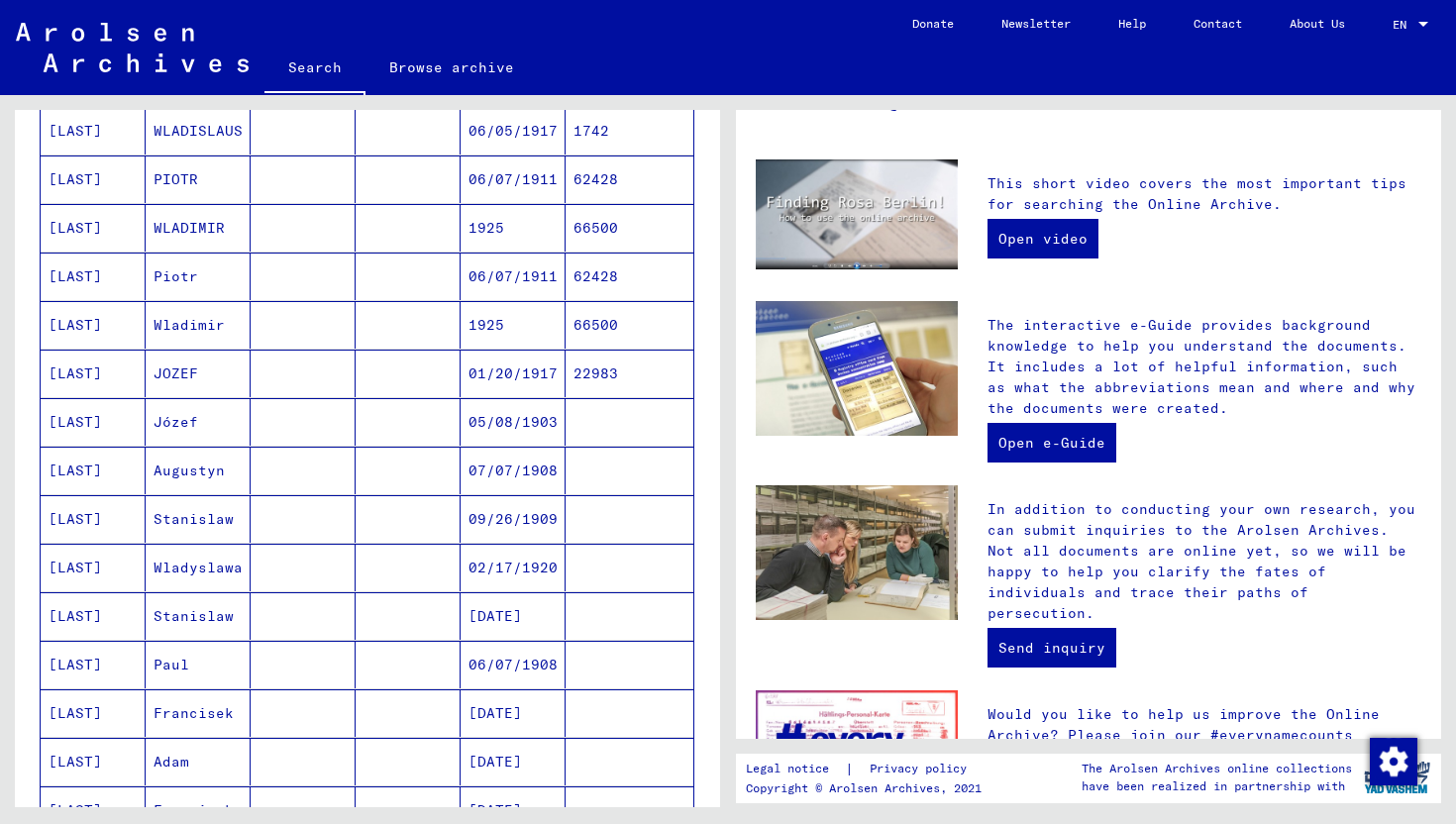 click on "02/17/1920" at bounding box center (513, 616) 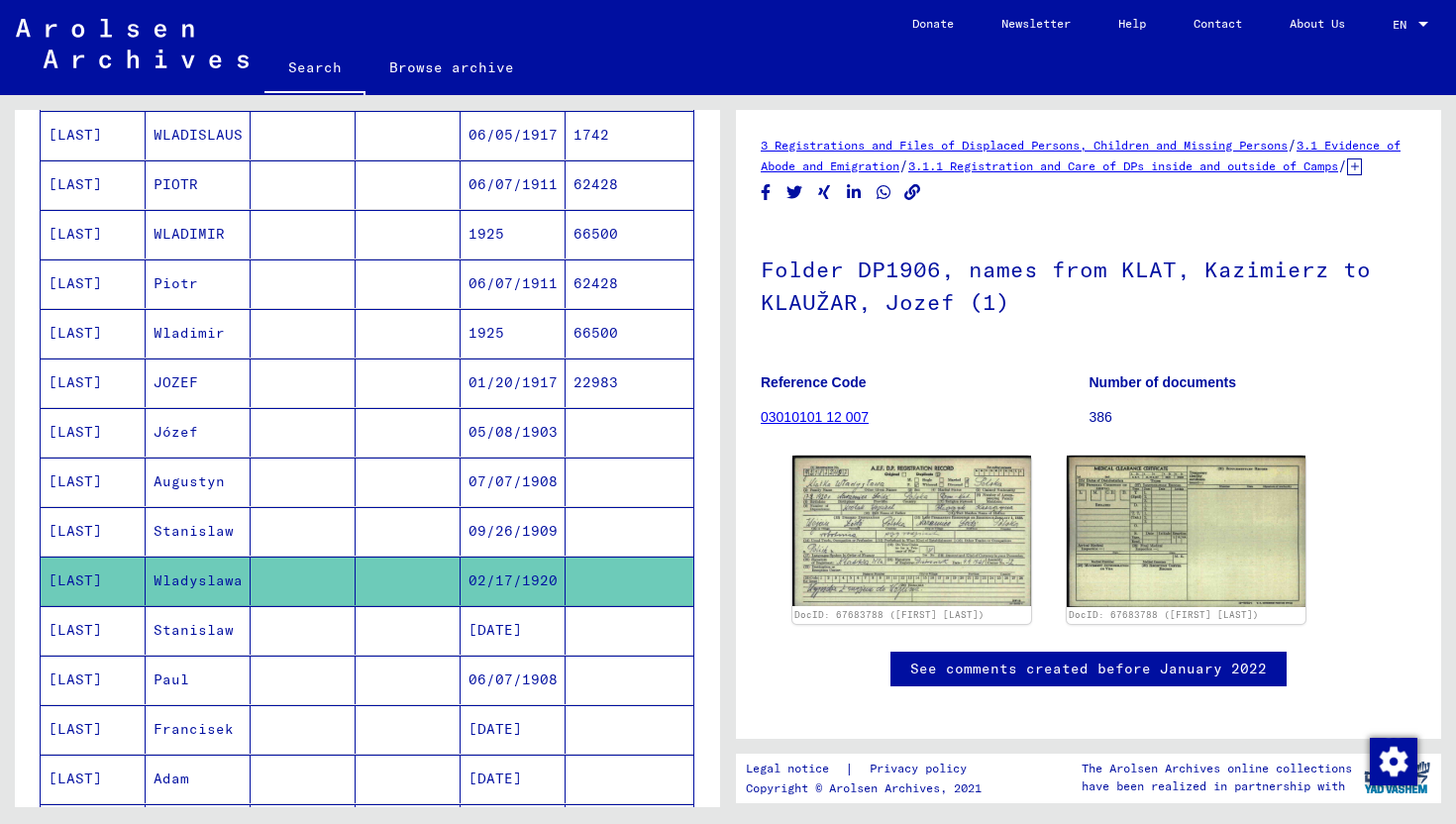 scroll, scrollTop: 0, scrollLeft: 0, axis: both 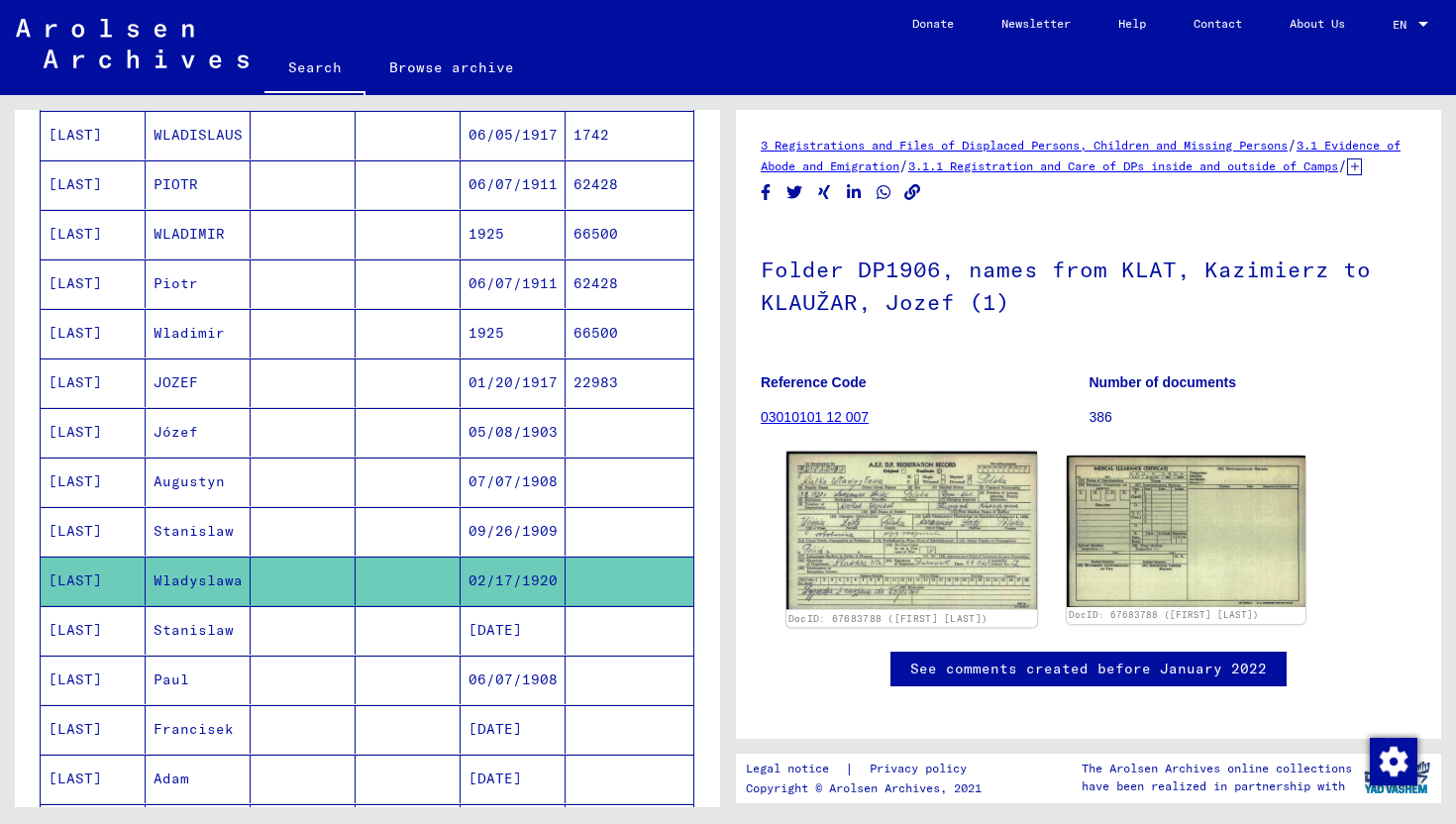 click 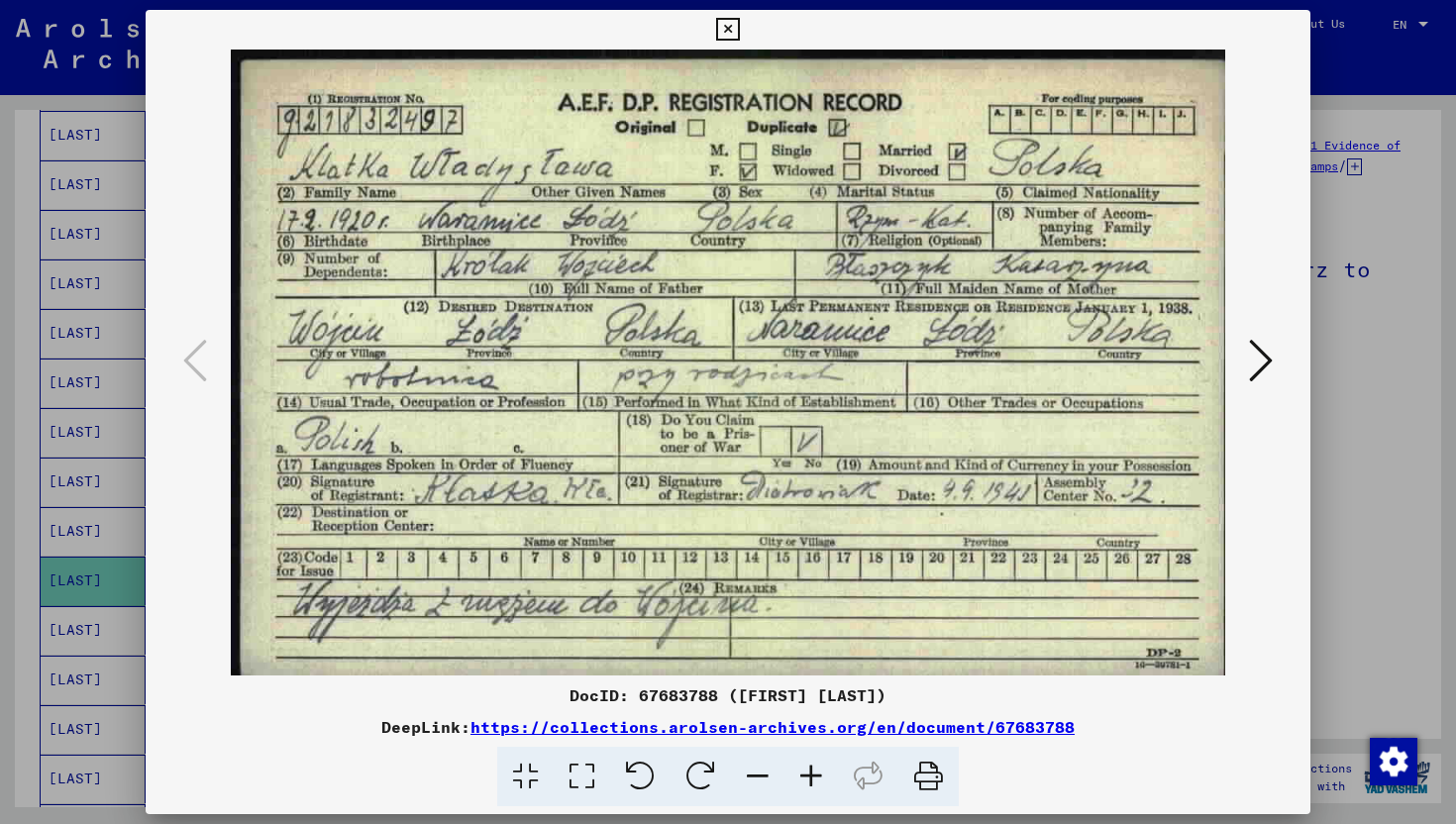 click at bounding box center [728, 412] 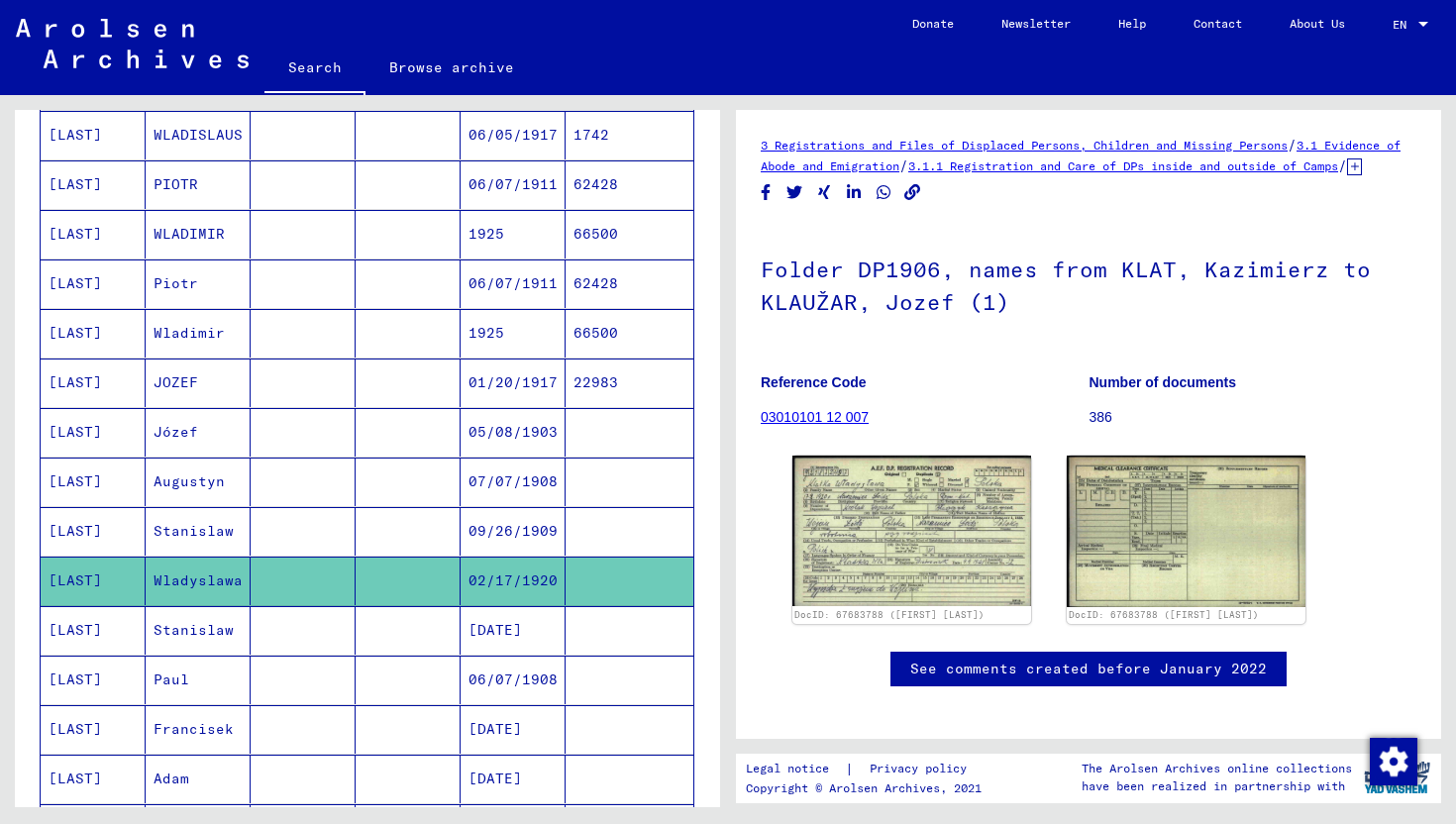 click on "Stanislaw" at bounding box center (198, 580) 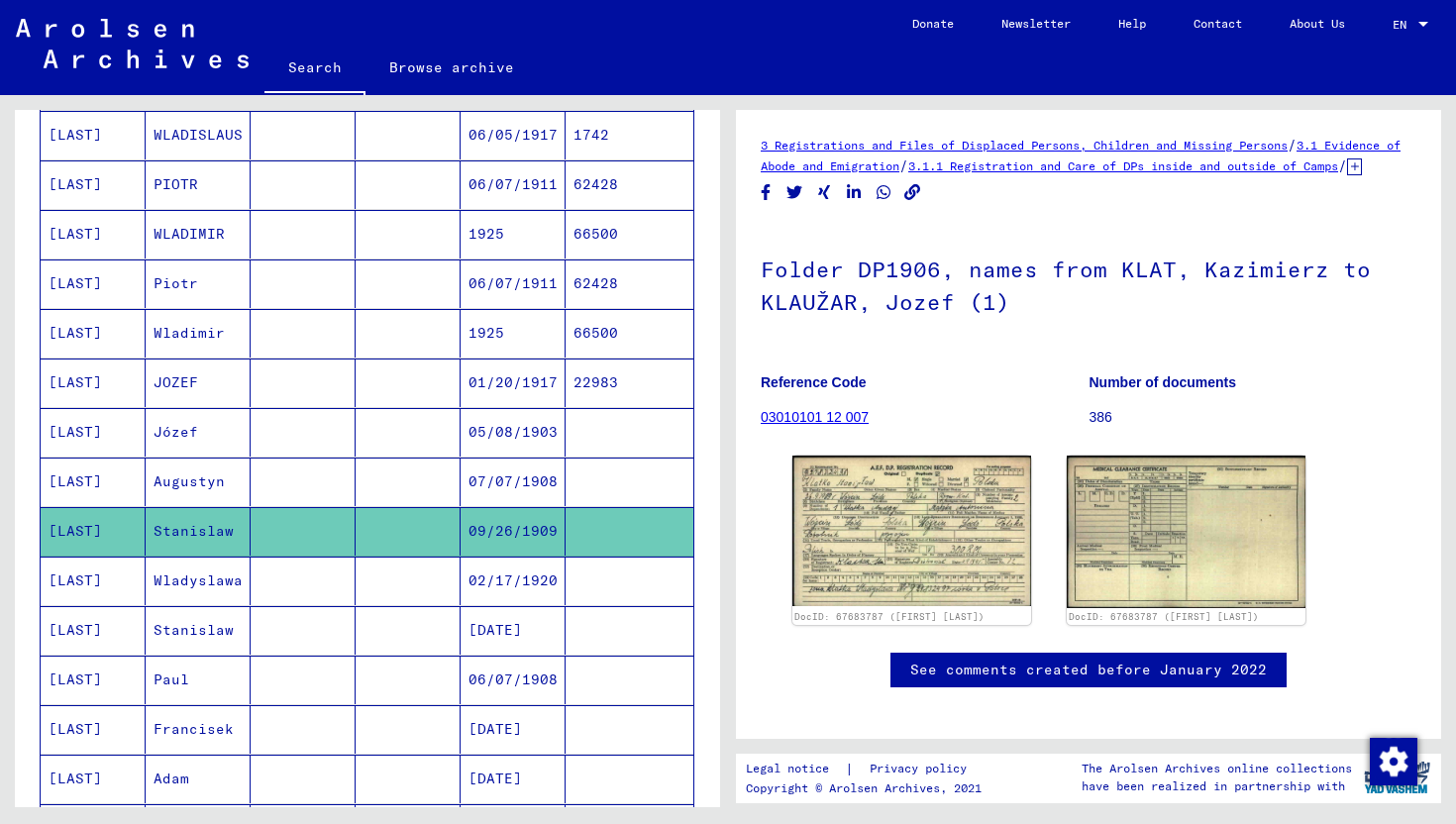 scroll, scrollTop: 0, scrollLeft: 0, axis: both 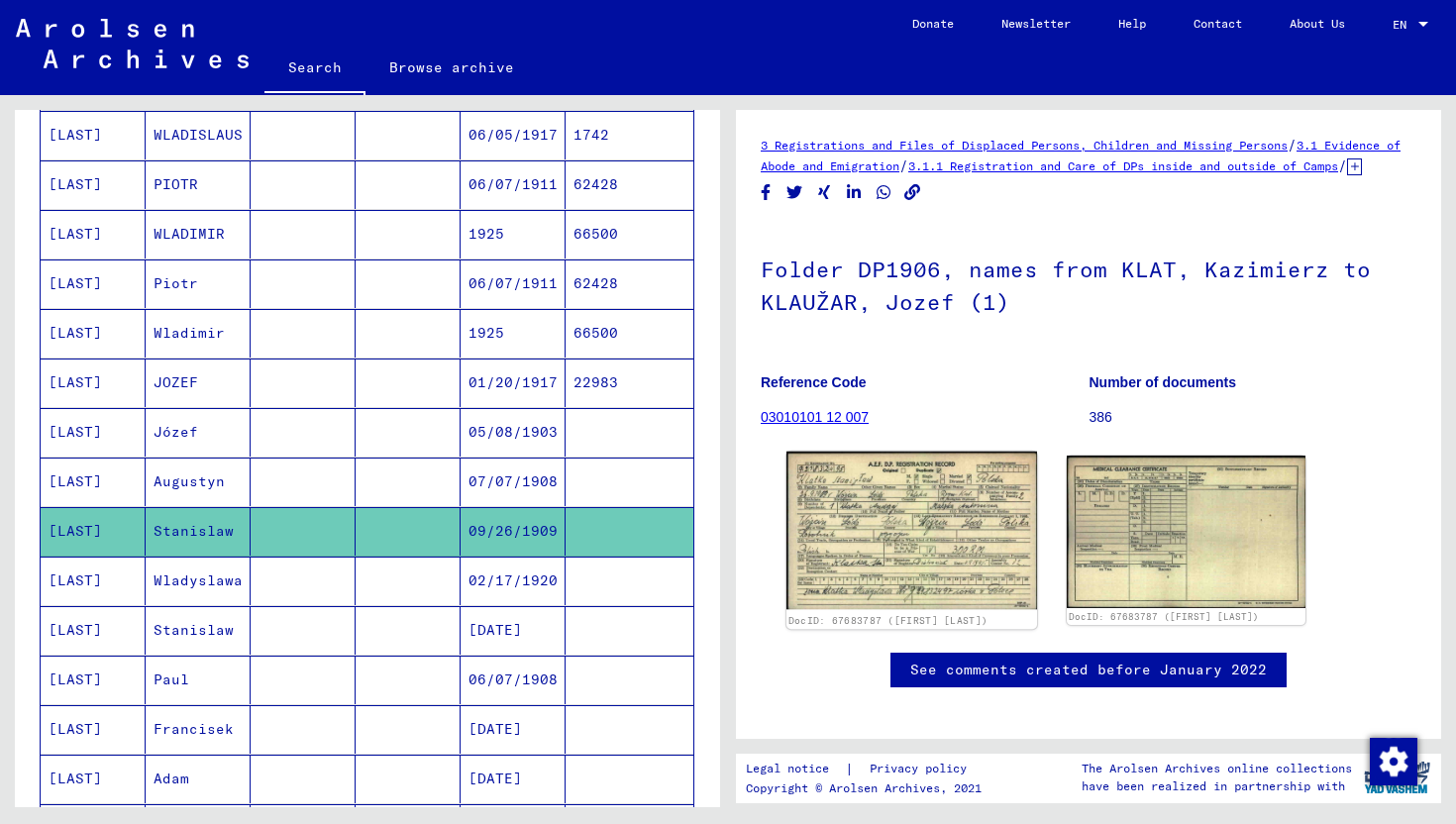 click 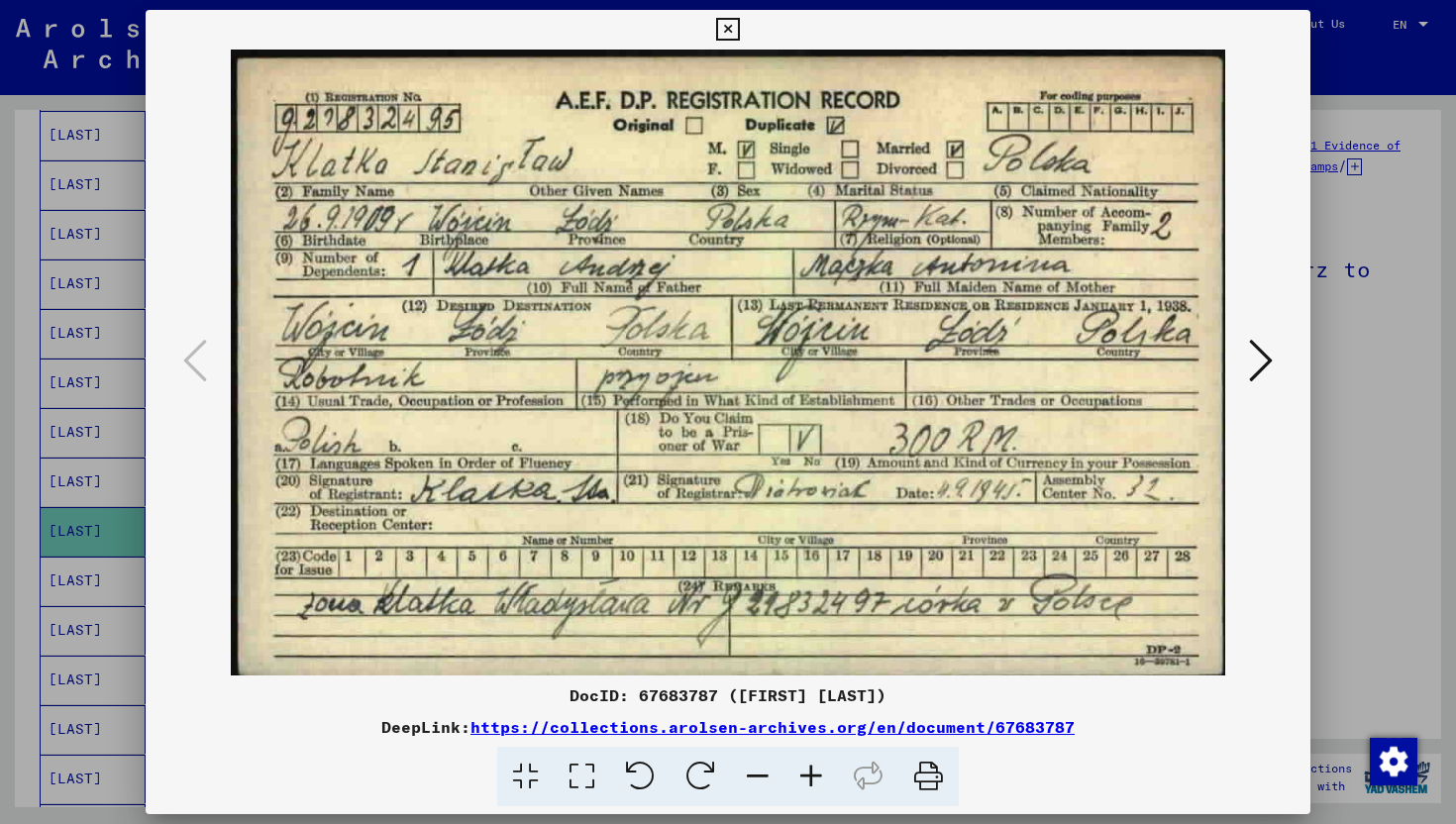 scroll, scrollTop: 0, scrollLeft: 0, axis: both 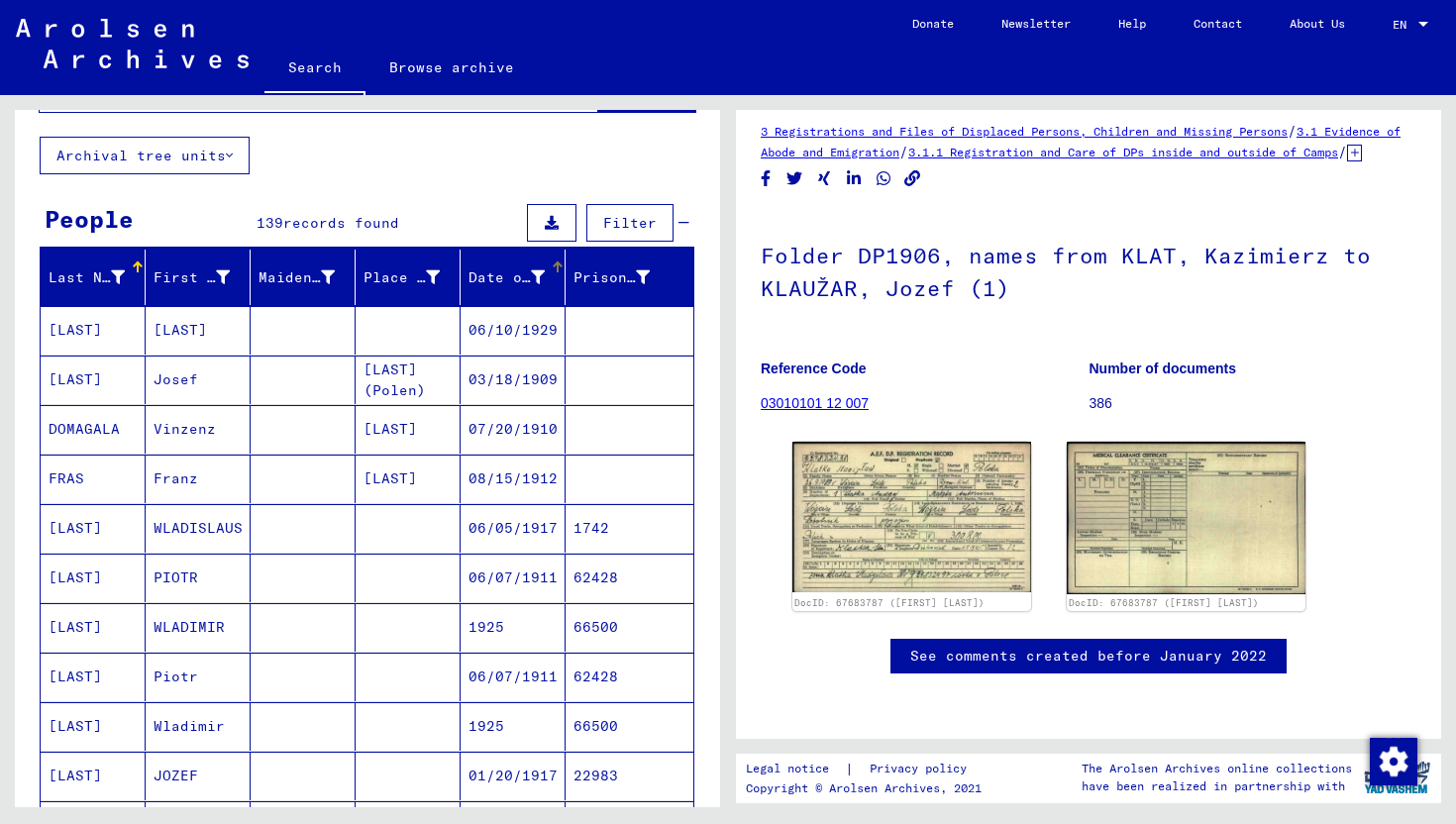 click at bounding box center [538, 277] 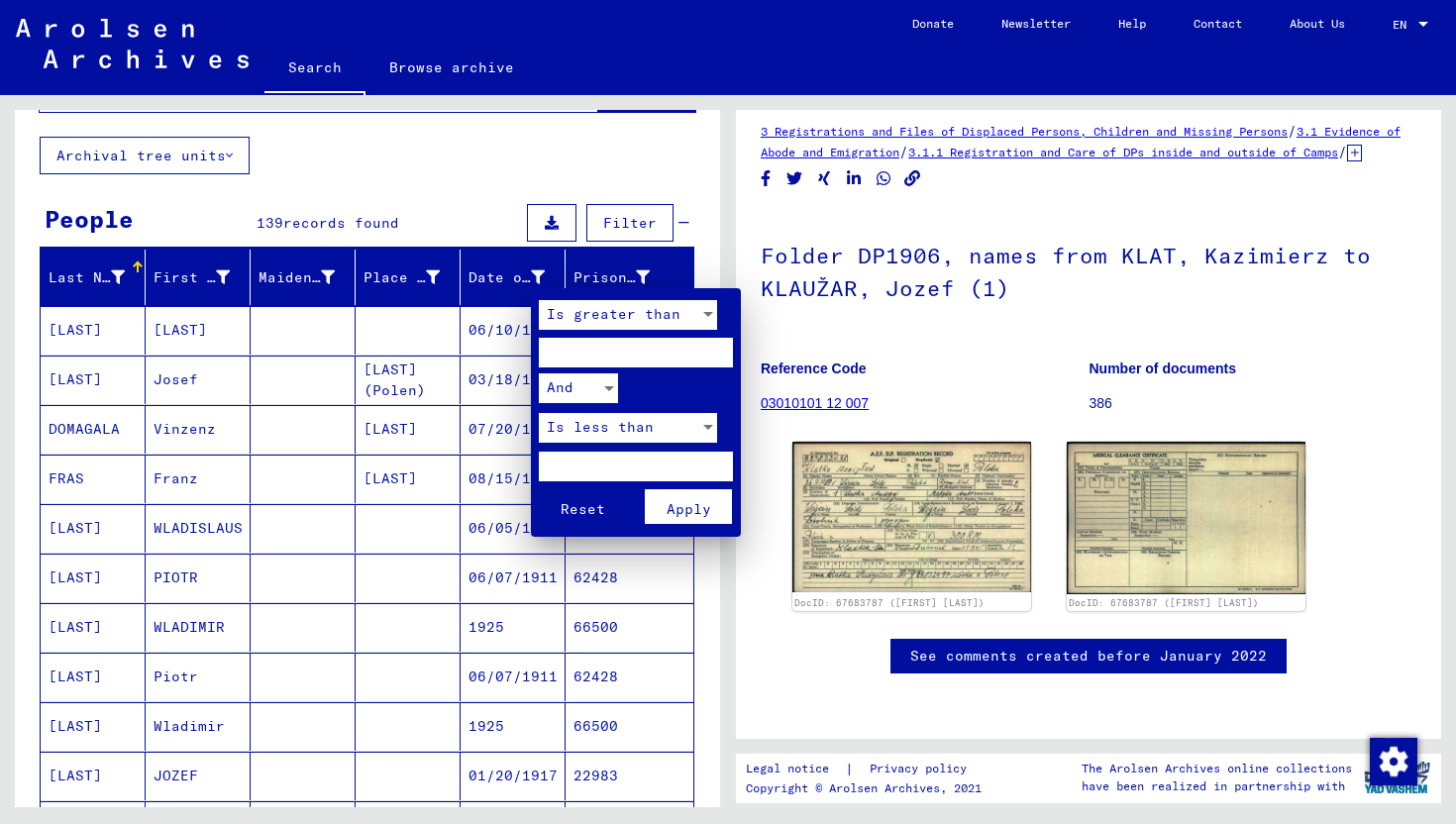 click at bounding box center (728, 412) 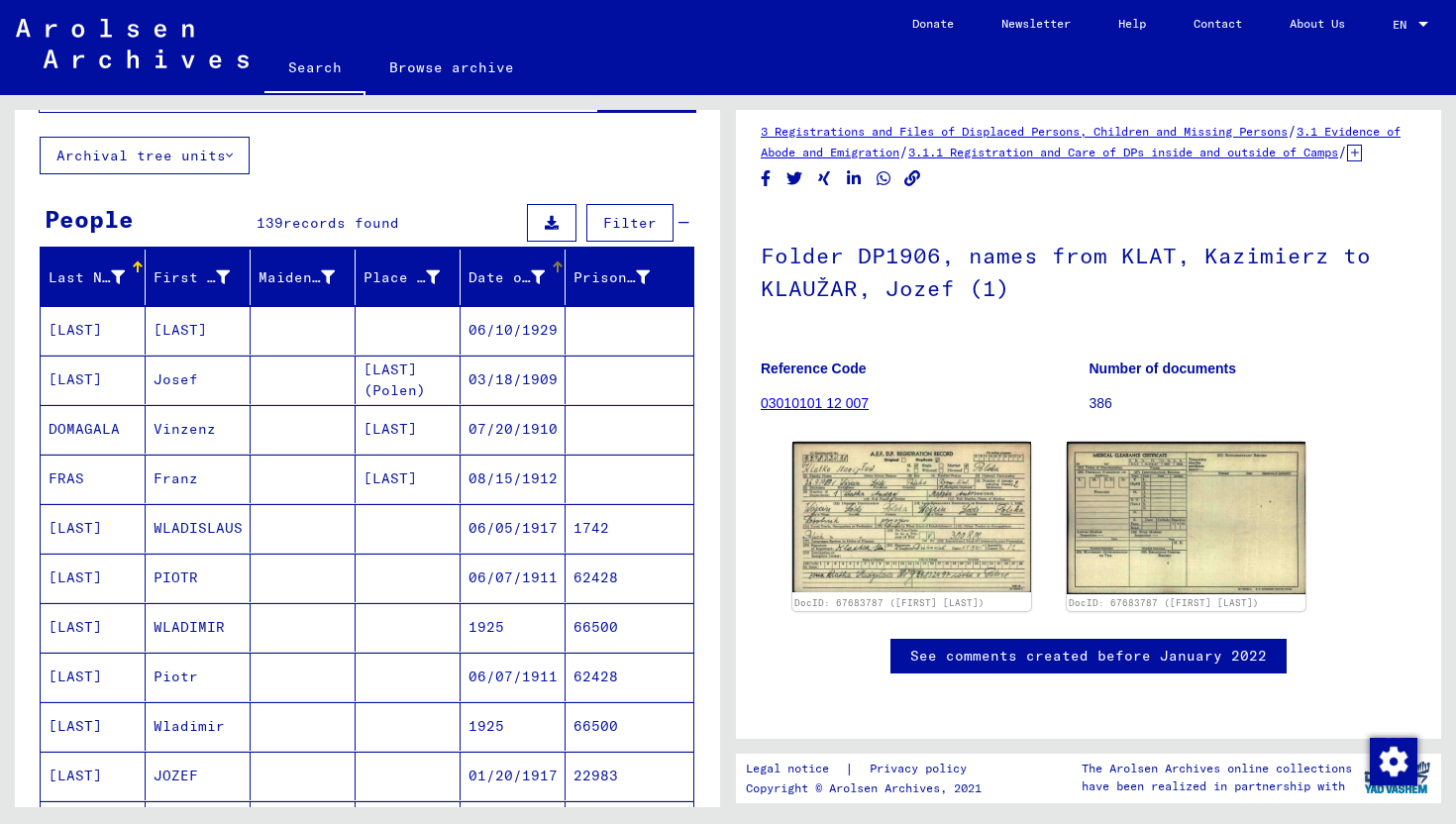 click on "Date of Birth" at bounding box center [519, 277] 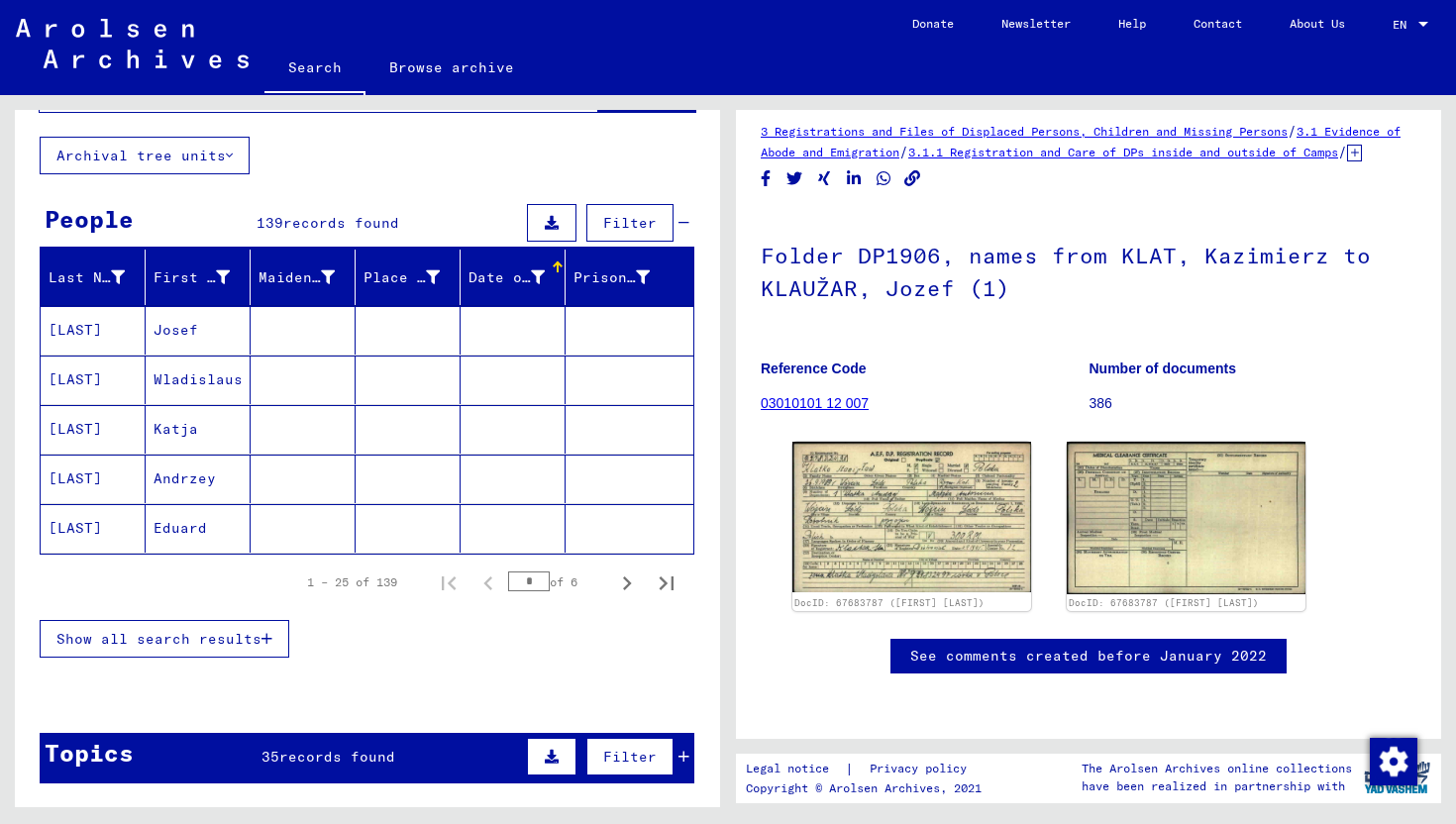 click on "Date of Birth" at bounding box center [519, 277] 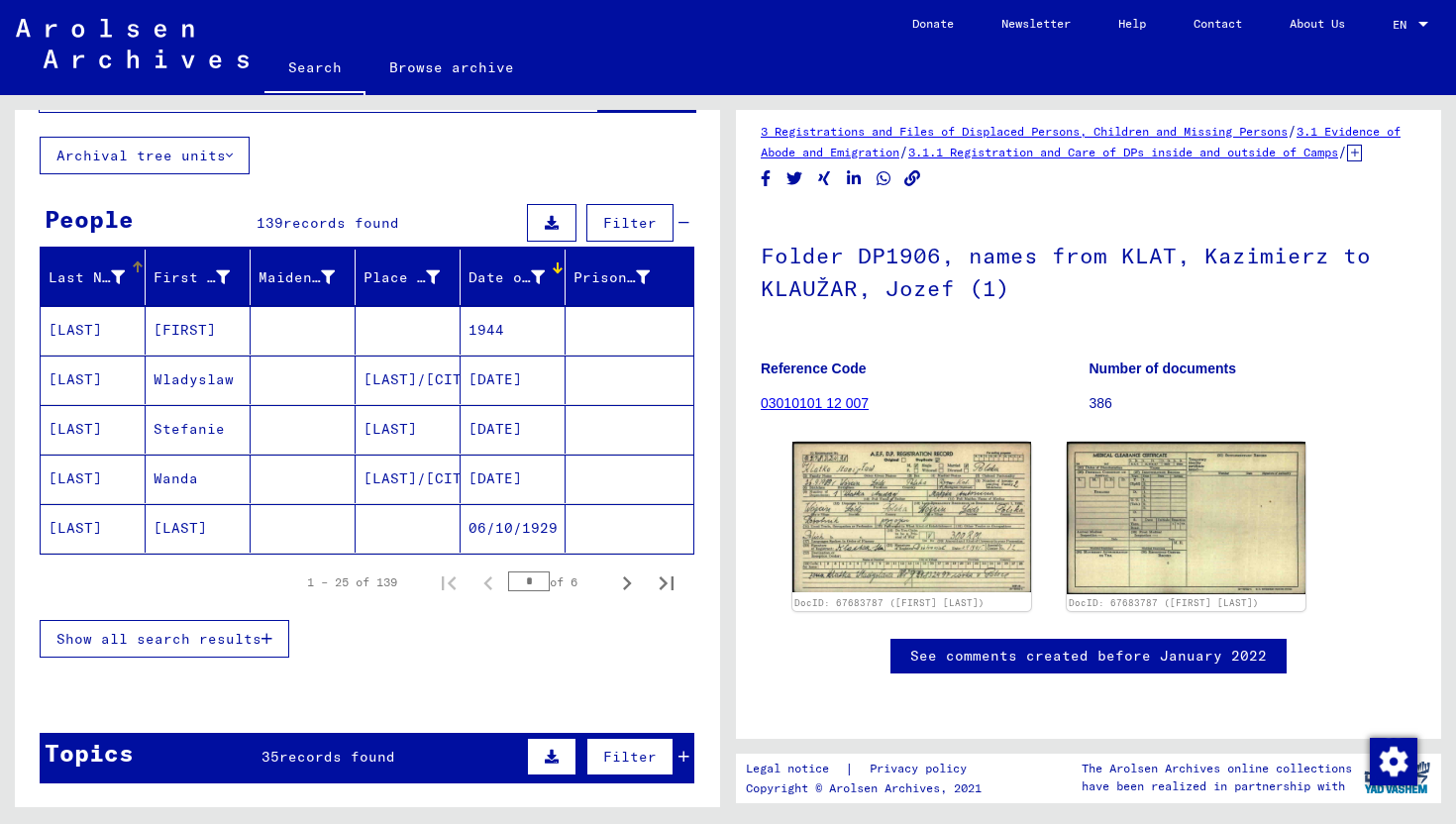 click on "Last Name" at bounding box center (86, 277) 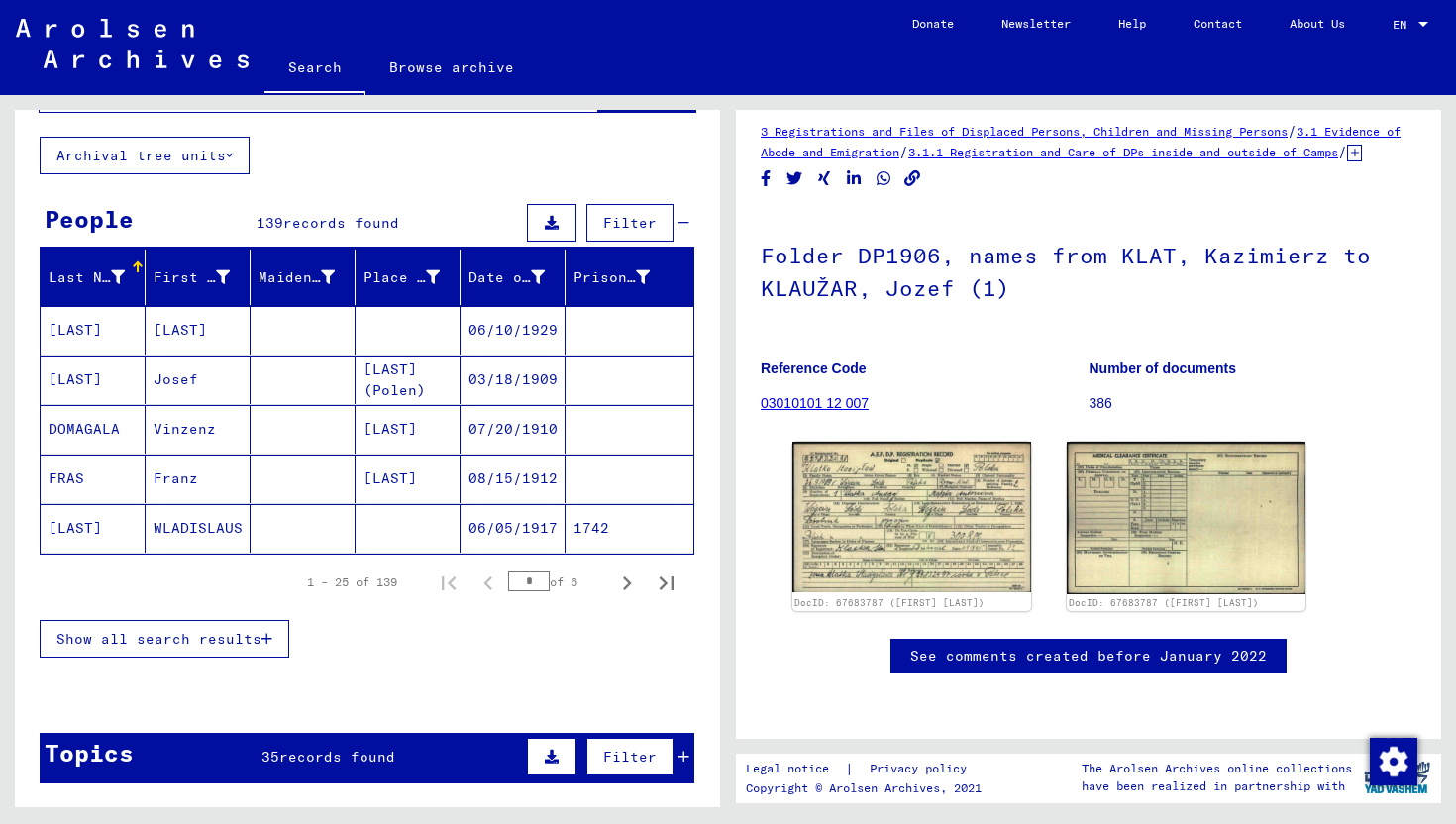 click on "Show all search results" at bounding box center [164, 639] 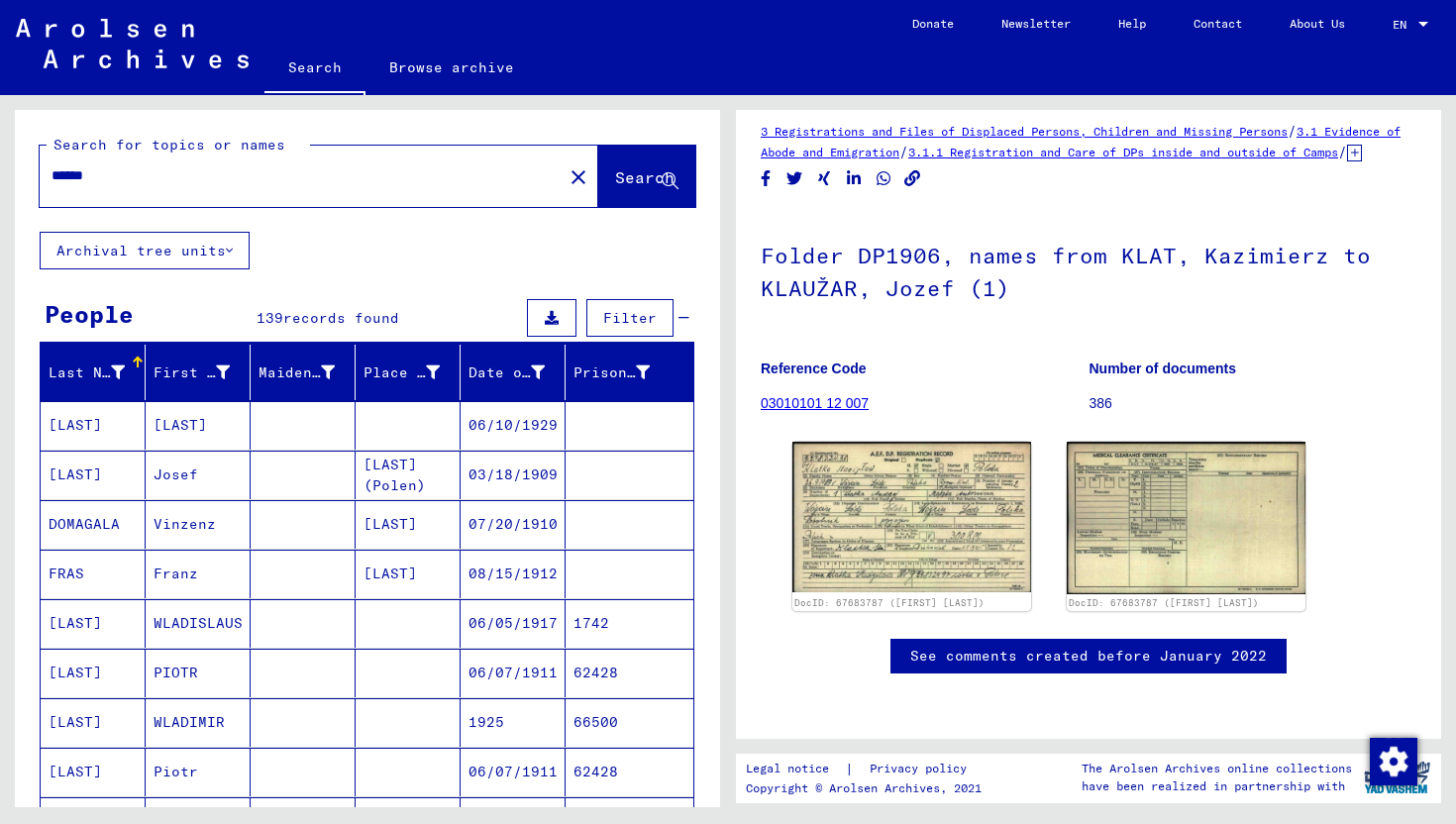scroll, scrollTop: 0, scrollLeft: 0, axis: both 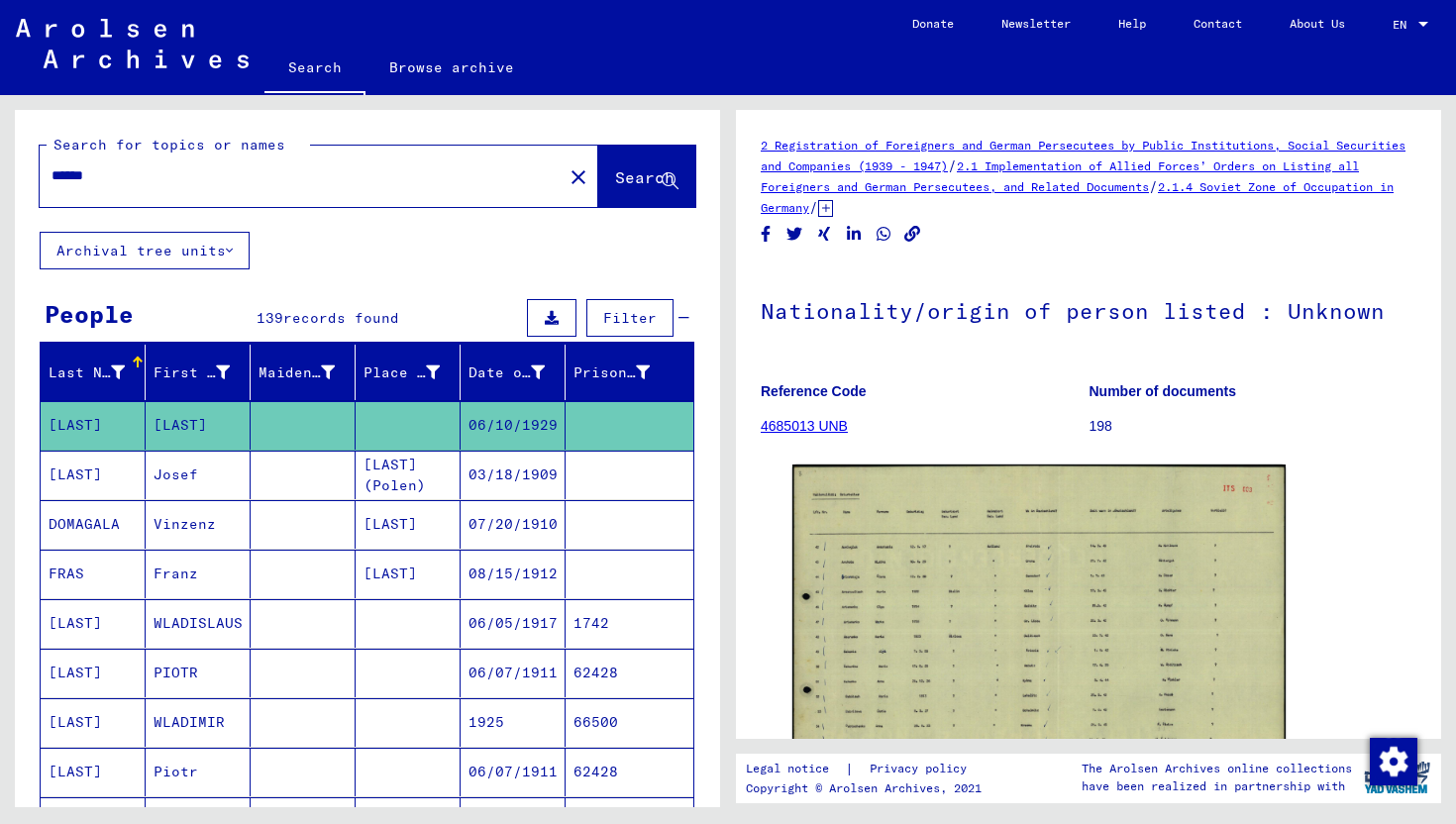 click on "03/18/1909" at bounding box center [513, 524] 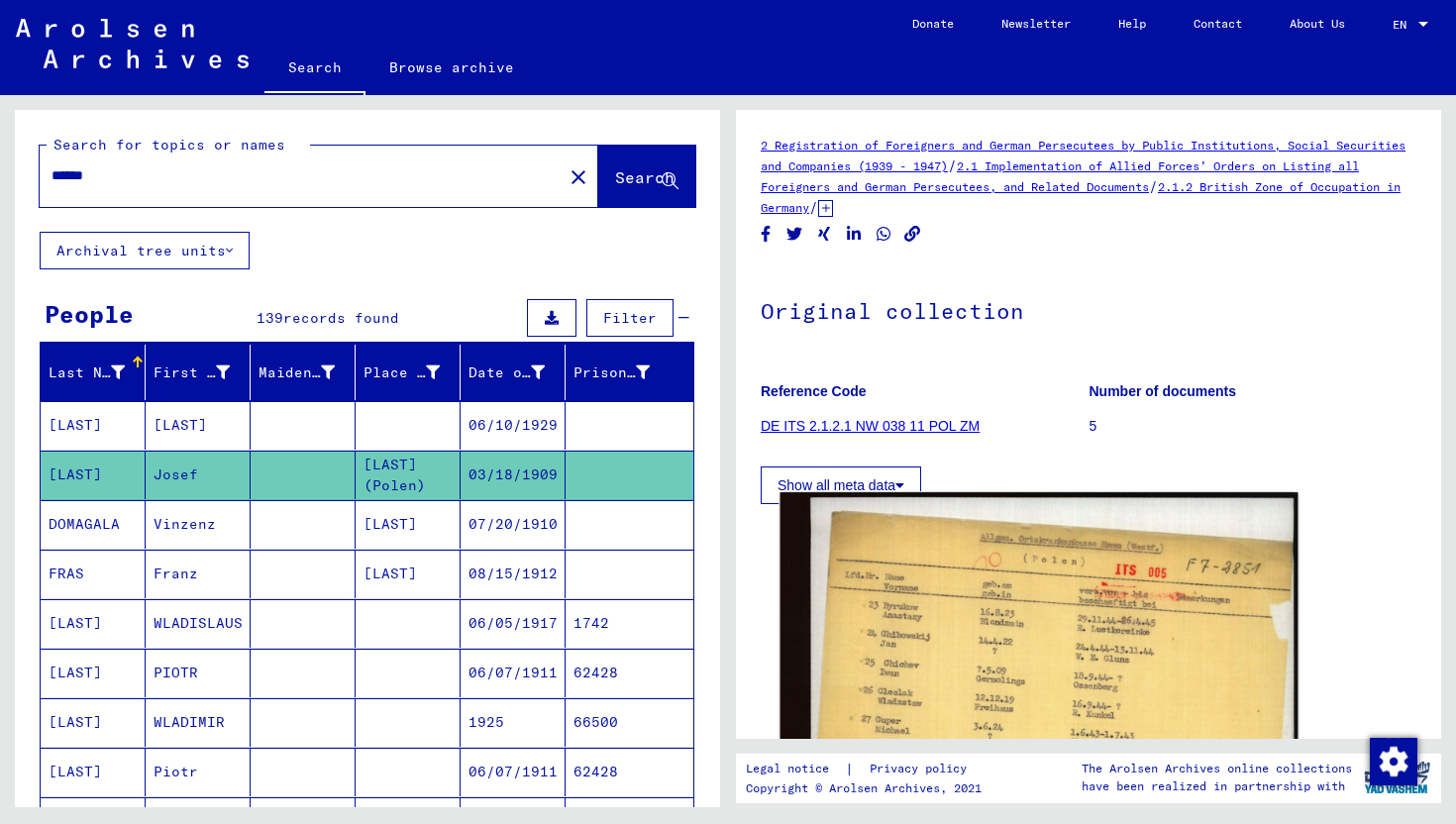 click 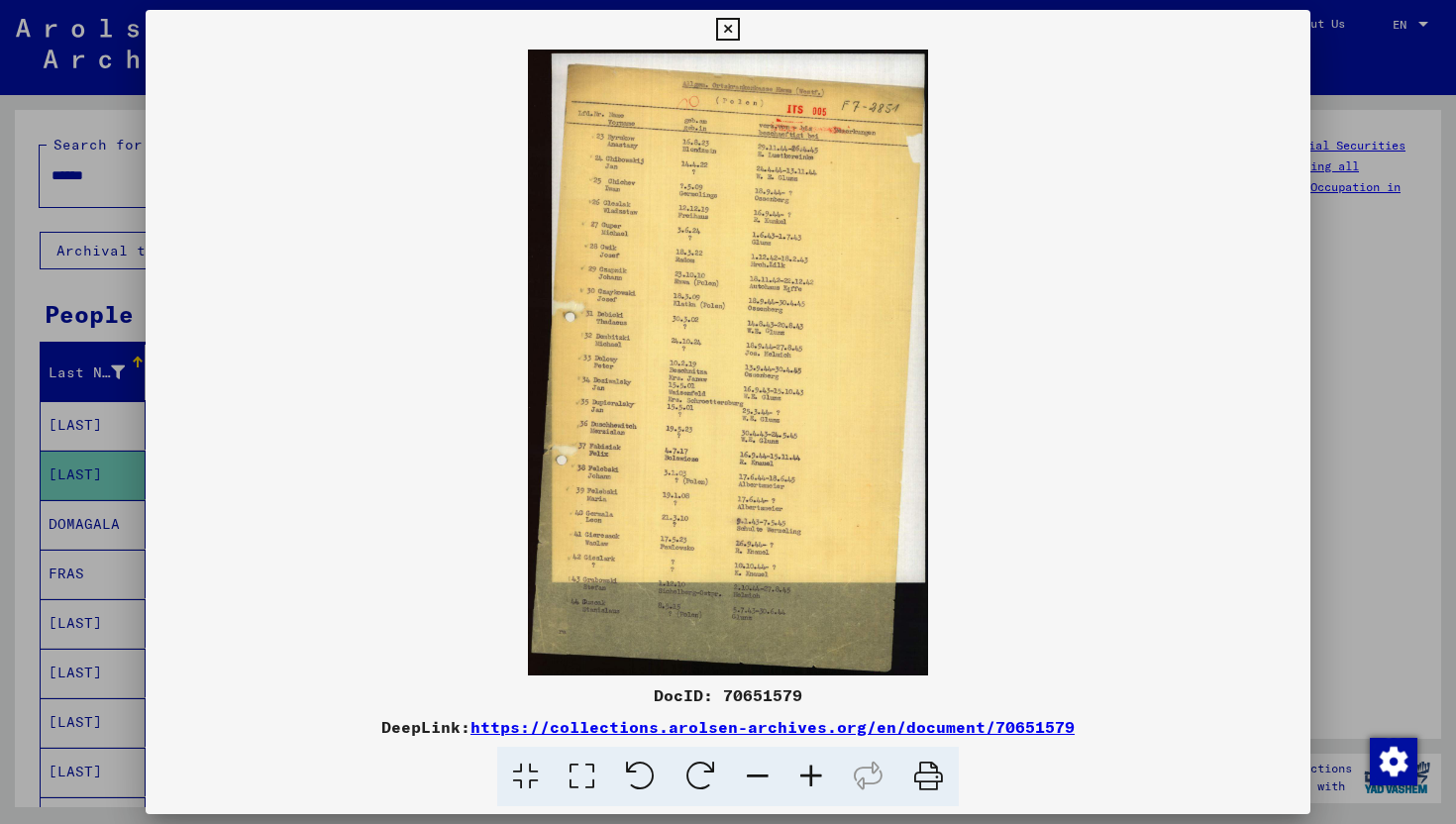 scroll, scrollTop: 0, scrollLeft: 0, axis: both 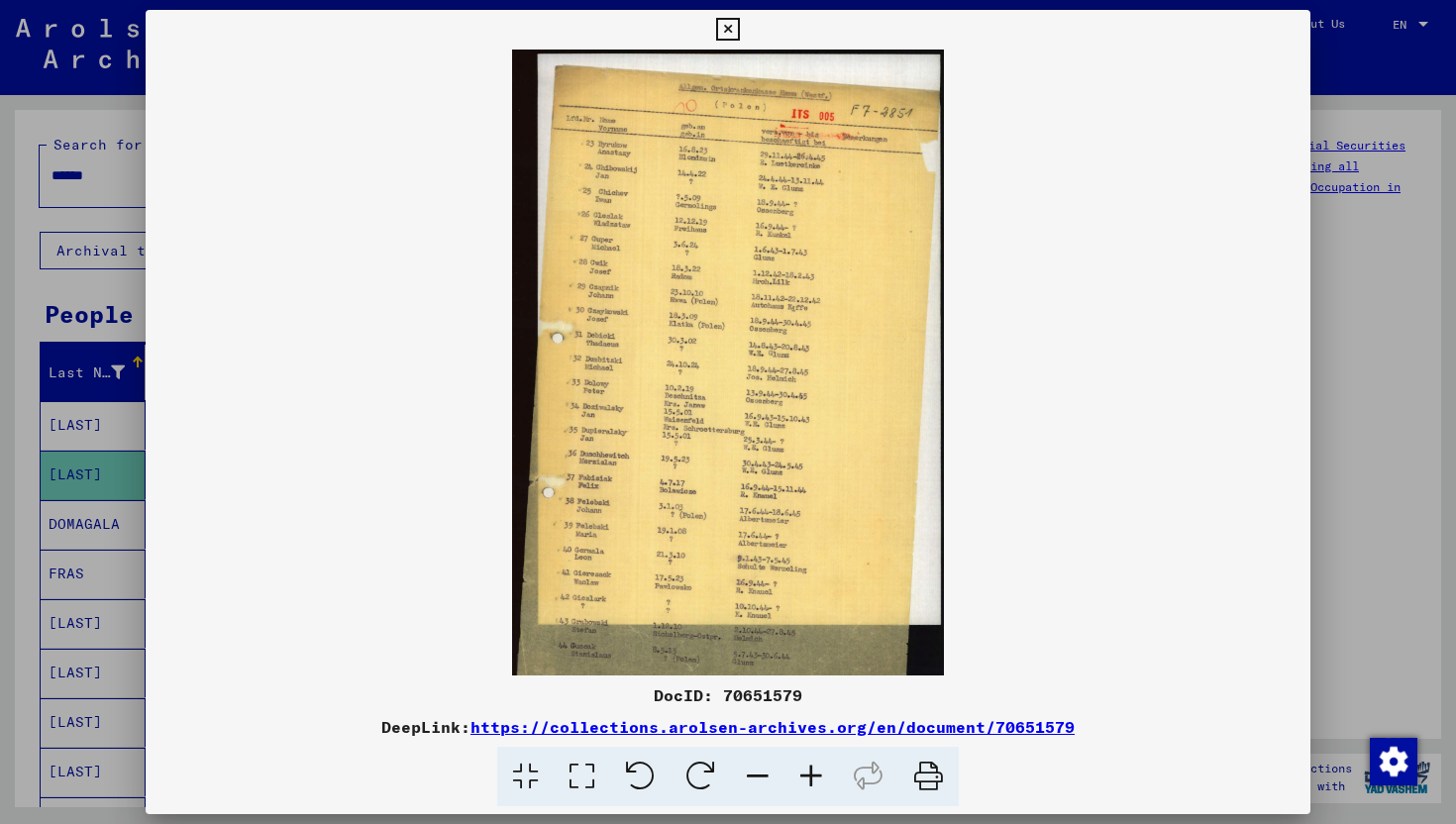 click at bounding box center [811, 776] 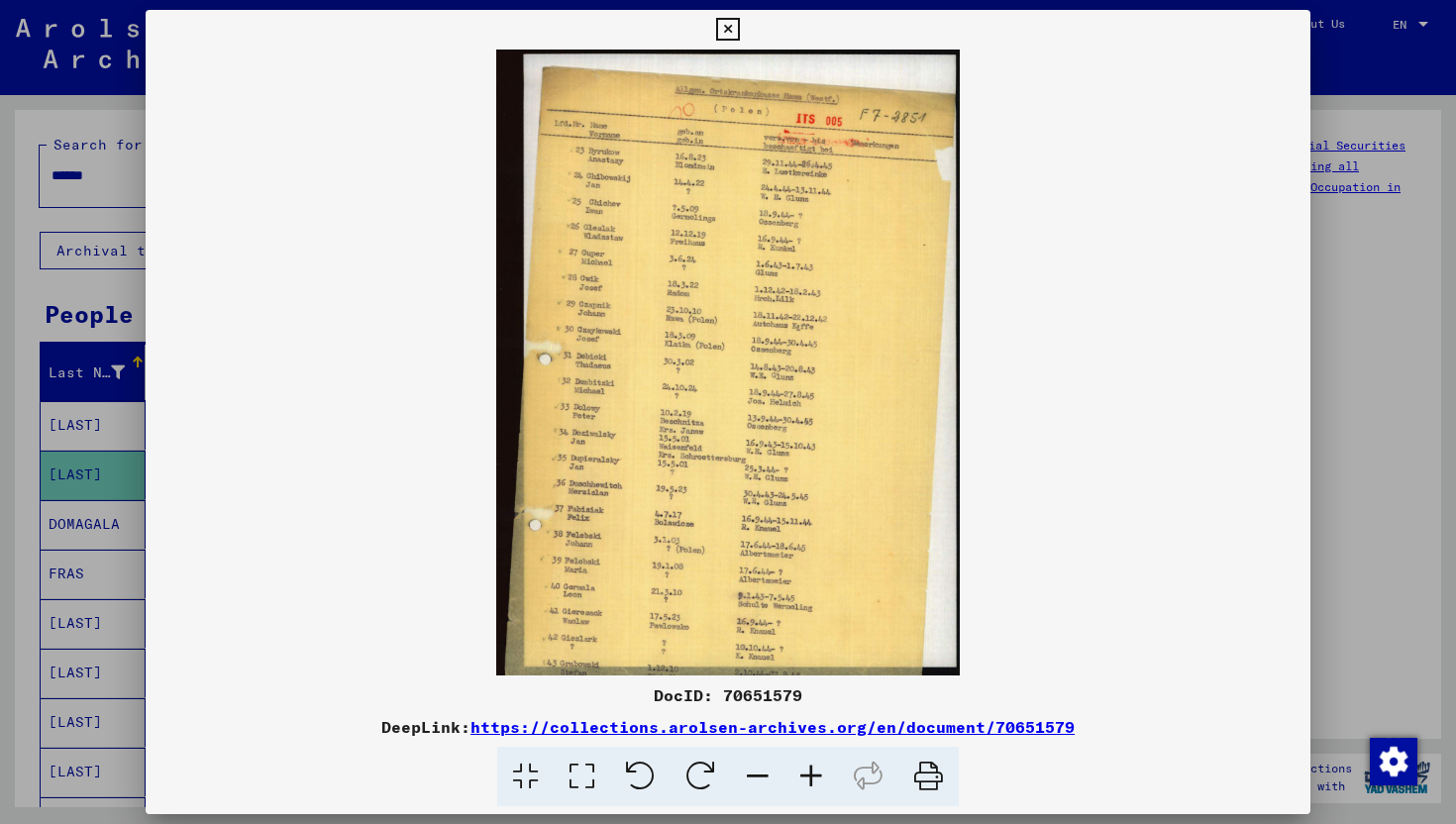 click at bounding box center (811, 776) 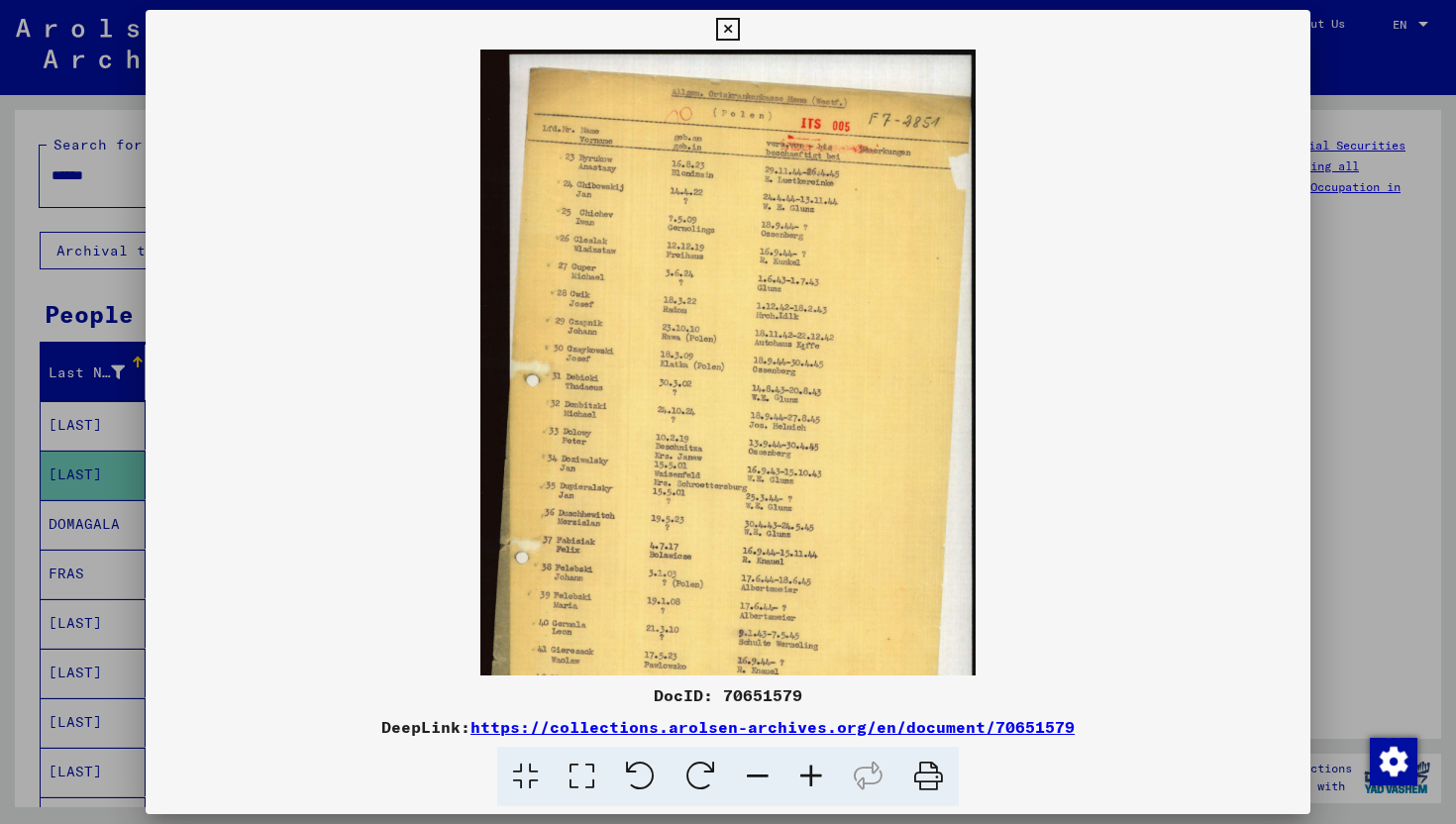 click at bounding box center (811, 776) 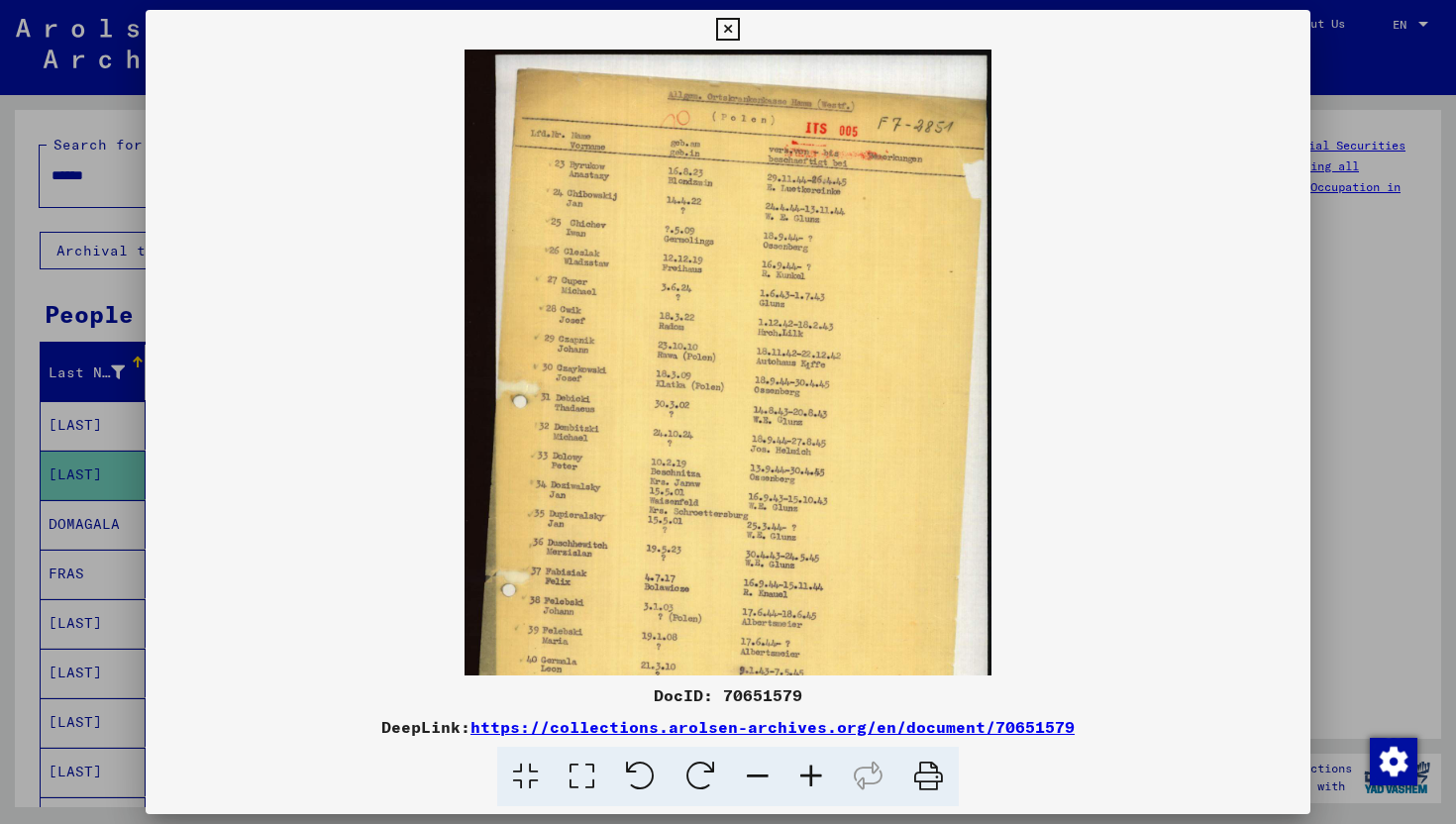 click at bounding box center (811, 776) 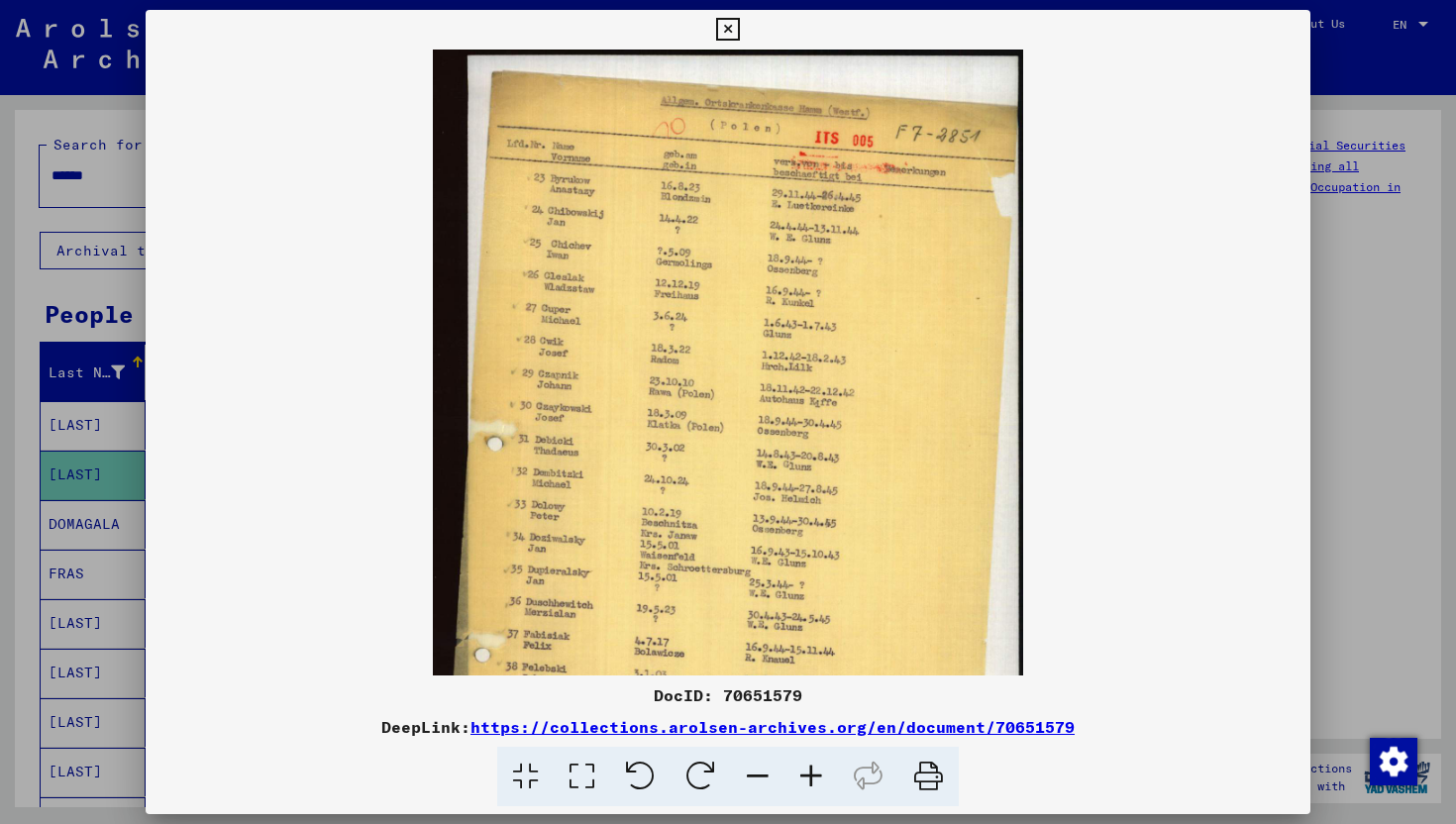 click at bounding box center (811, 776) 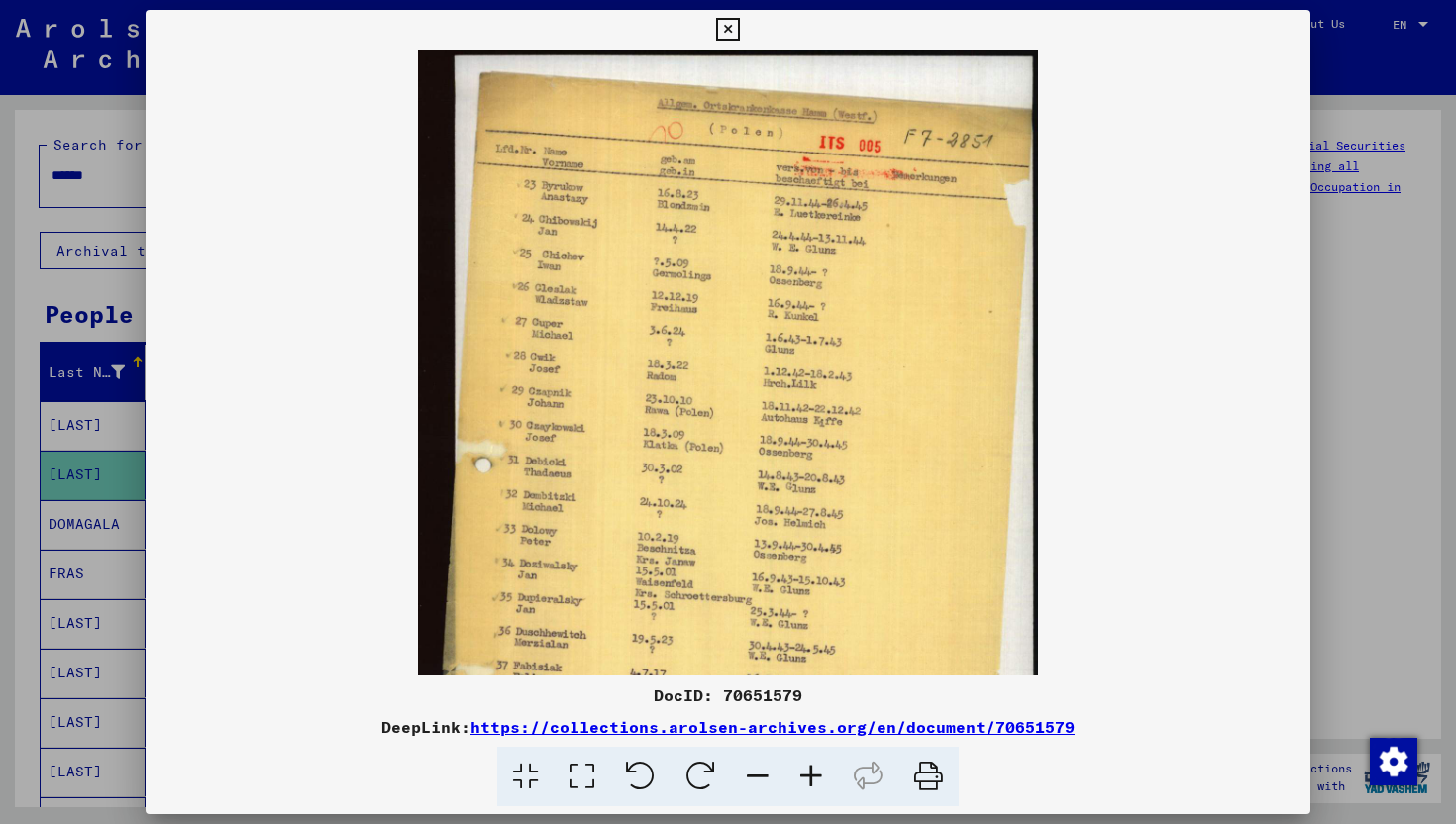click at bounding box center [811, 776] 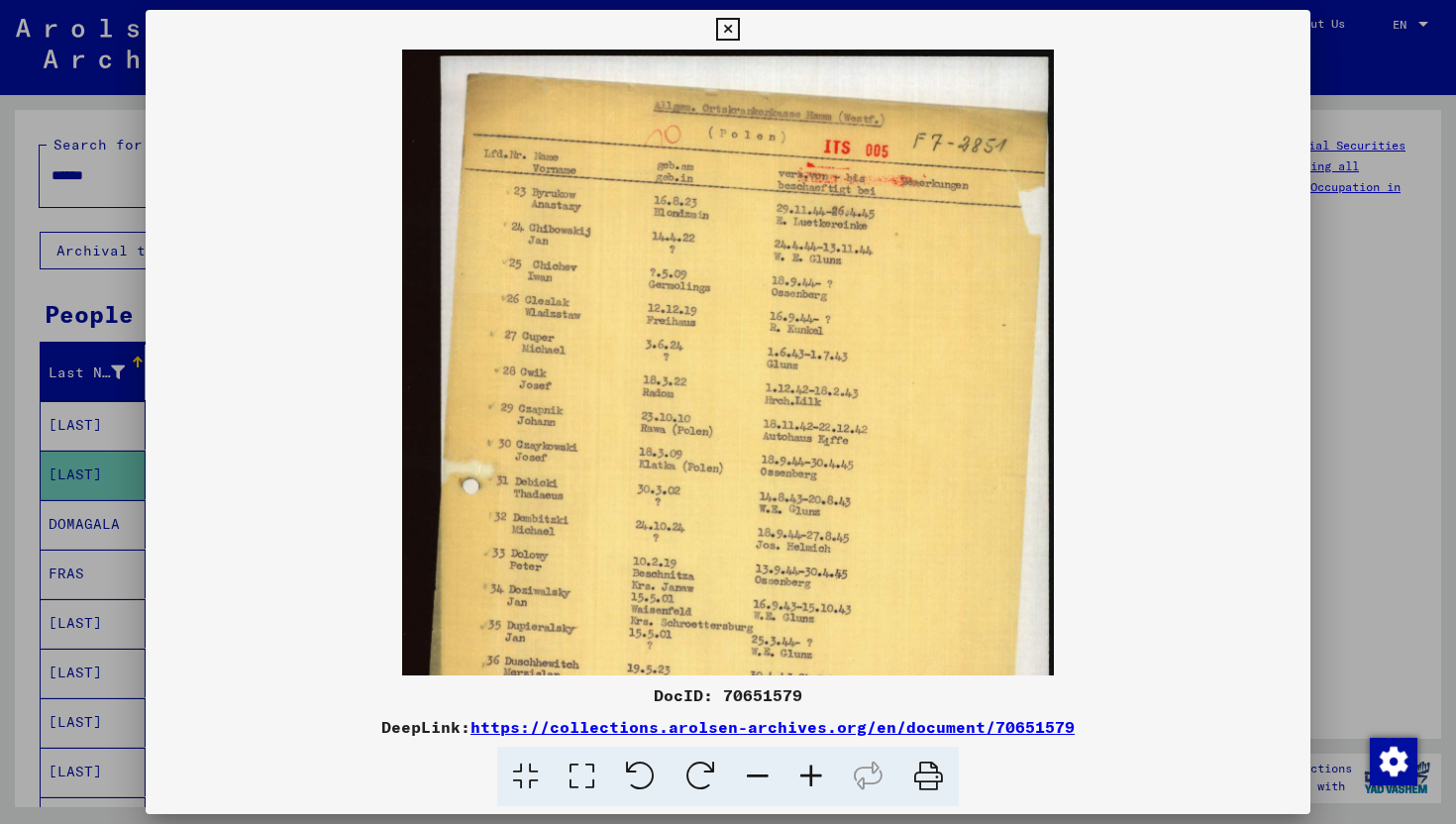 click at bounding box center (811, 776) 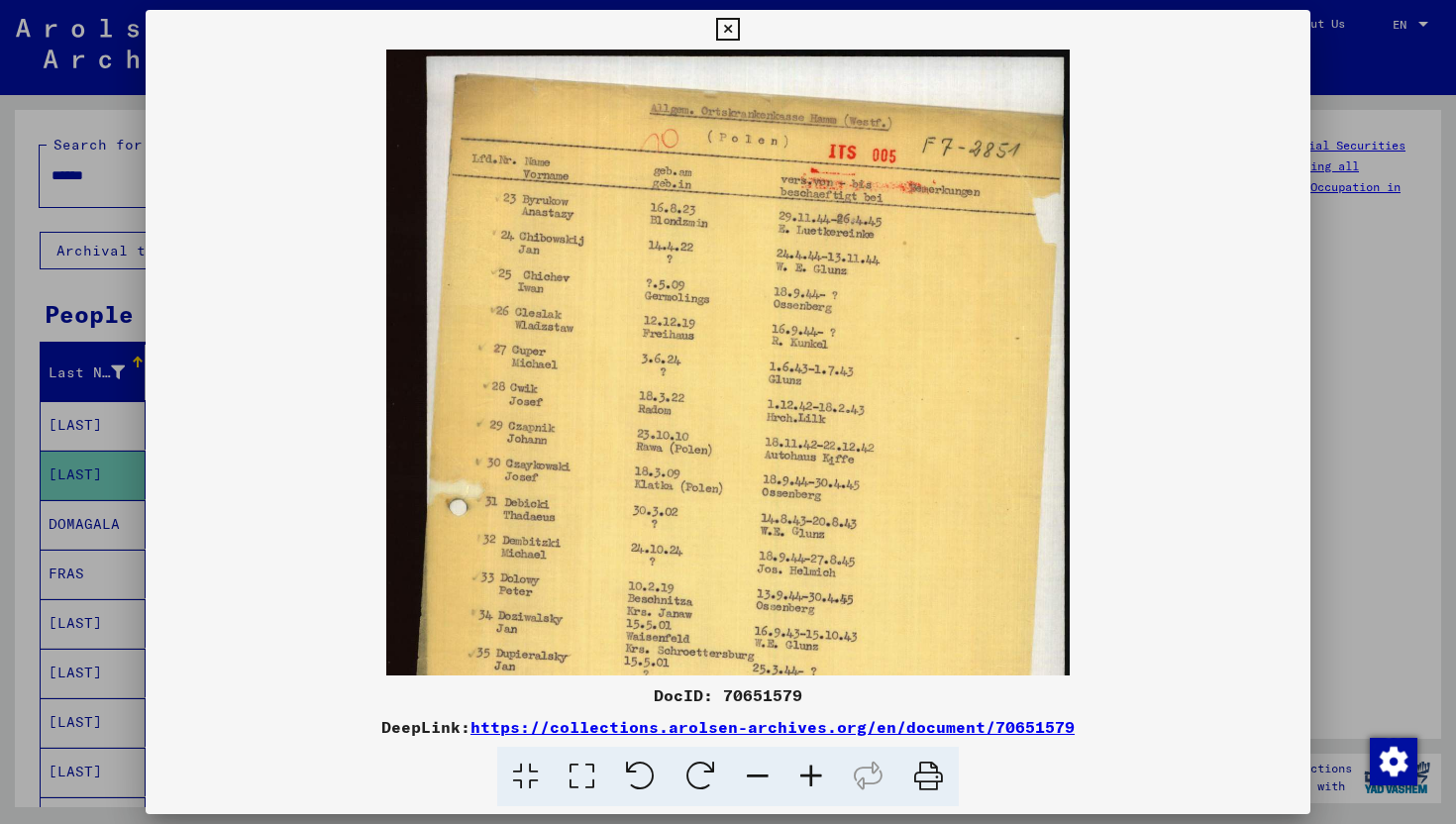 click at bounding box center [811, 776] 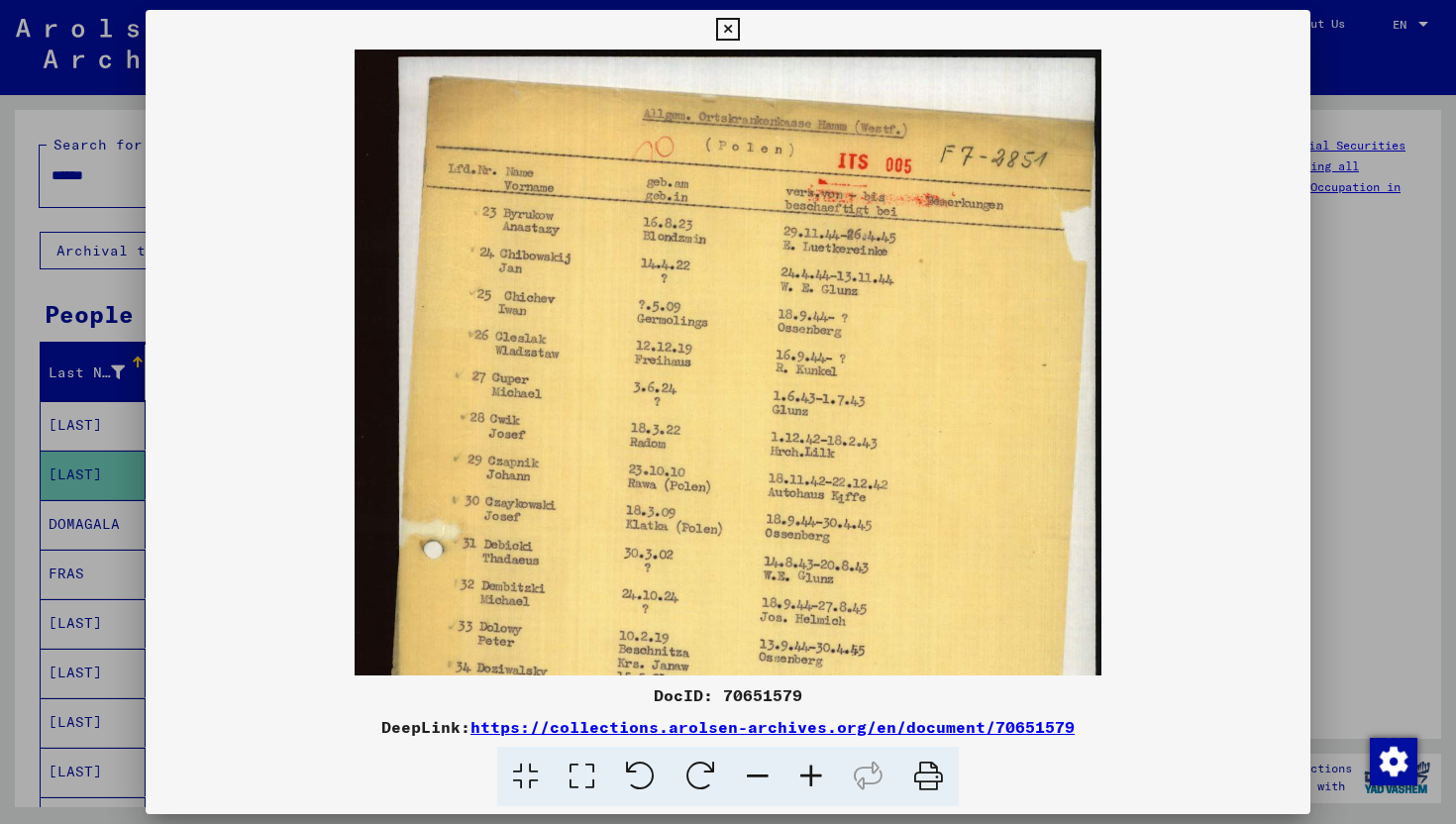 click at bounding box center [811, 776] 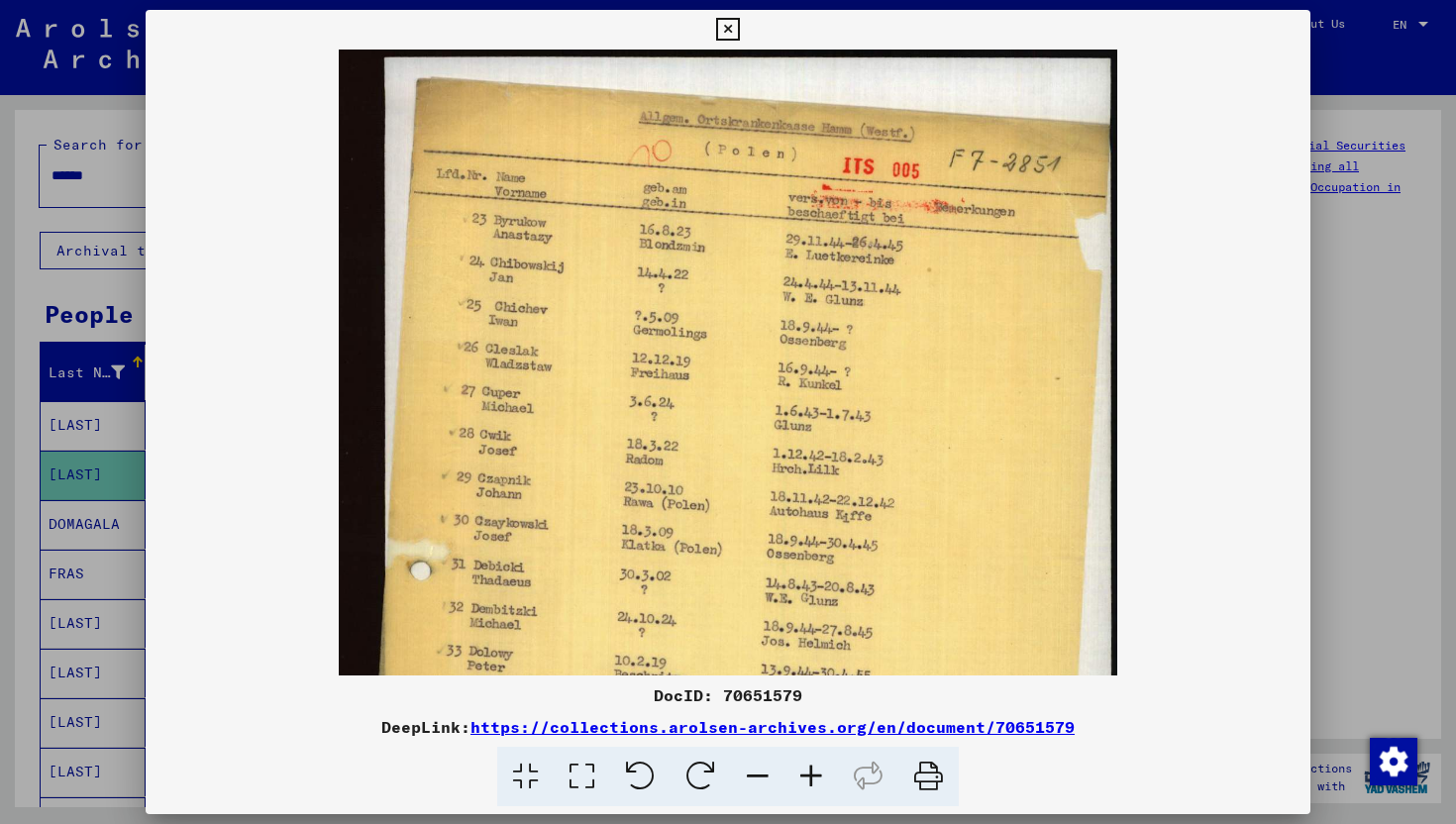 click at bounding box center (811, 776) 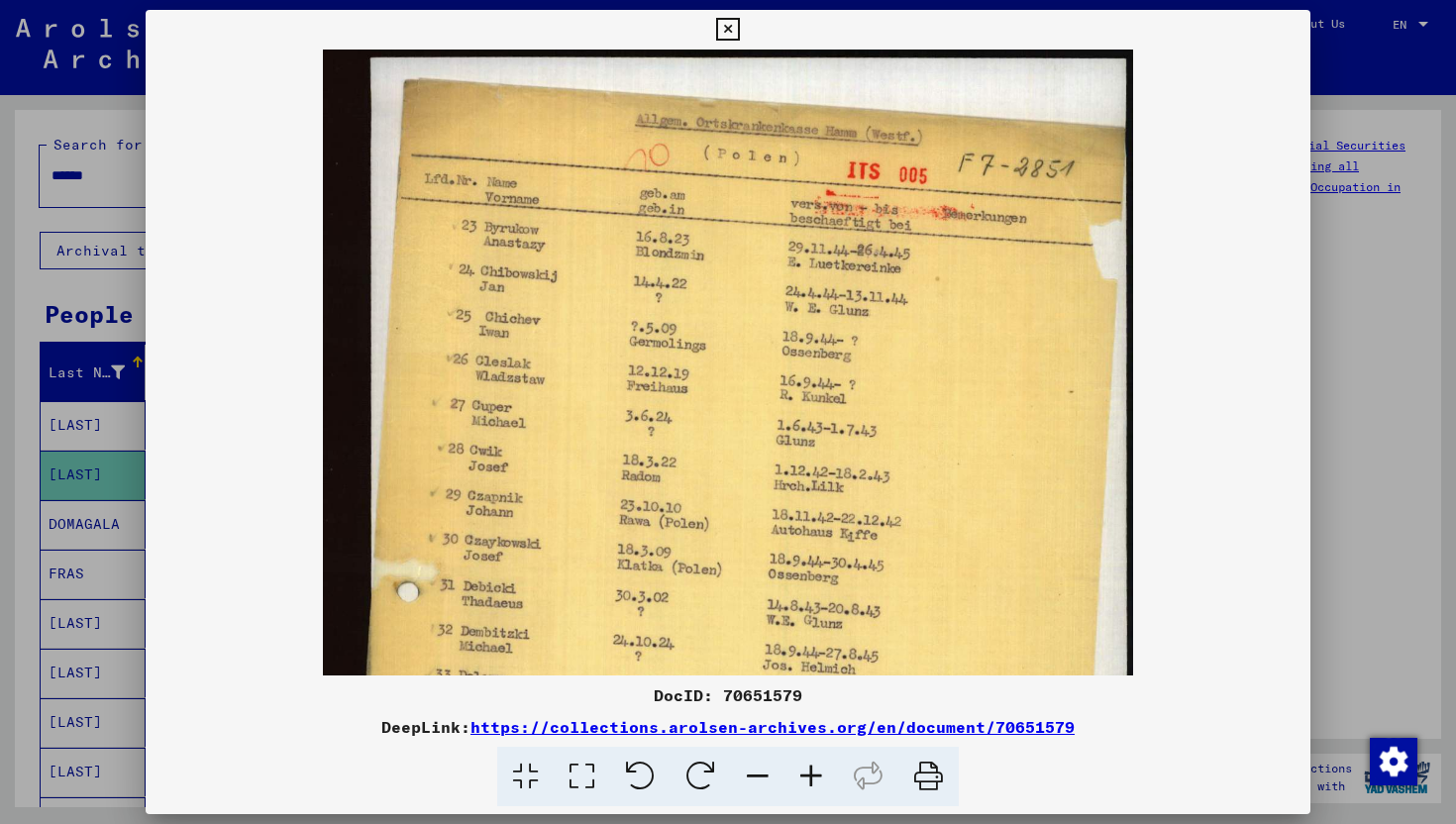 click at bounding box center (811, 776) 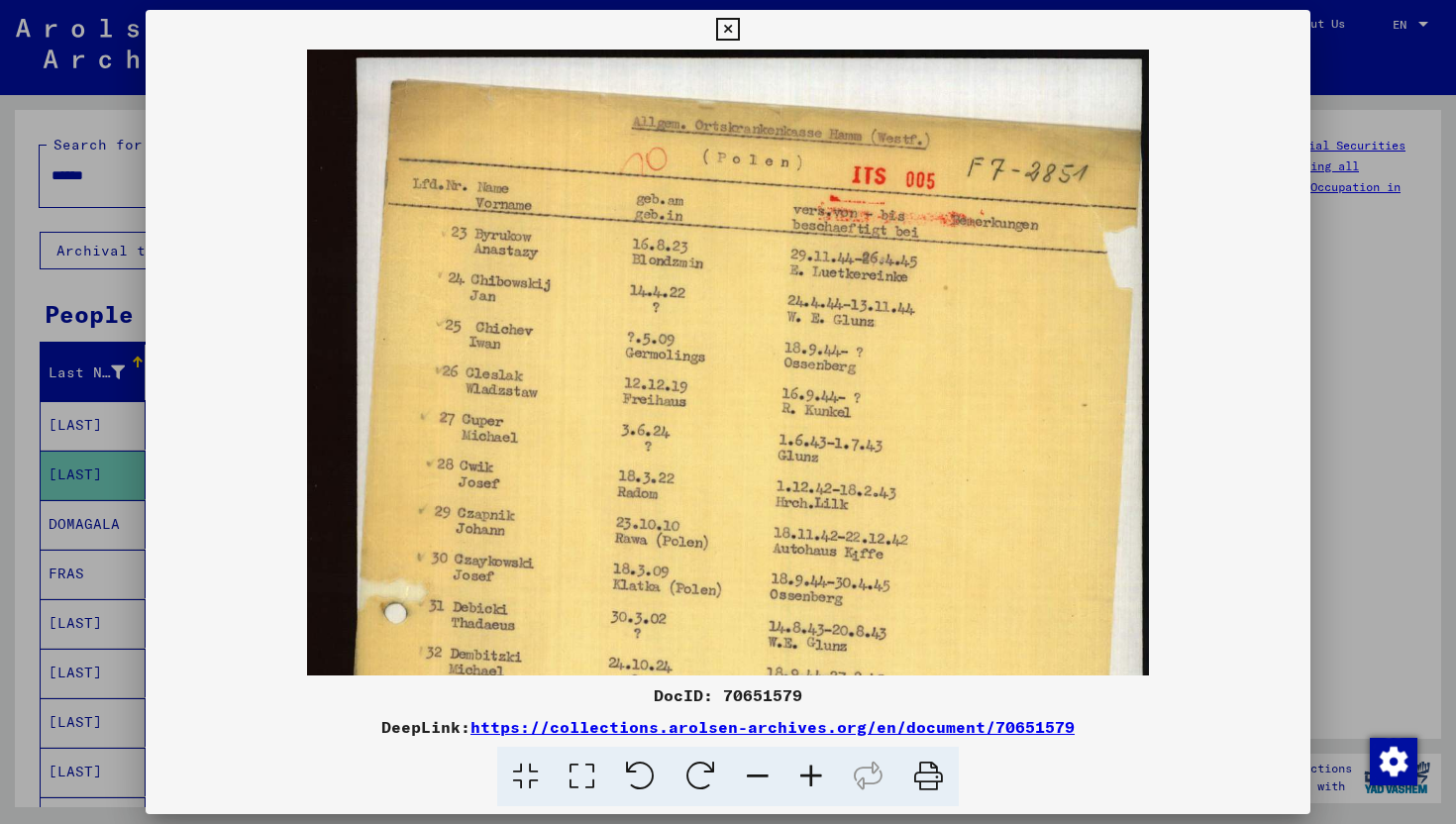 click at bounding box center [811, 776] 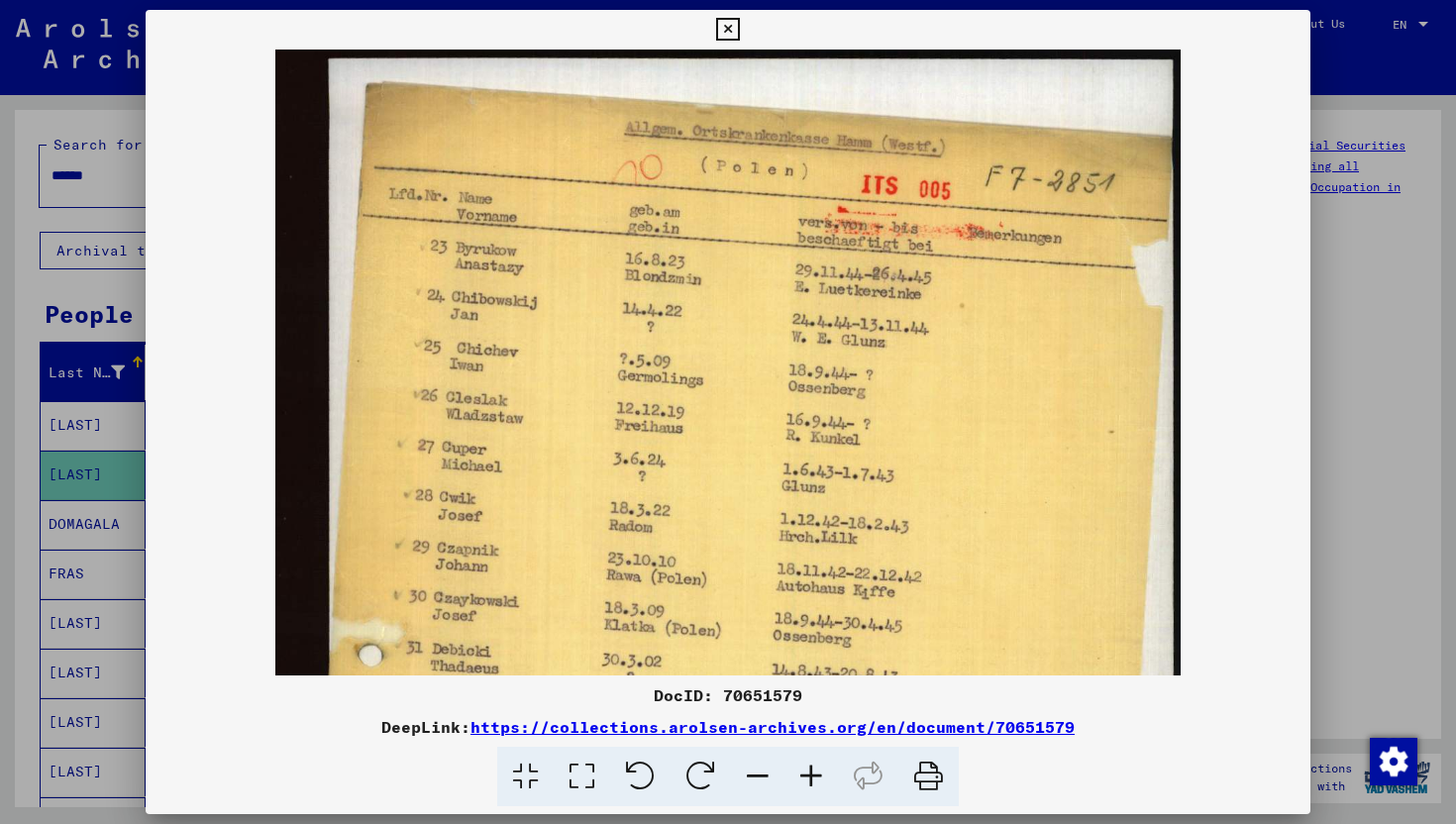 click at bounding box center (811, 776) 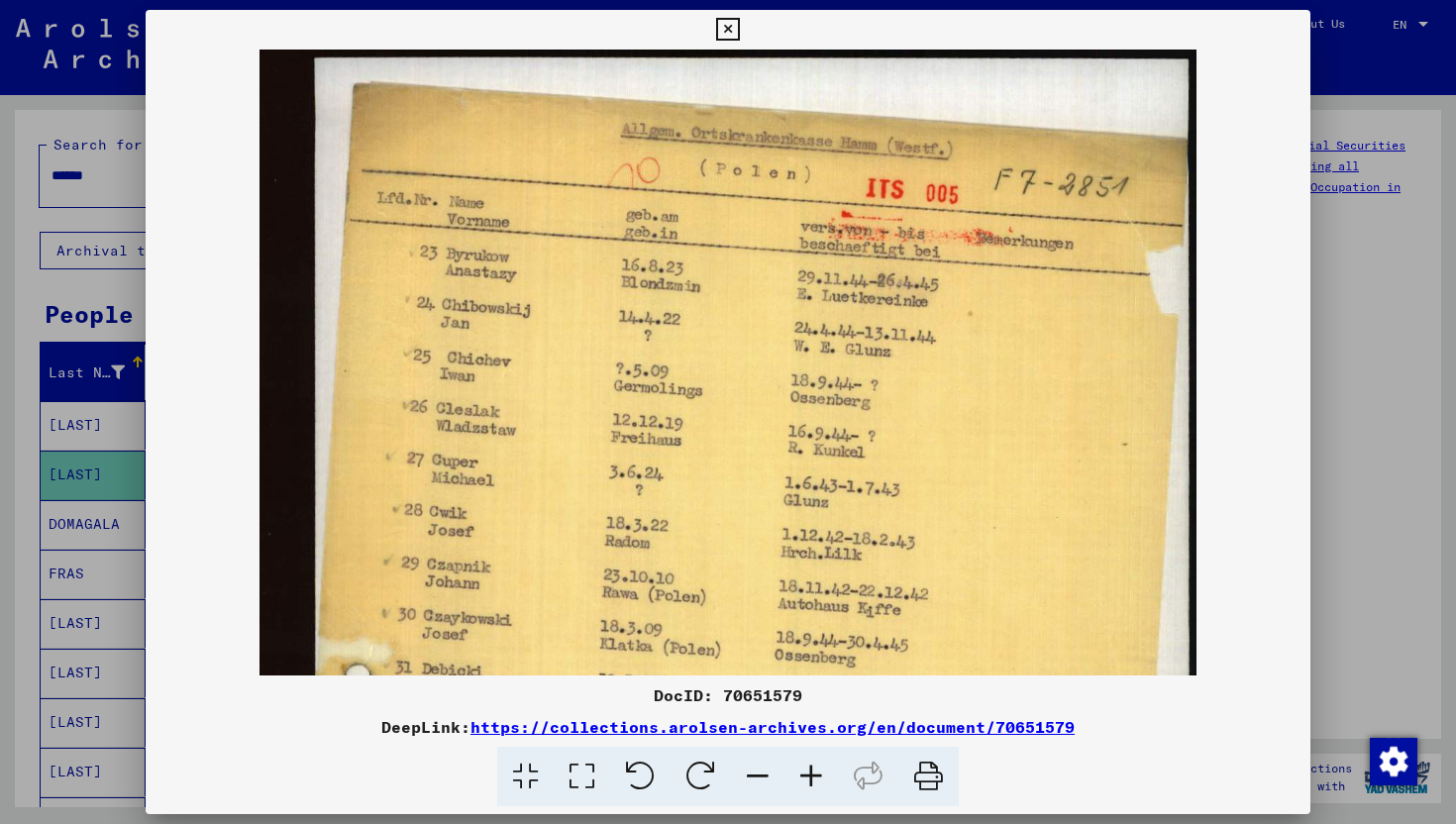scroll, scrollTop: 2, scrollLeft: 0, axis: vertical 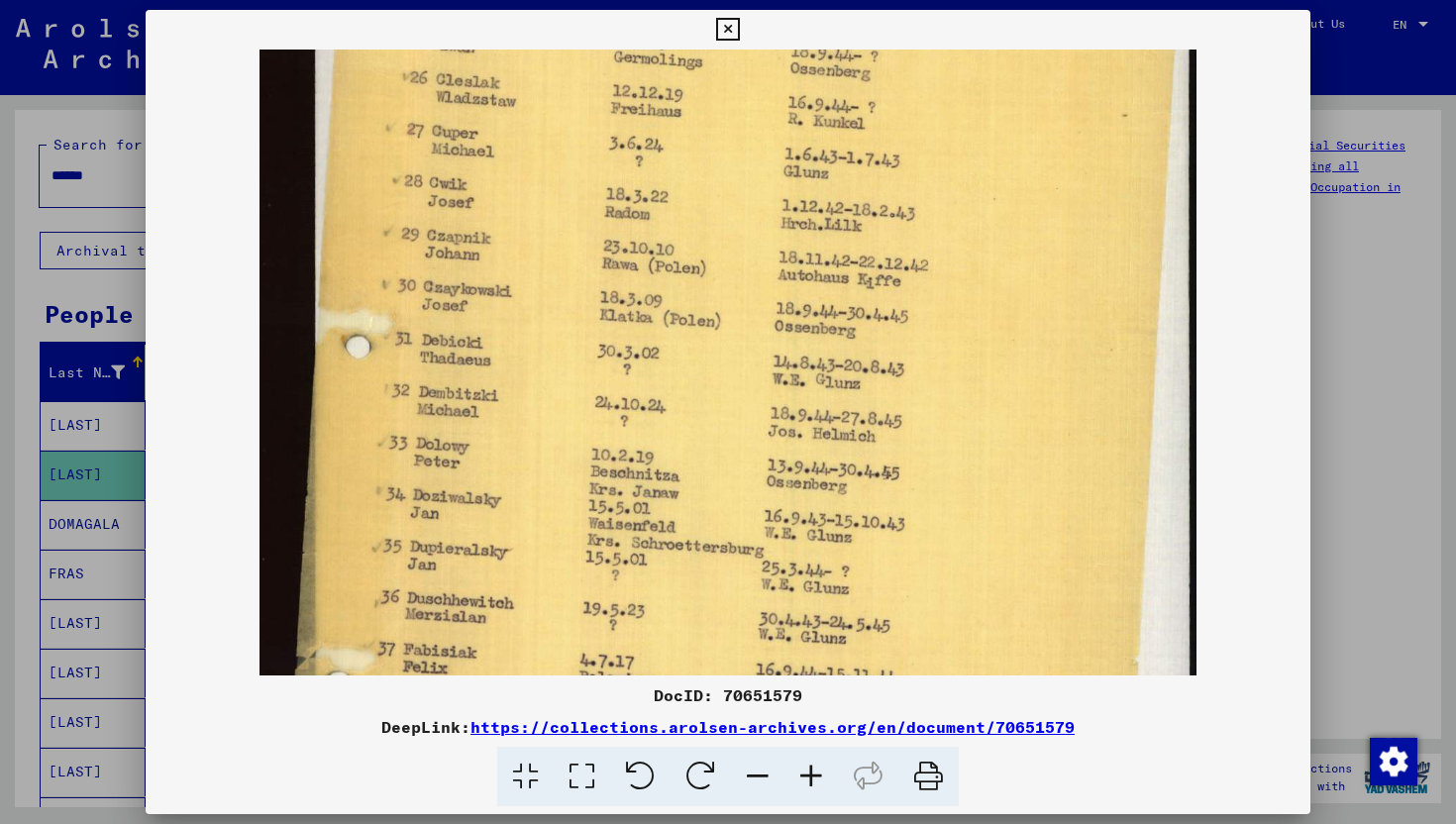 drag, startPoint x: 668, startPoint y: 509, endPoint x: 578, endPoint y: 139, distance: 380.78866 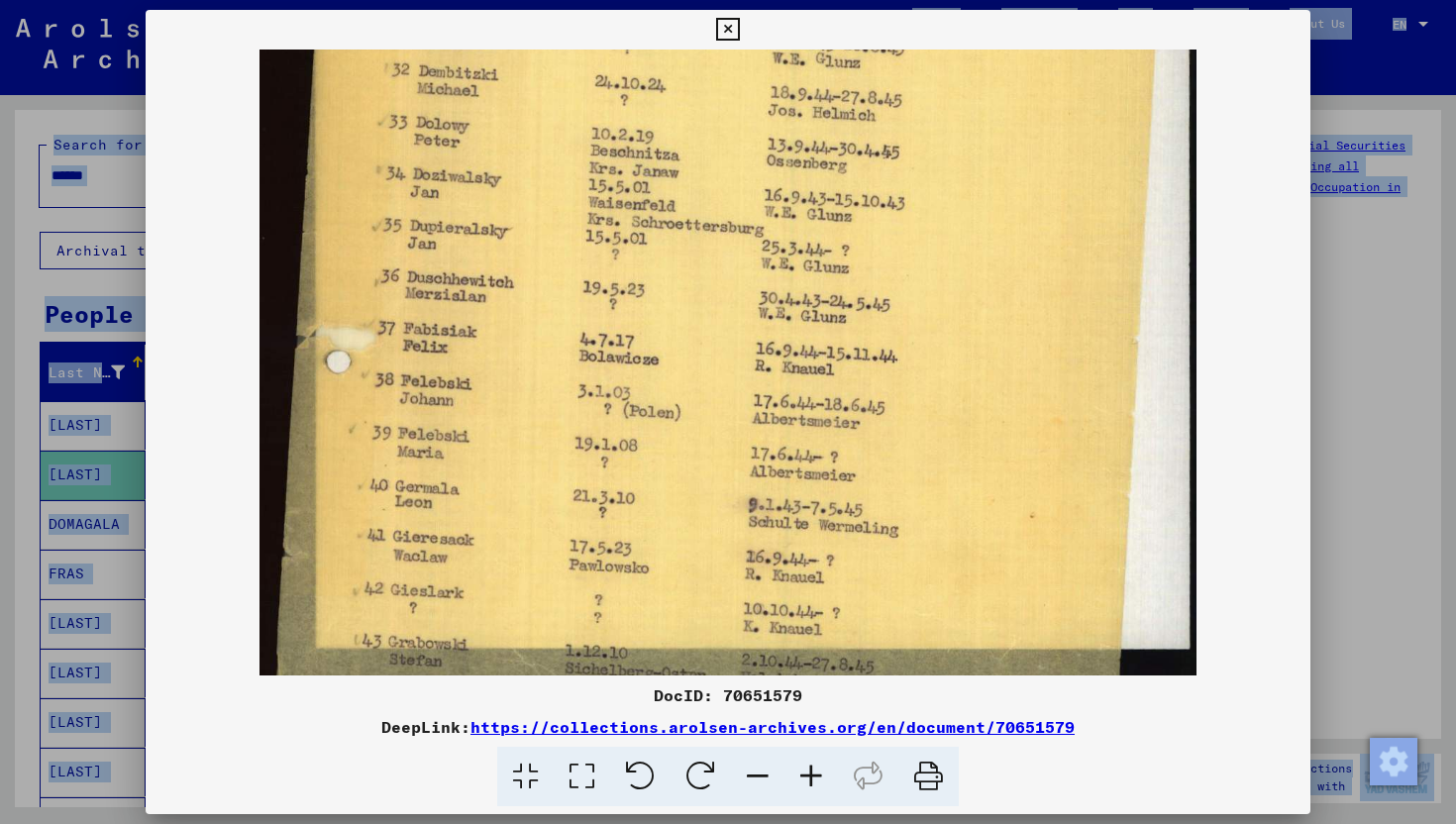 scroll, scrollTop: 651, scrollLeft: 0, axis: vertical 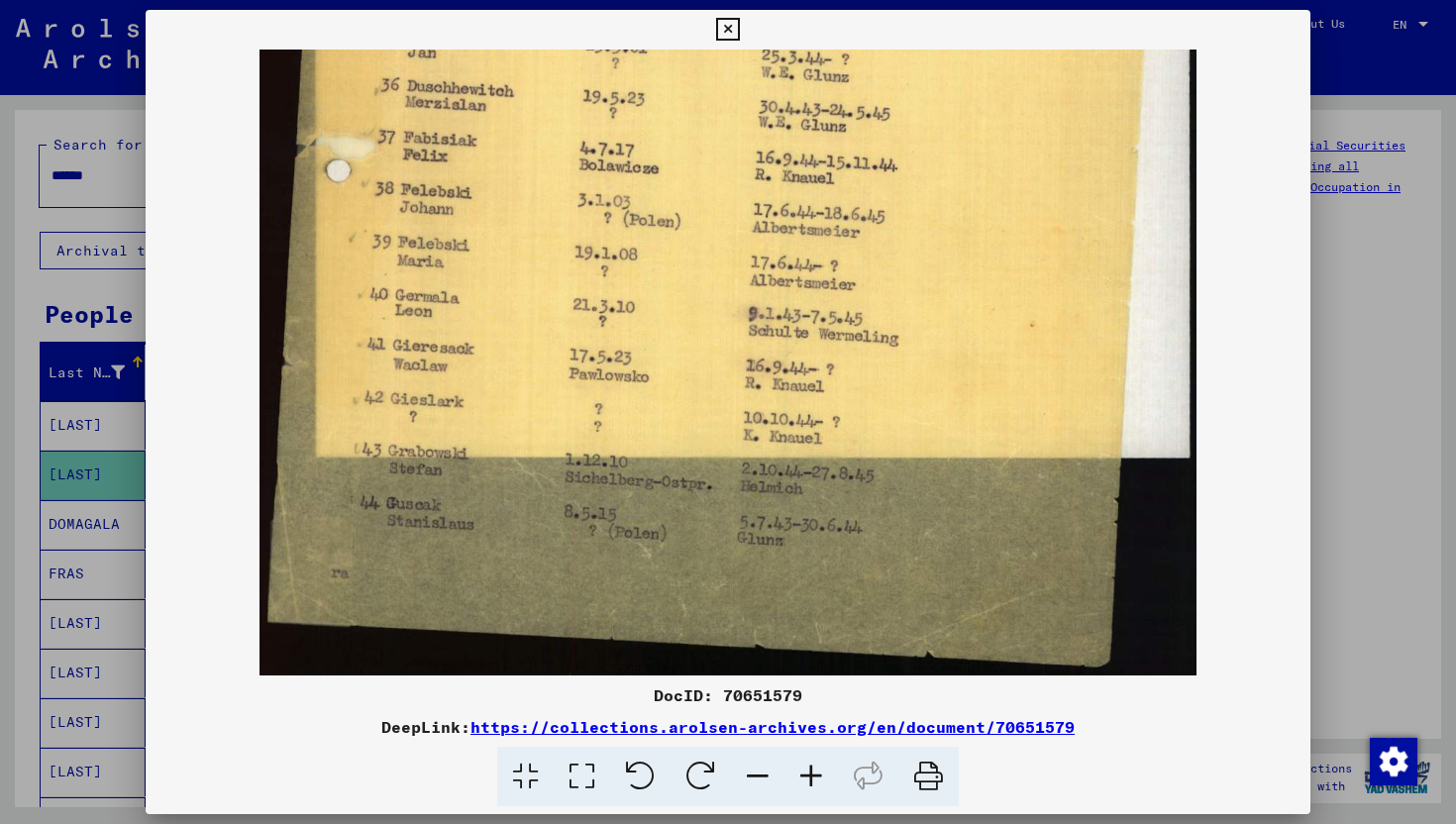 drag, startPoint x: 641, startPoint y: 413, endPoint x: 681, endPoint y: 98, distance: 317.5295 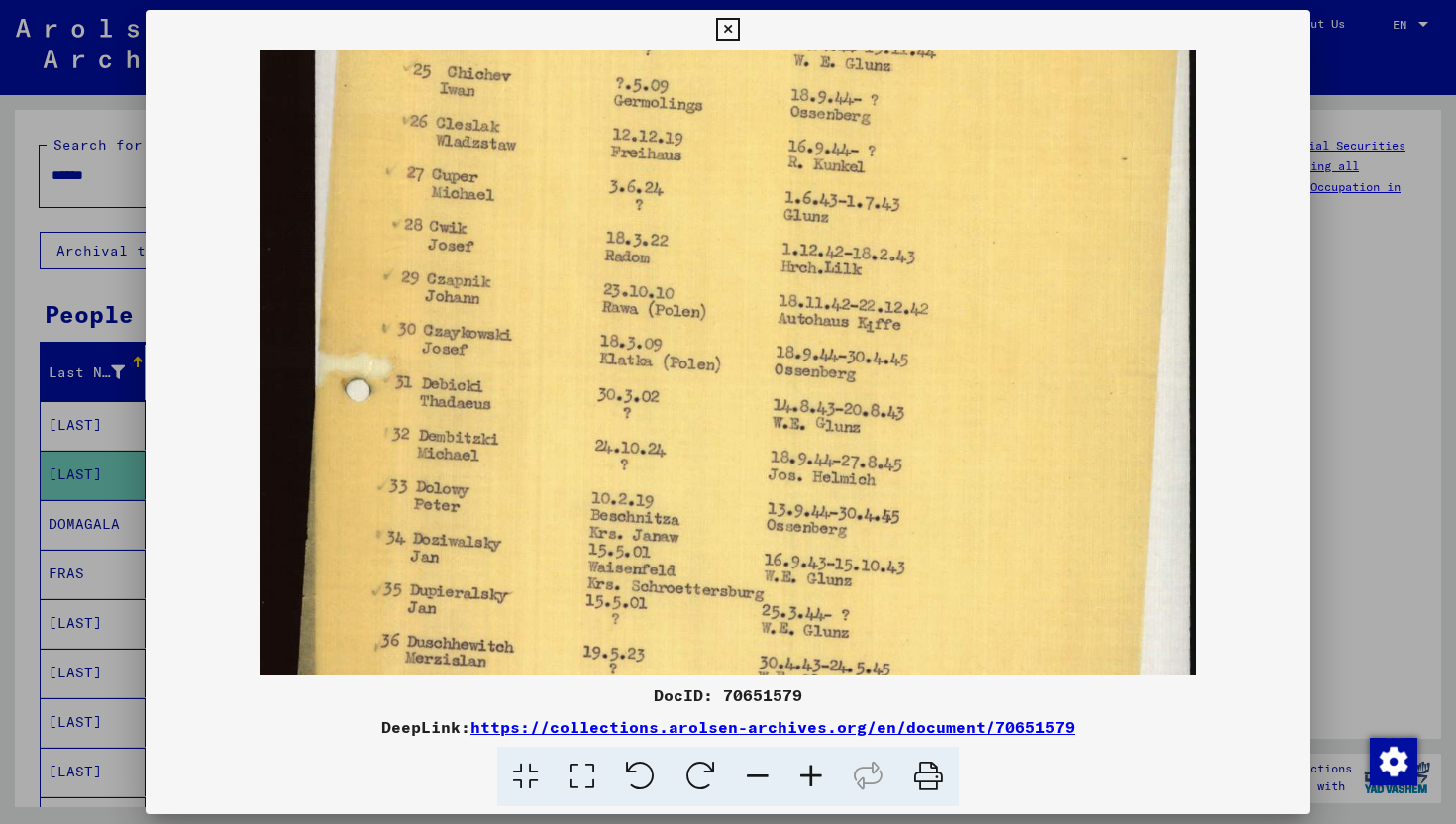 scroll, scrollTop: 285, scrollLeft: 0, axis: vertical 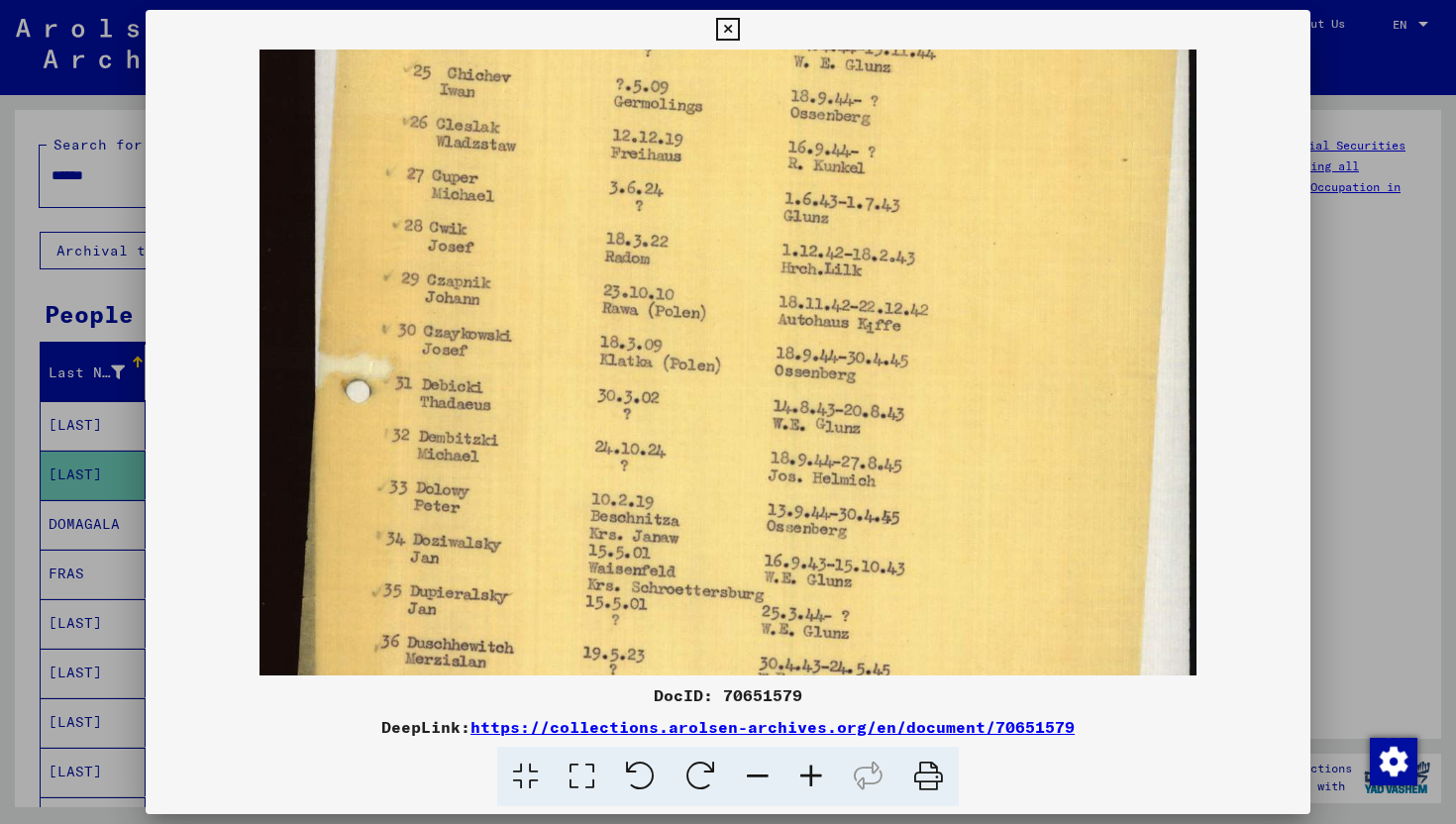 drag, startPoint x: 581, startPoint y: 272, endPoint x: 661, endPoint y: 829, distance: 562.7157 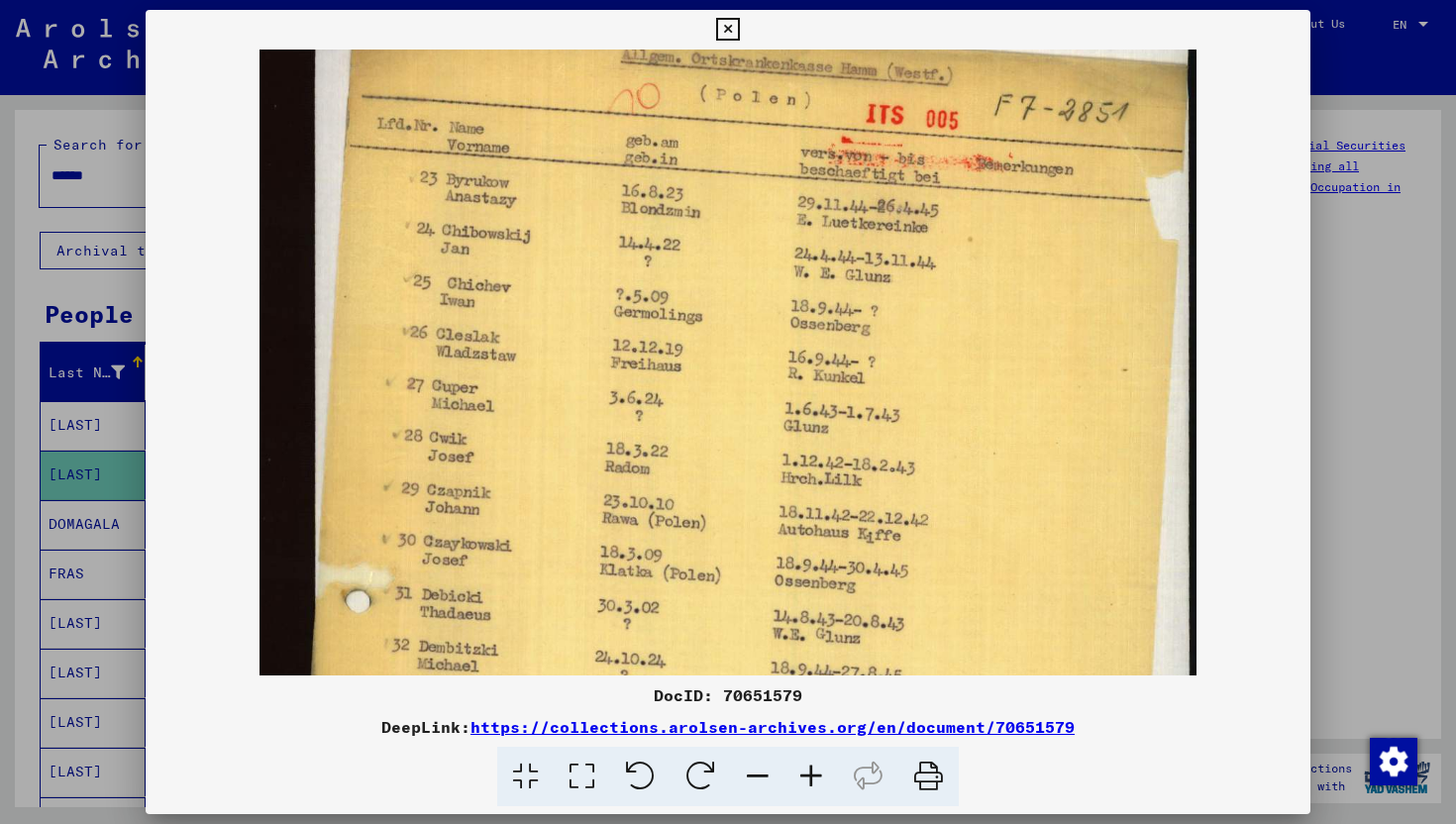 scroll, scrollTop: 0, scrollLeft: 0, axis: both 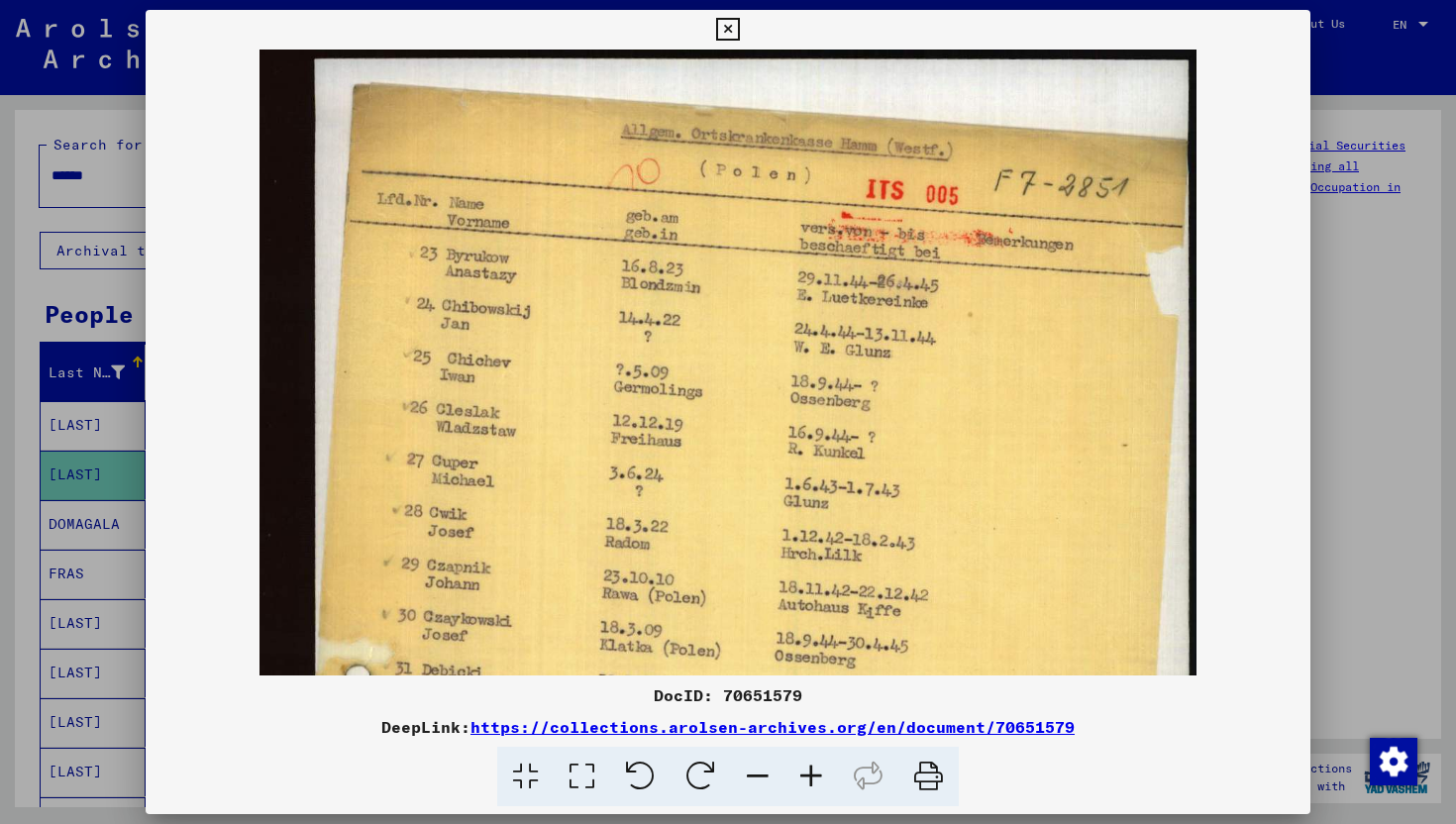 drag, startPoint x: 647, startPoint y: 304, endPoint x: 653, endPoint y: 652, distance: 348.05172 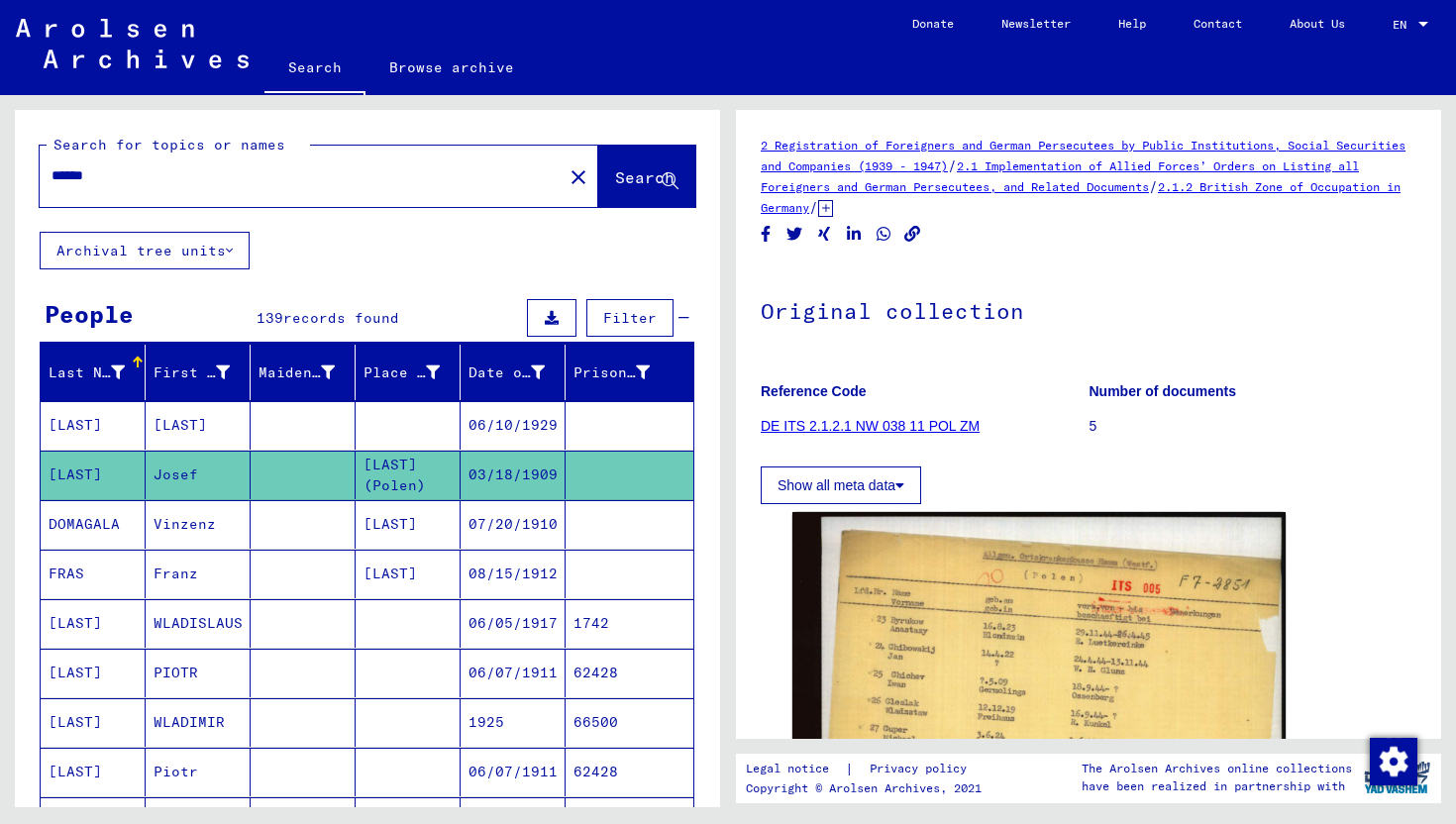 click on "[LAST]" at bounding box center (93, 672) 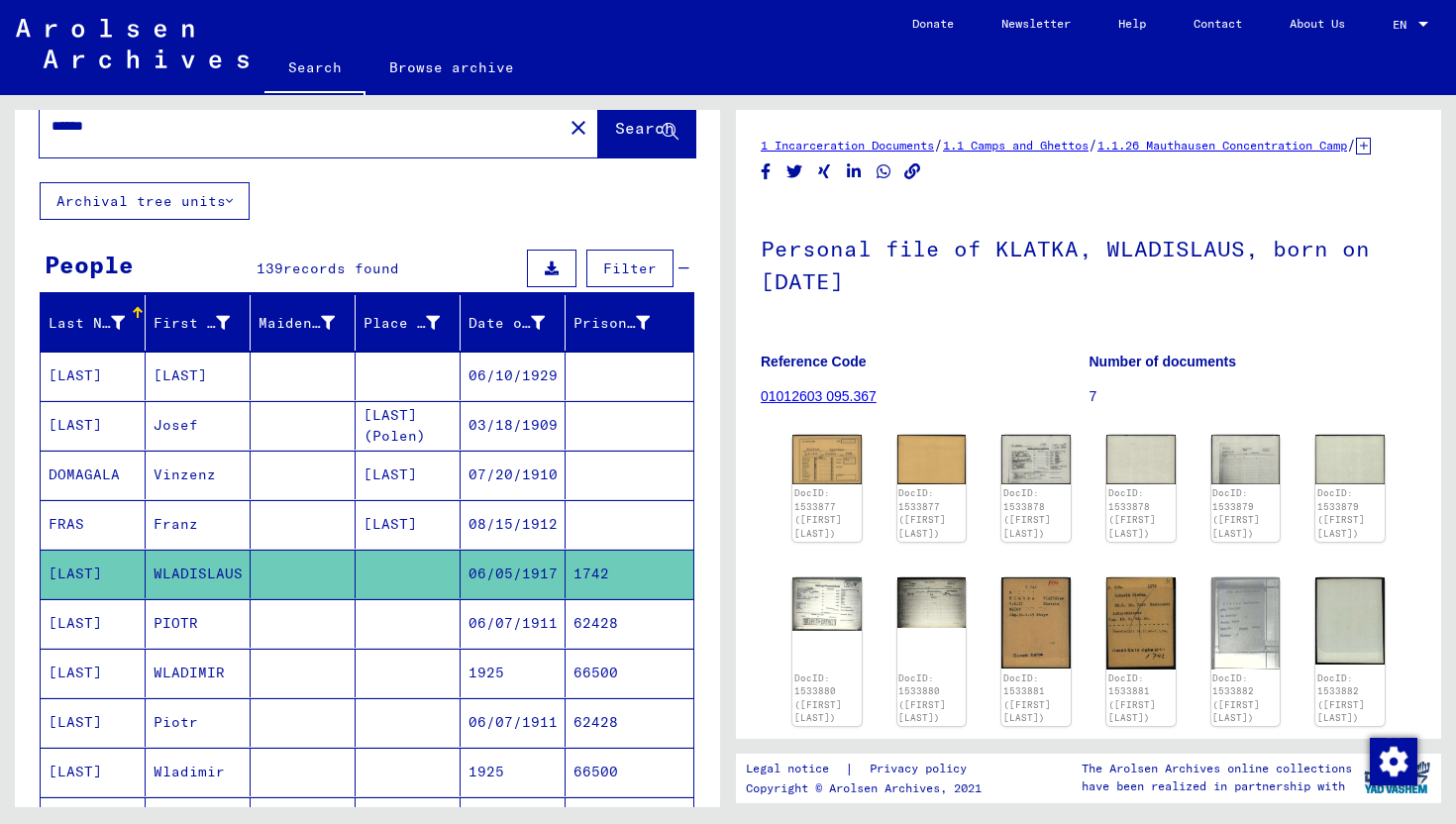 scroll, scrollTop: 123, scrollLeft: 0, axis: vertical 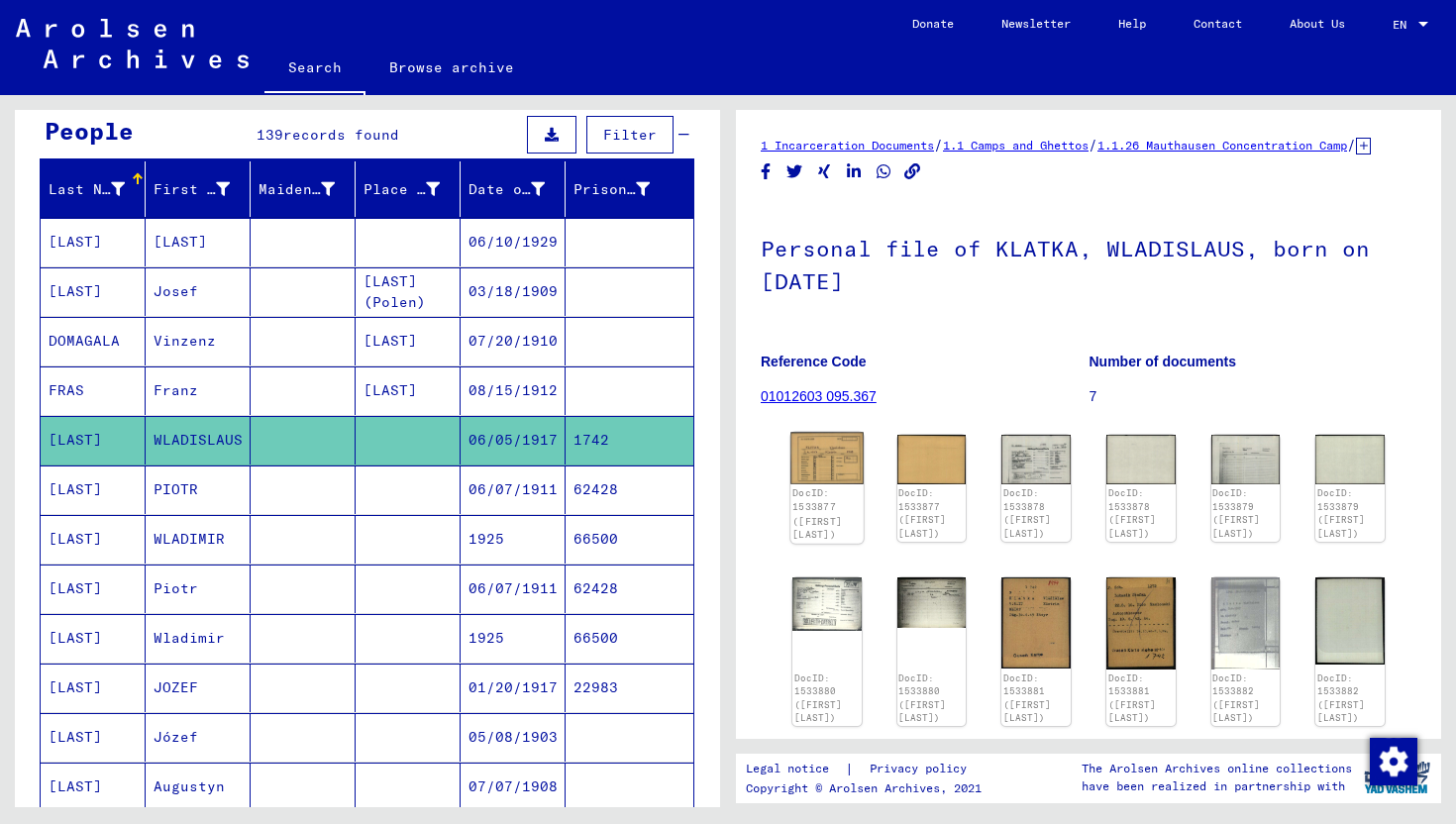 click 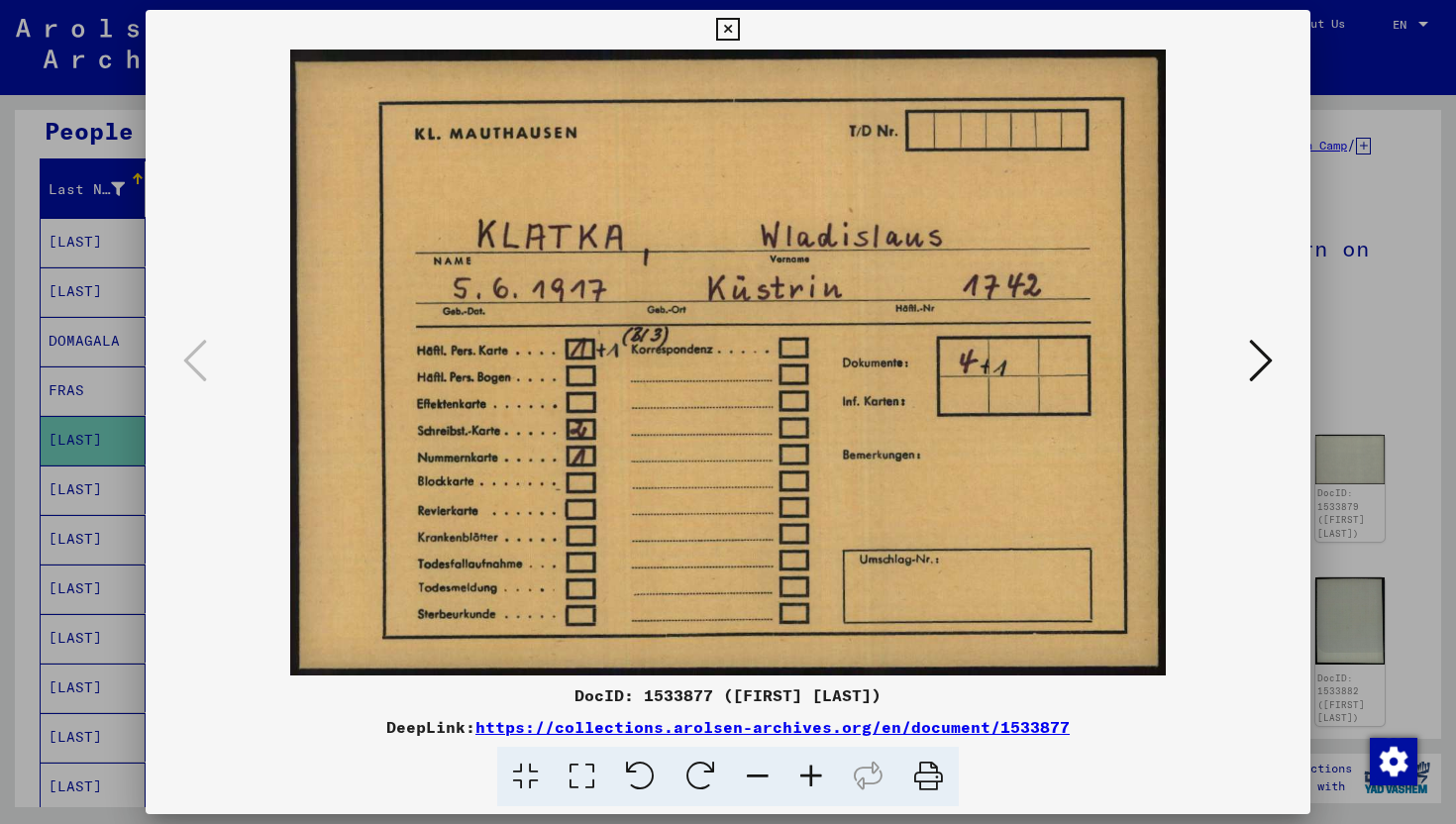 click at bounding box center [1261, 360] 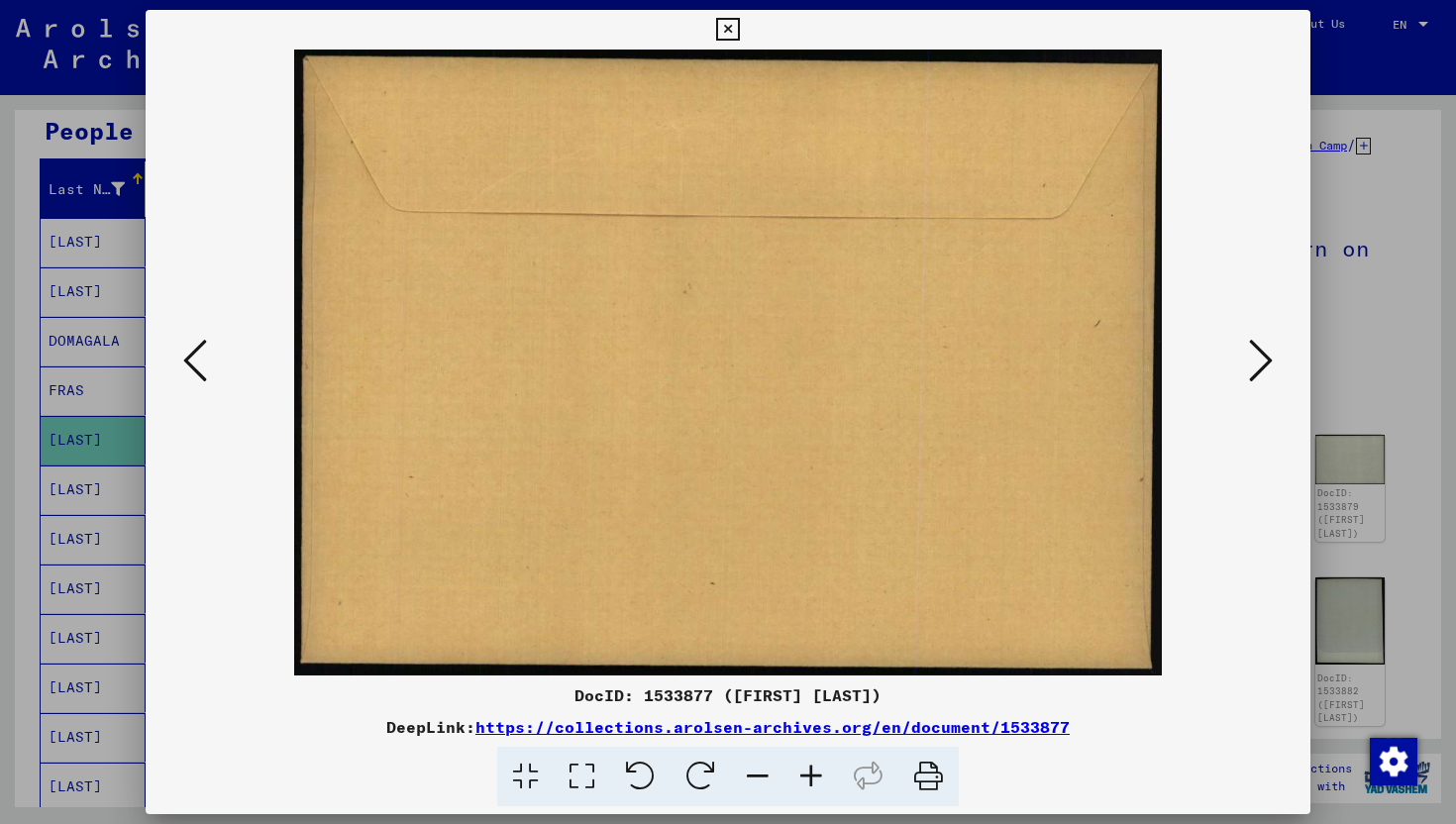 click at bounding box center [1261, 360] 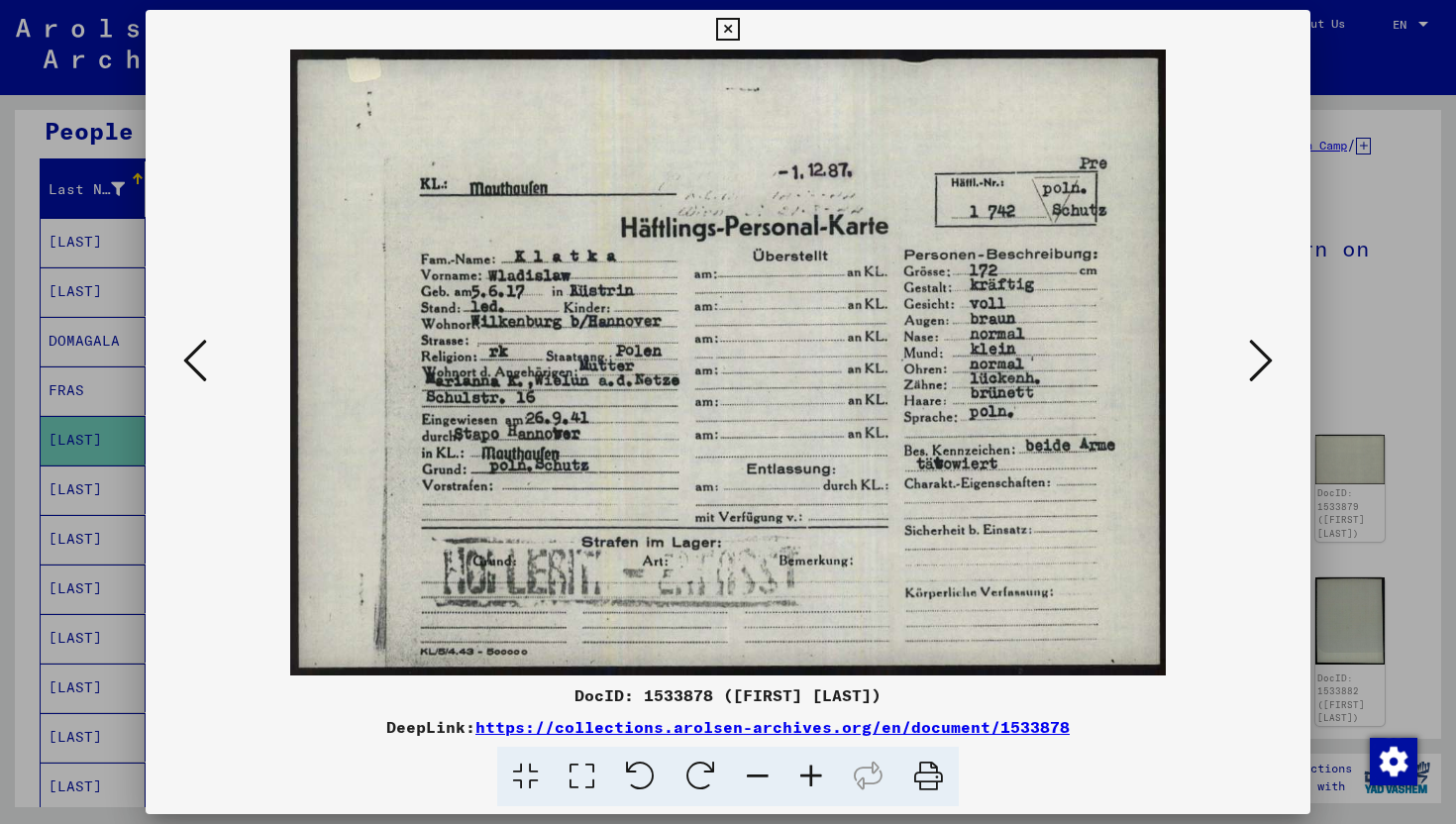 scroll, scrollTop: 0, scrollLeft: 0, axis: both 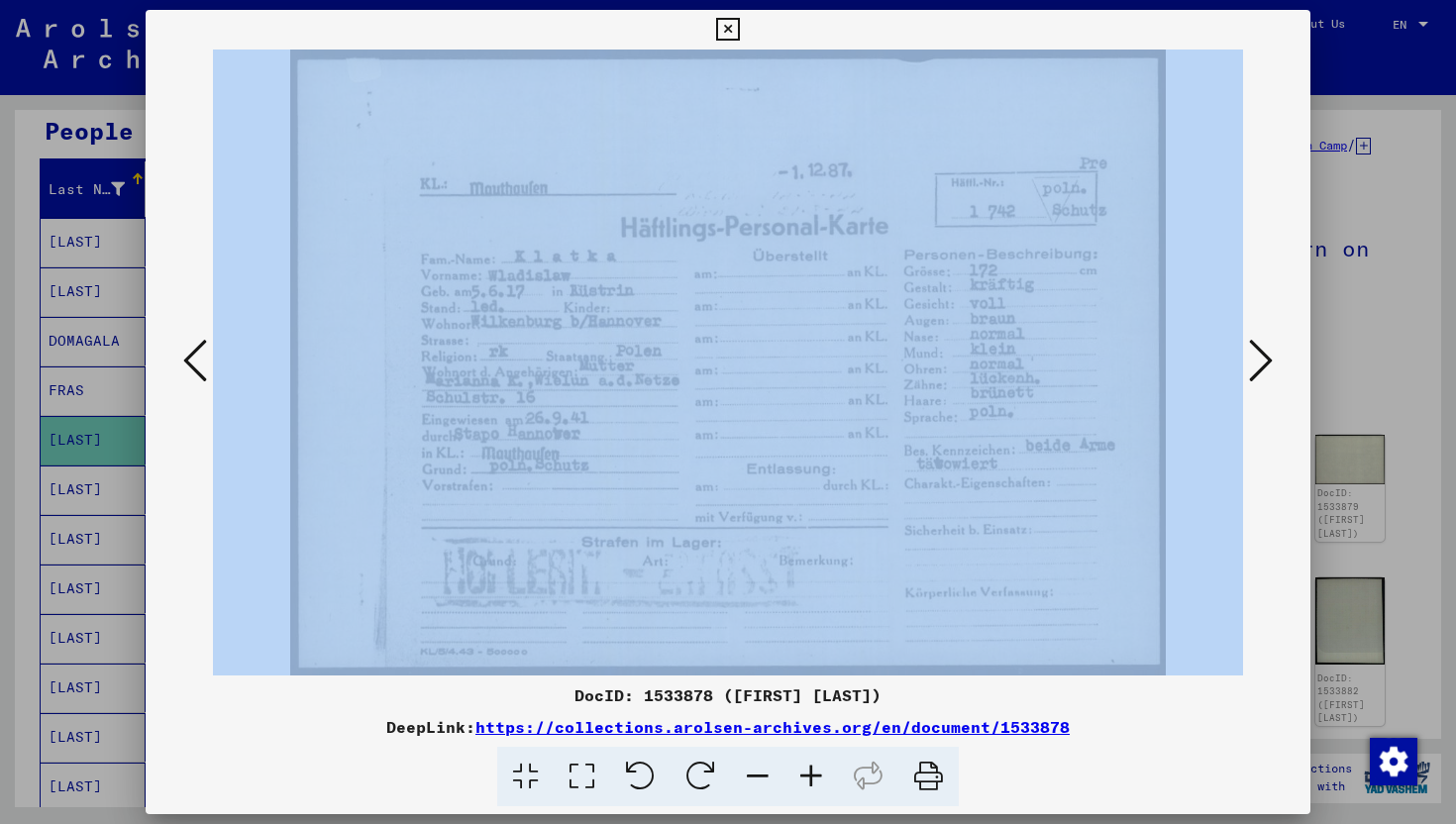 click at bounding box center (728, 362) 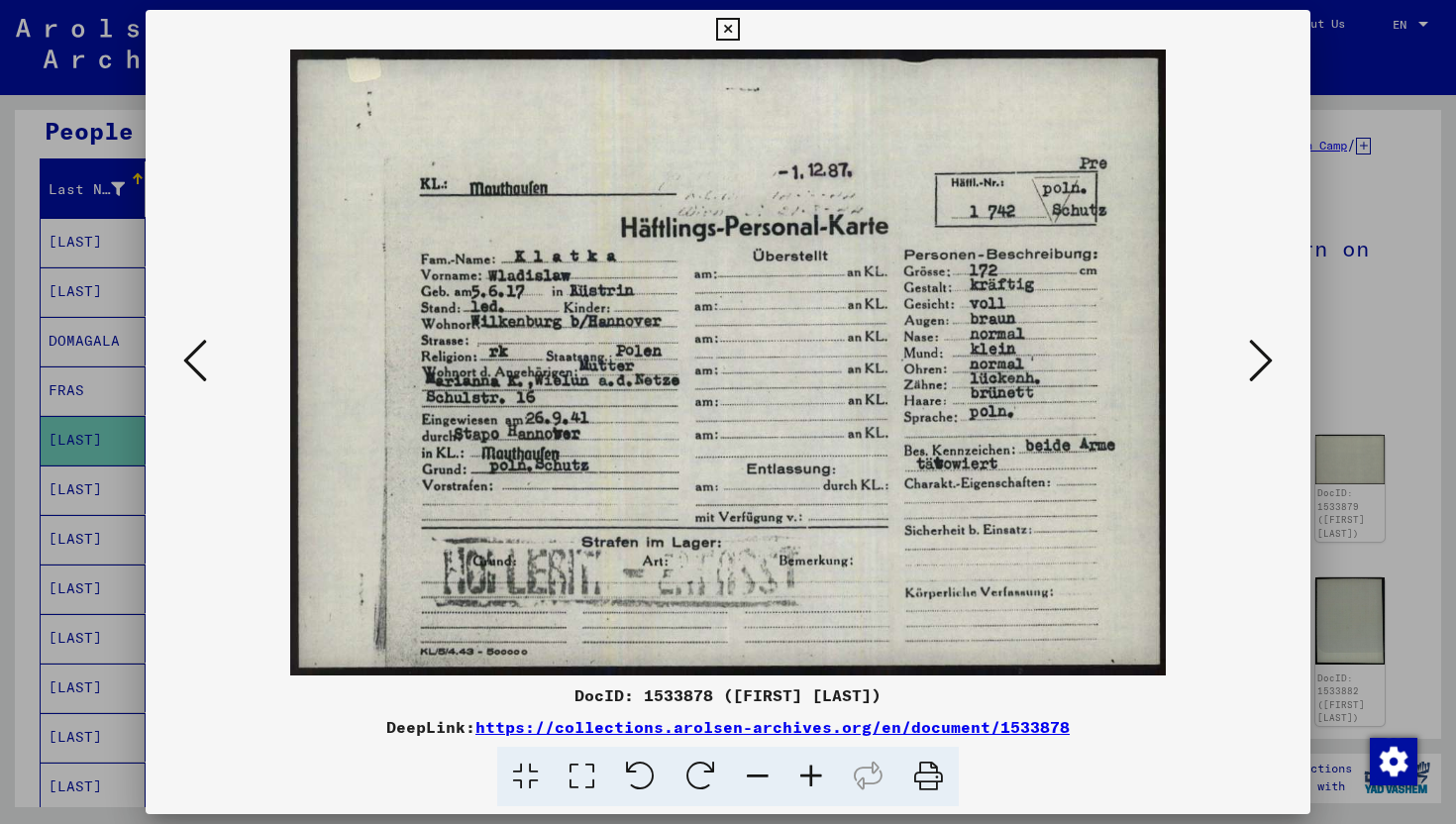 click at bounding box center (1261, 360) 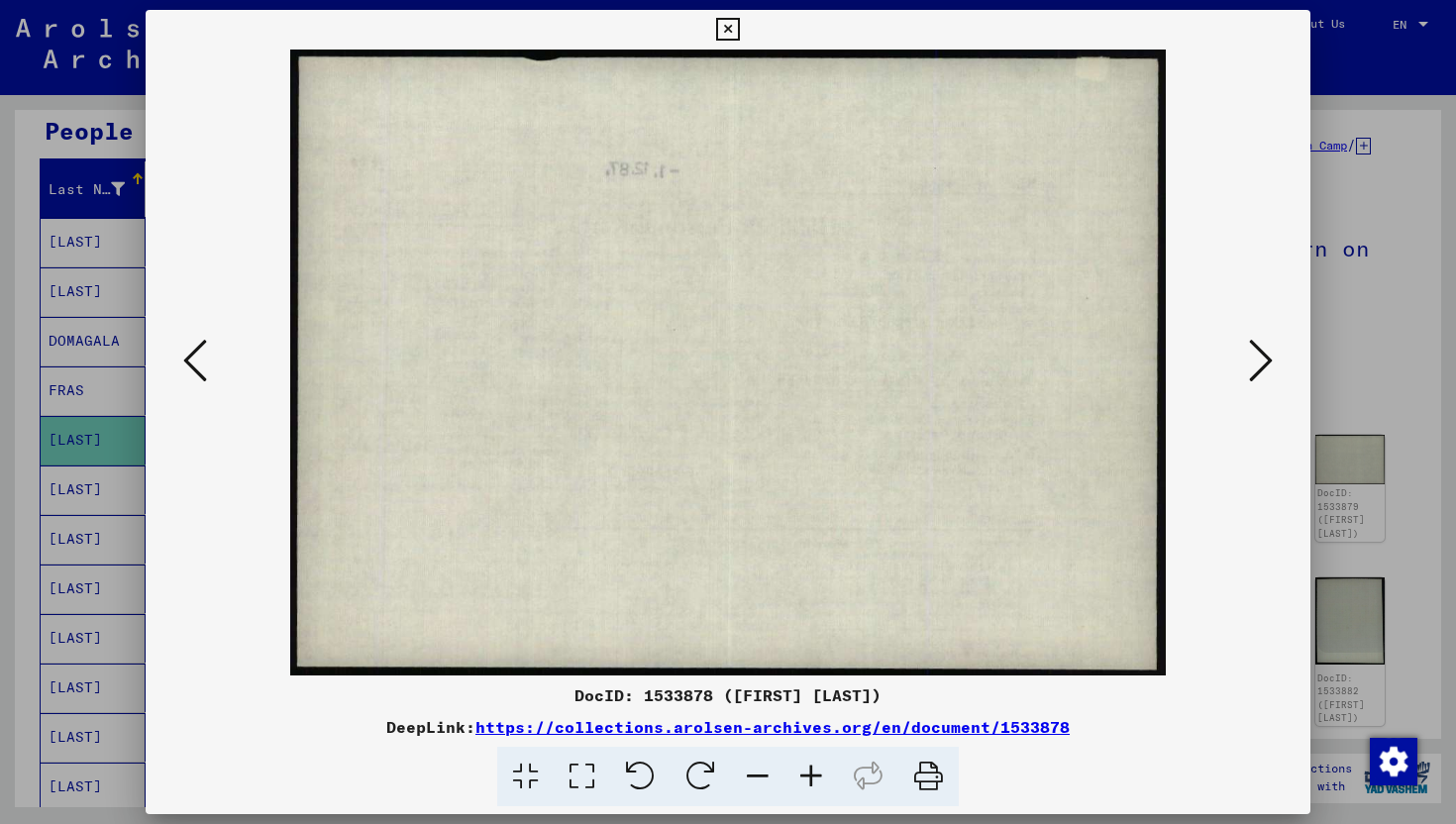 click at bounding box center (1261, 360) 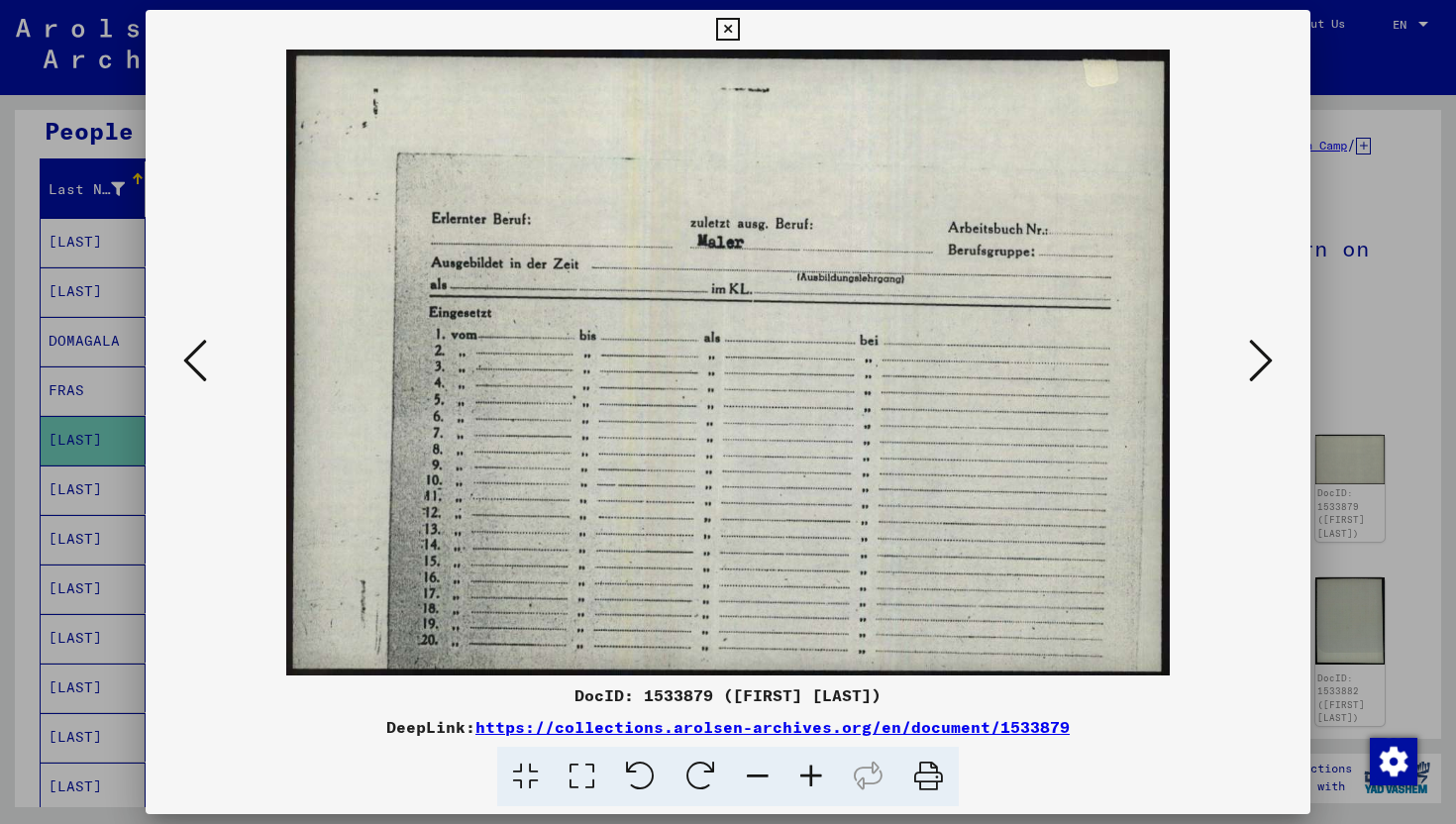 click at bounding box center [1261, 360] 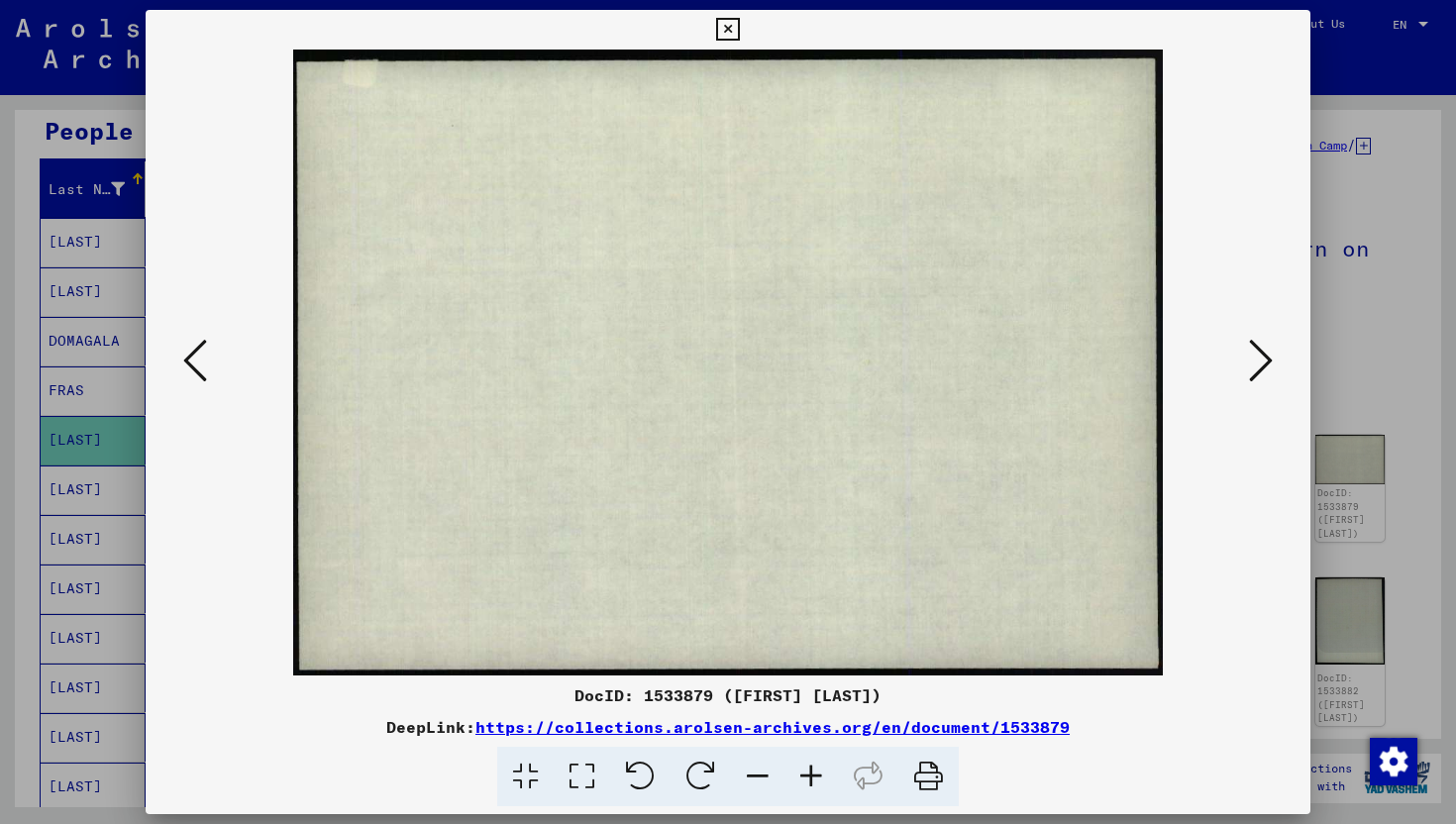 click at bounding box center (1261, 360) 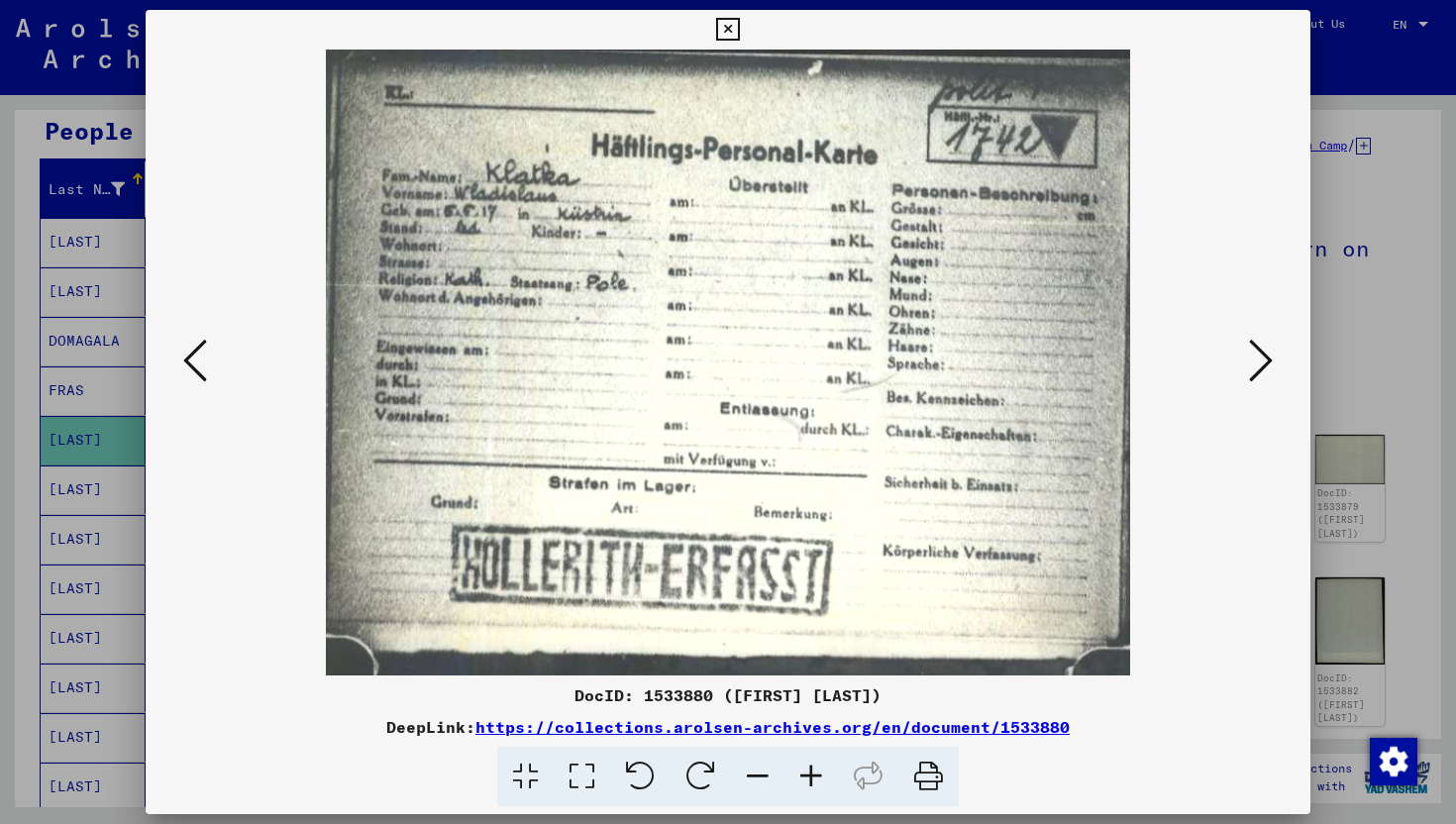 click at bounding box center [1261, 360] 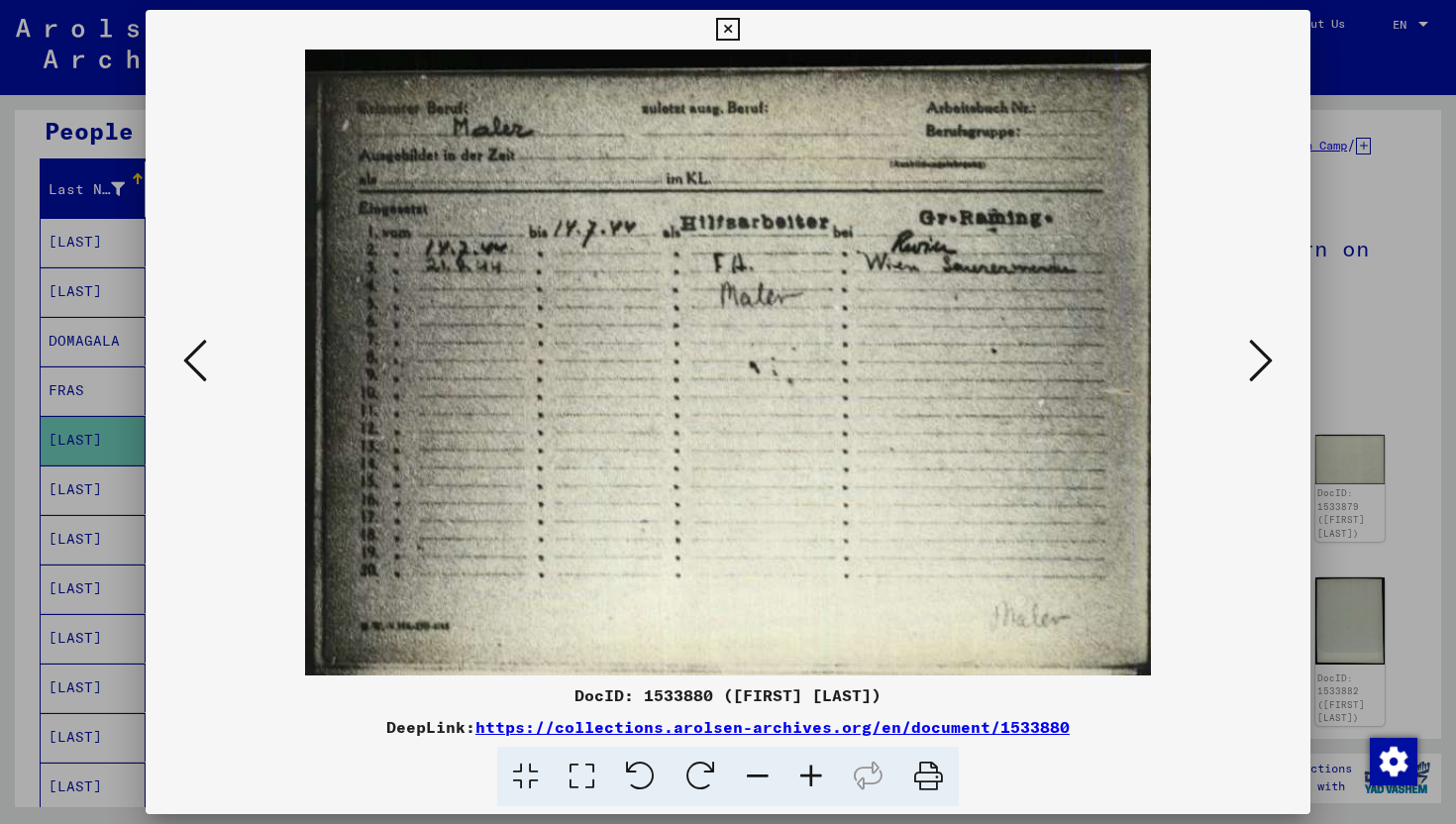 click at bounding box center (1261, 360) 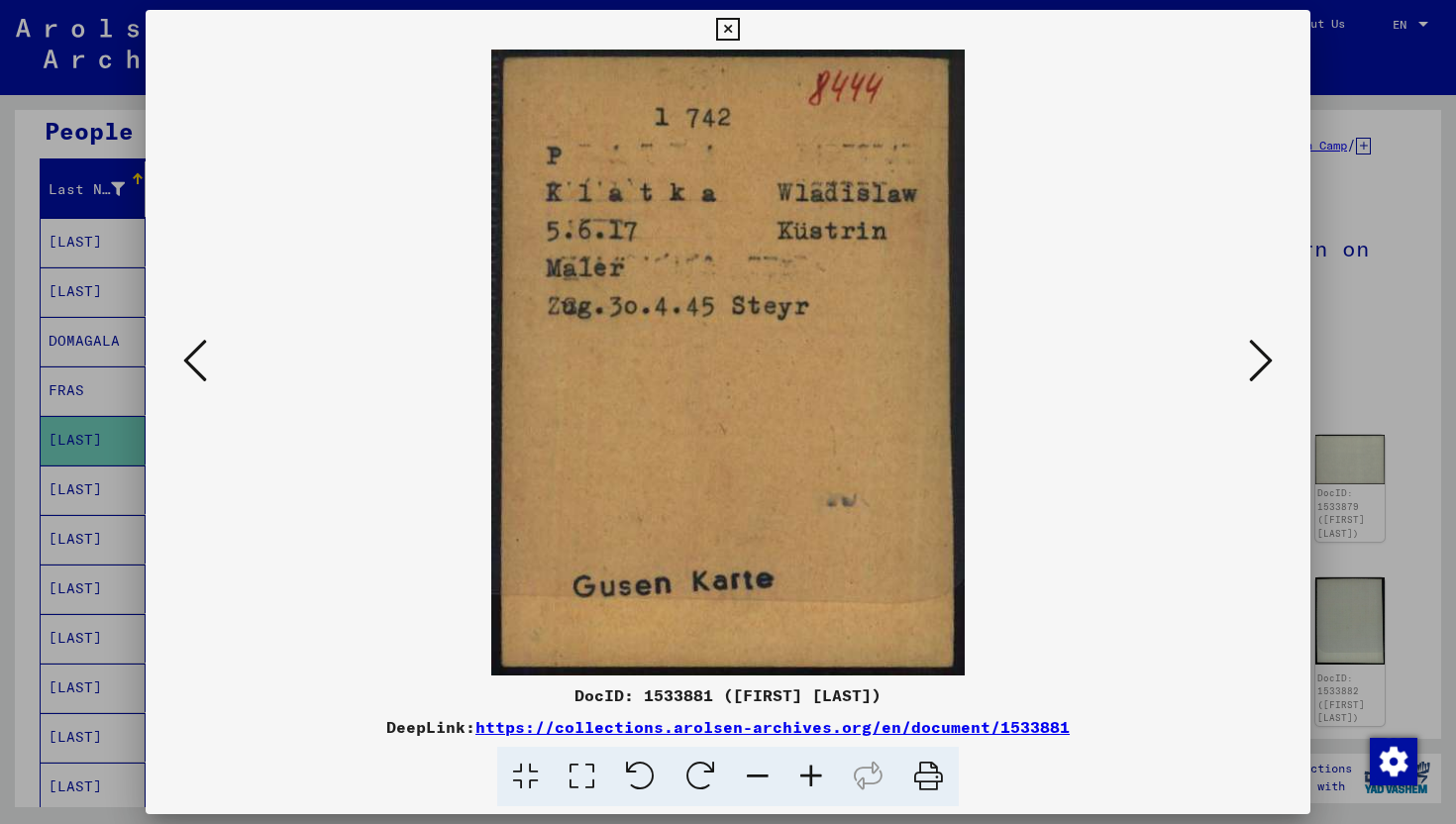 click at bounding box center (1261, 360) 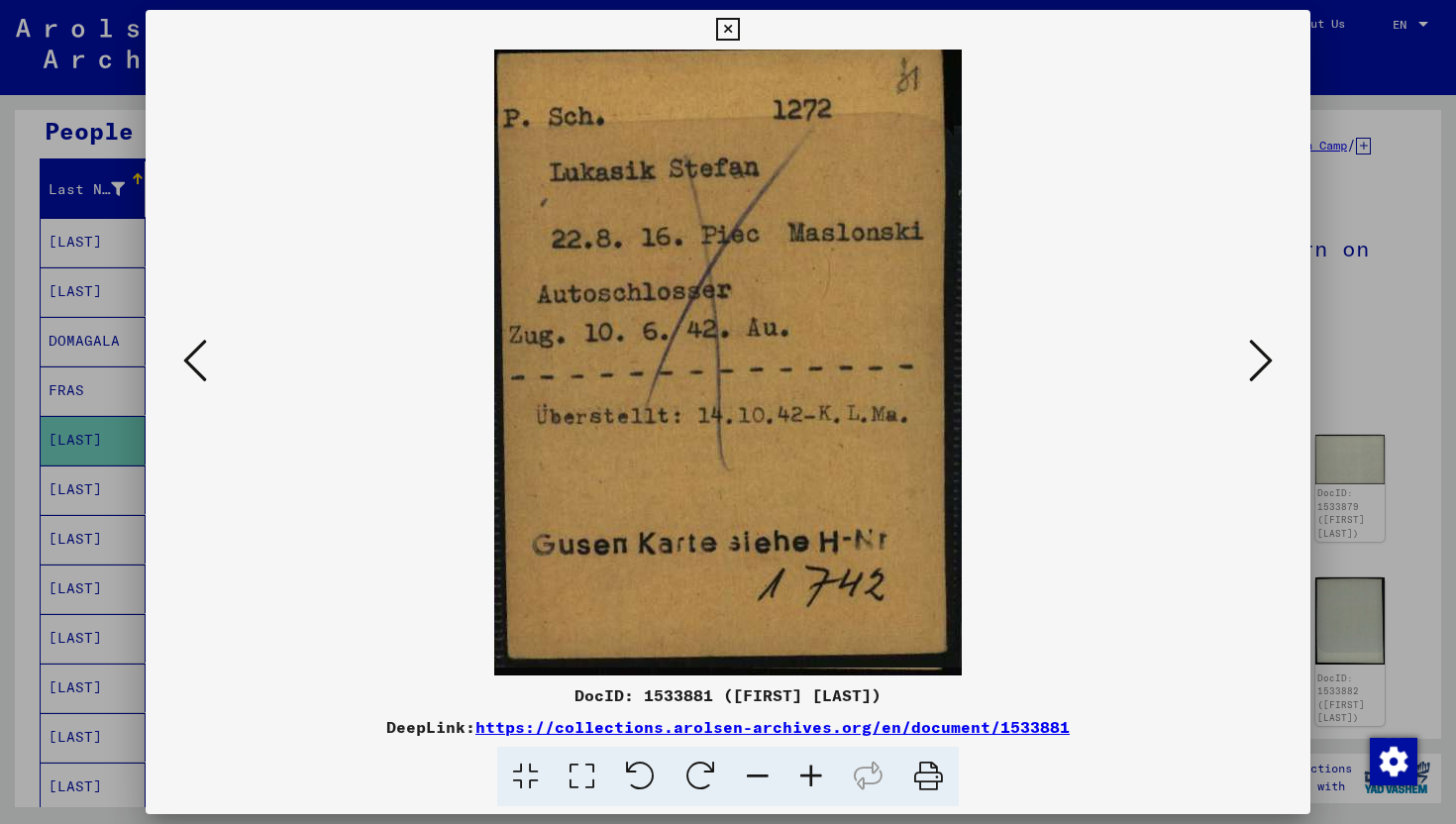 click at bounding box center [1261, 360] 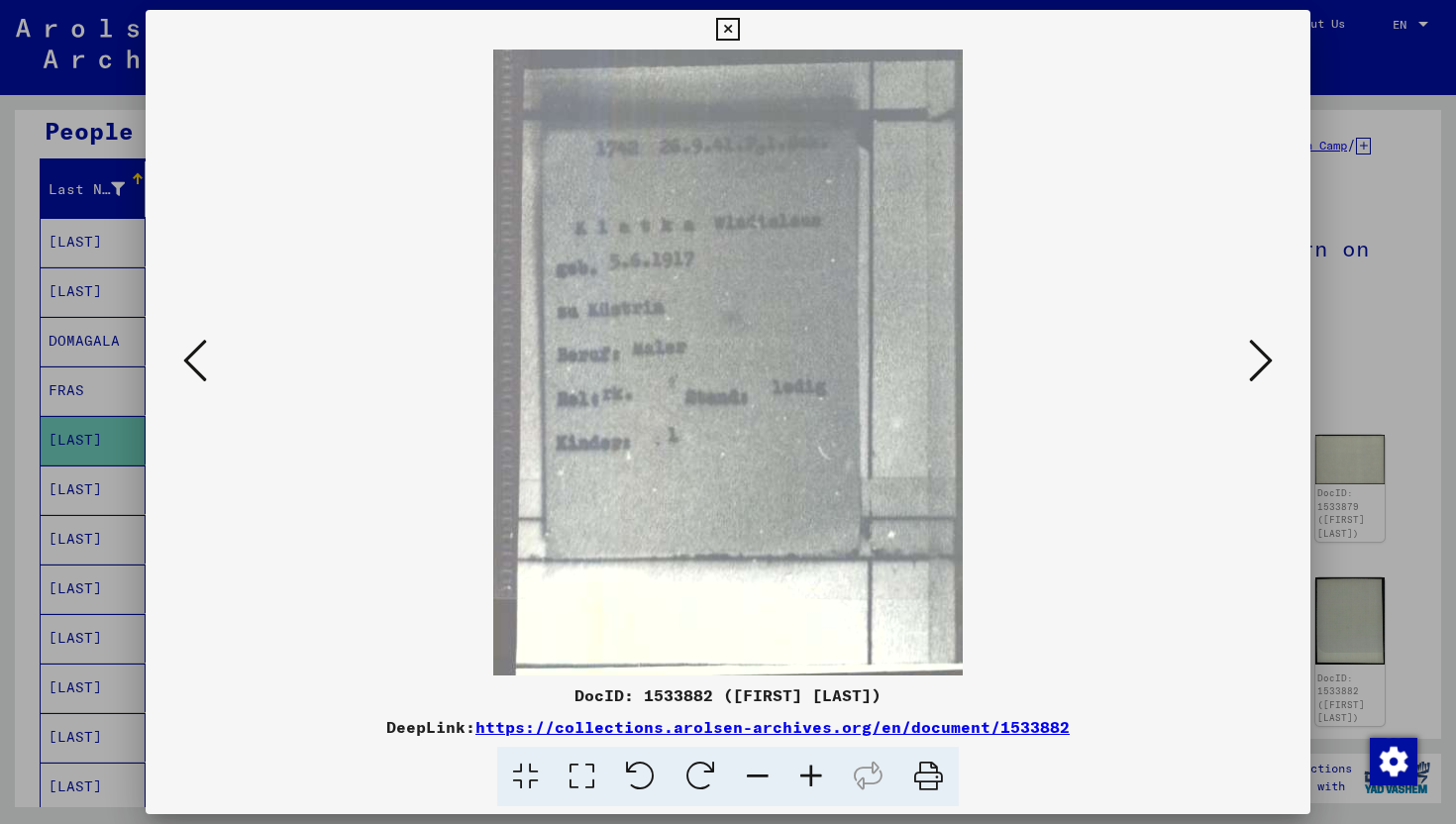 click at bounding box center (1261, 360) 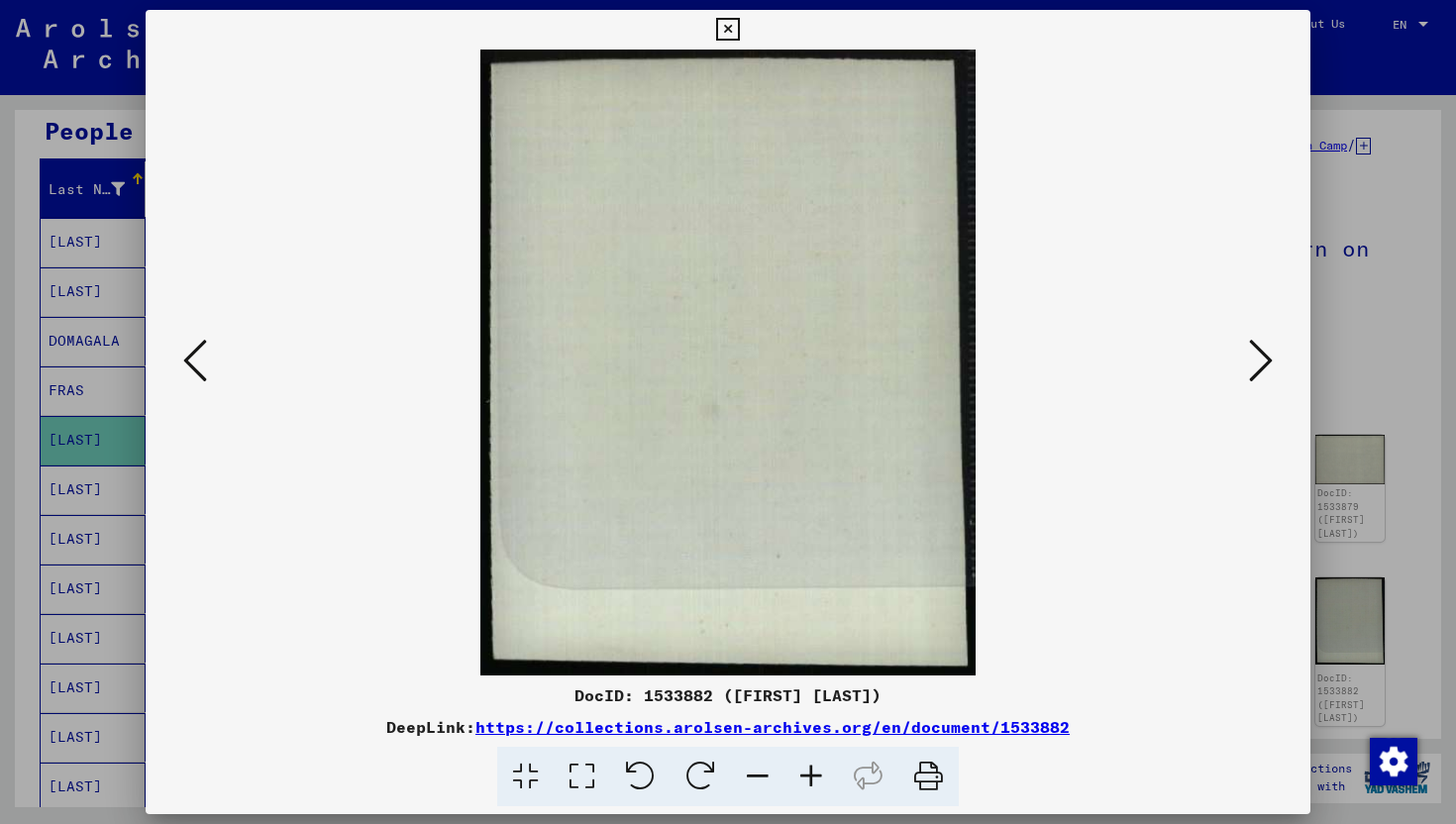 click at bounding box center (1261, 360) 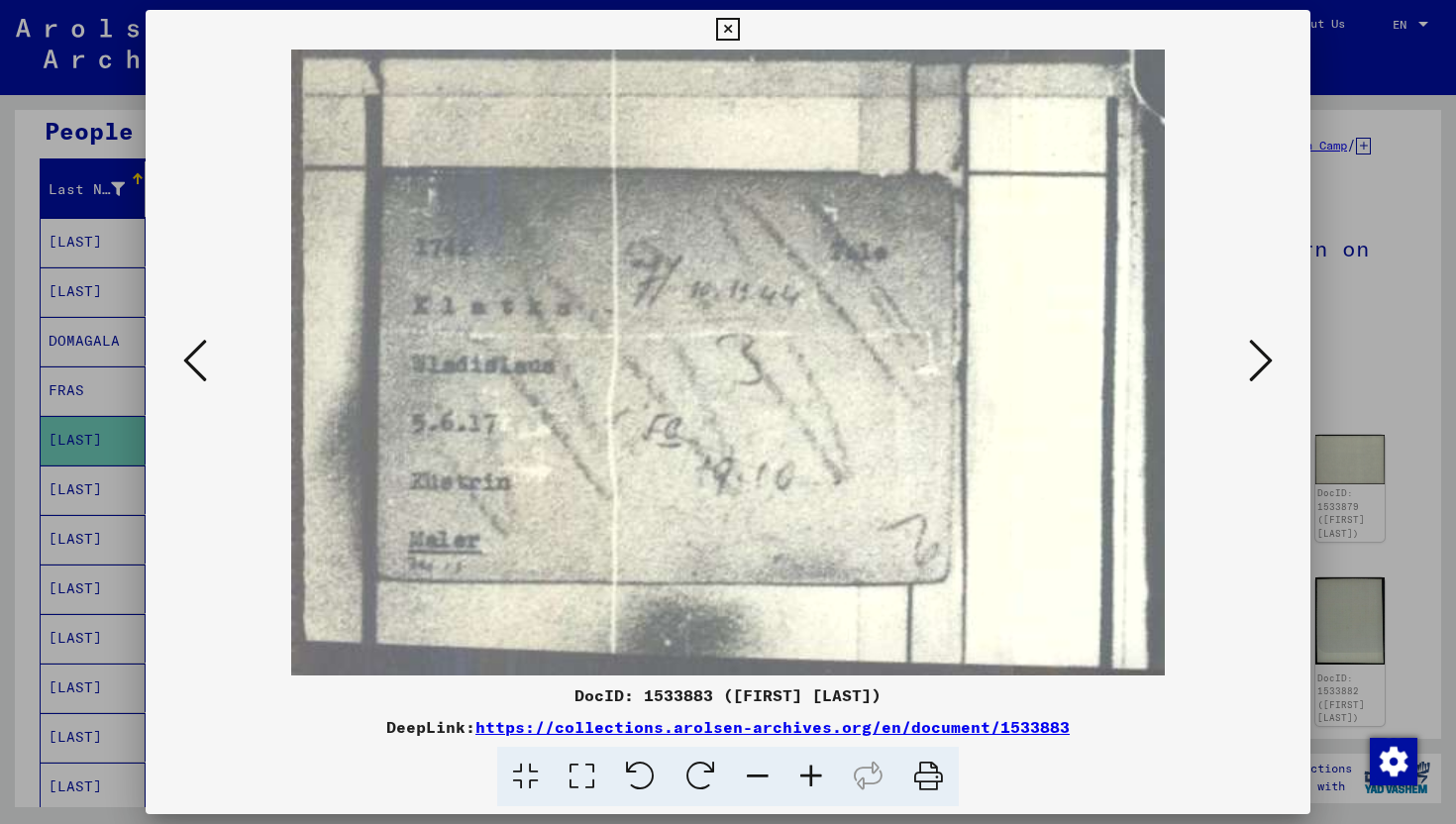click at bounding box center [1261, 360] 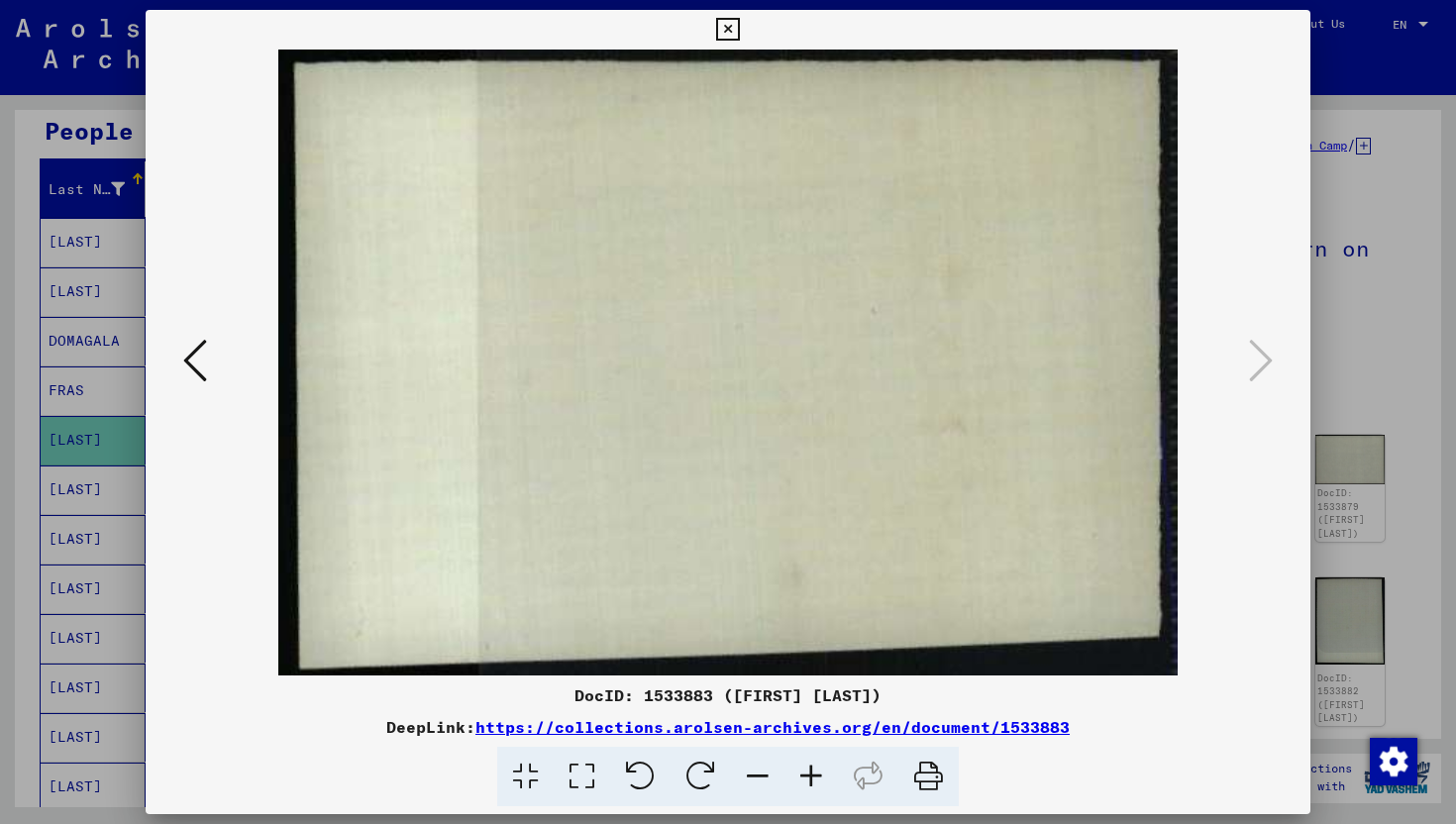 click at bounding box center [195, 360] 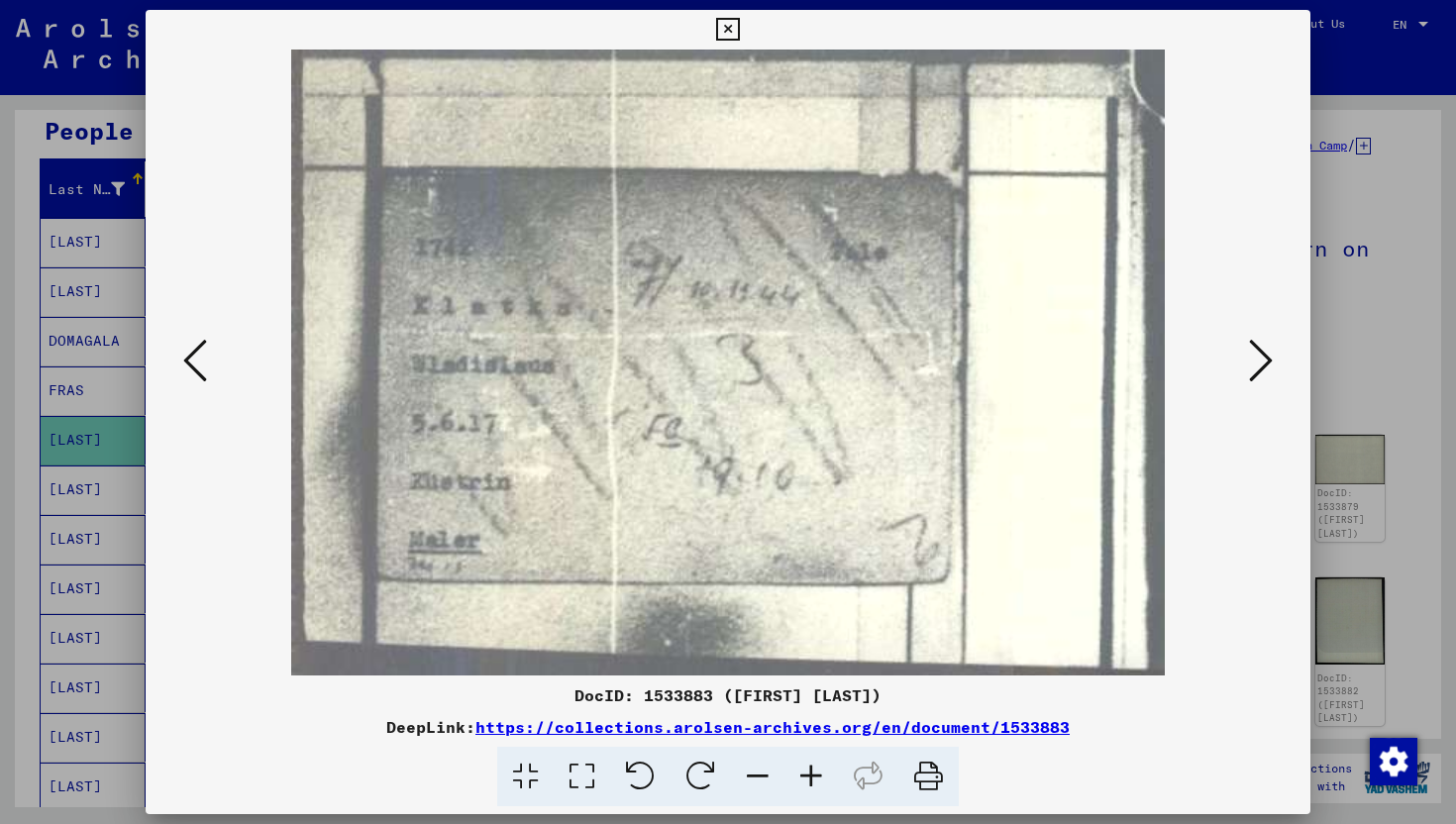 click at bounding box center (727, 30) 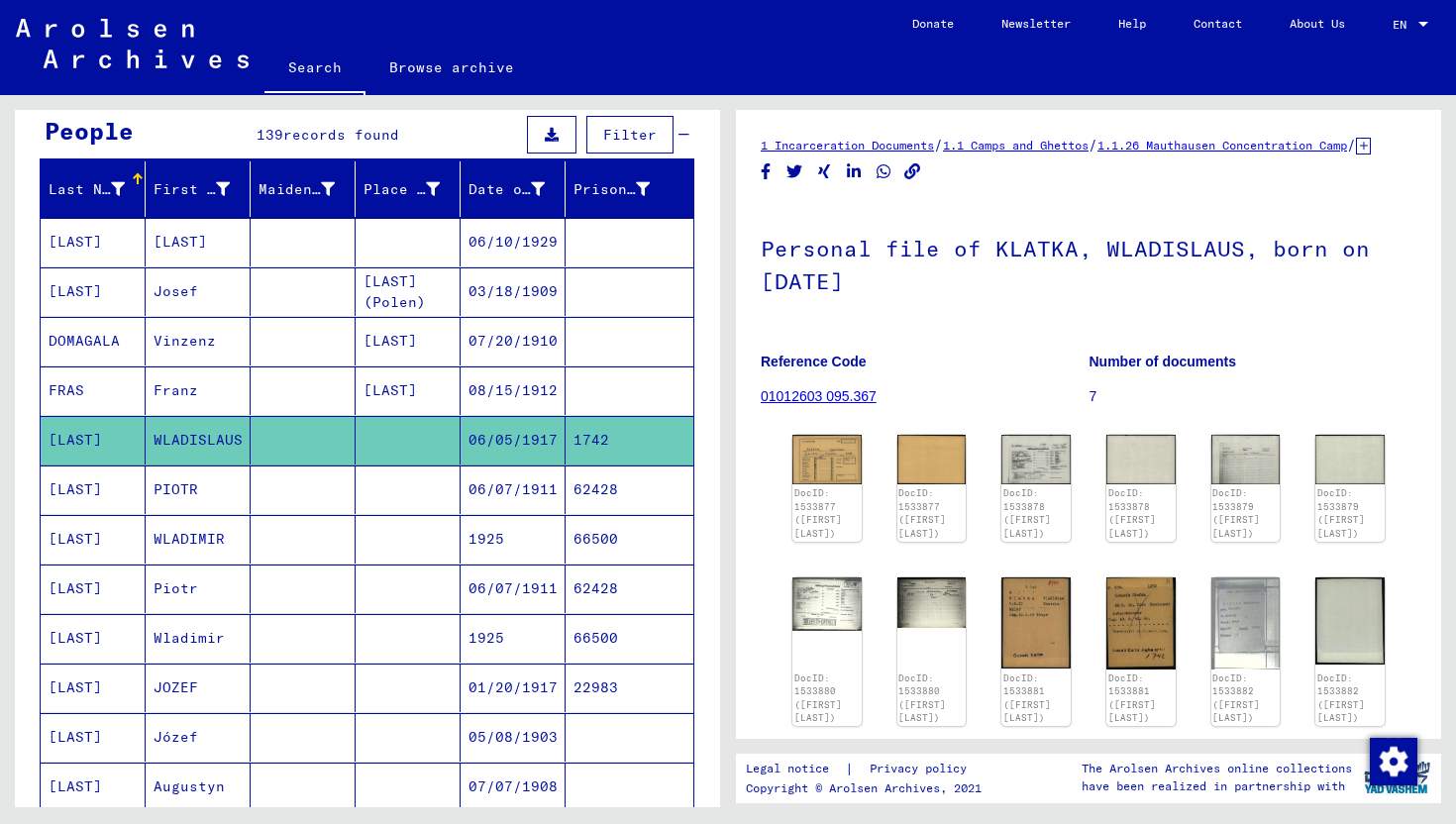 click on "PIOTR" at bounding box center (198, 539) 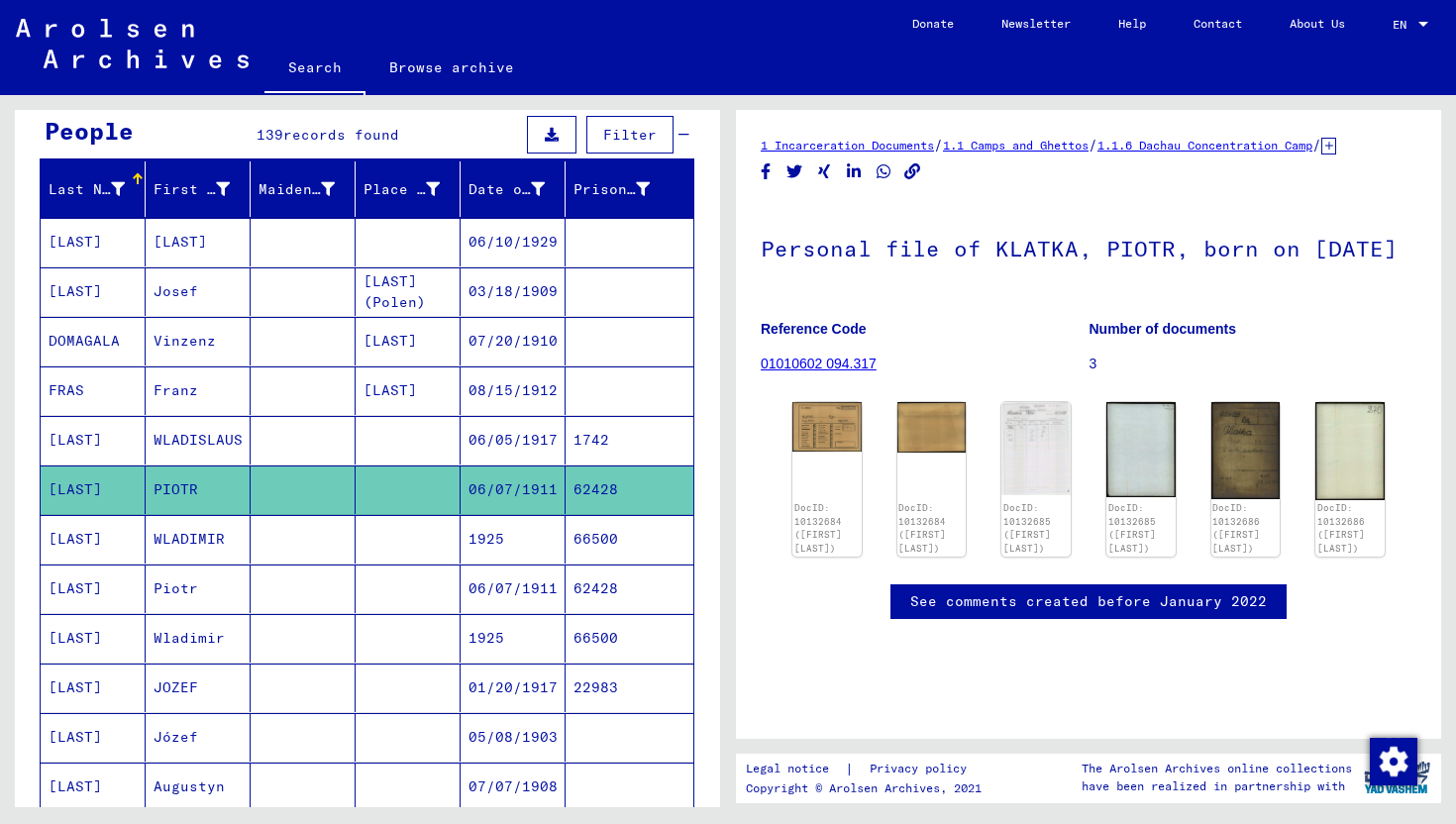 scroll, scrollTop: 0, scrollLeft: 0, axis: both 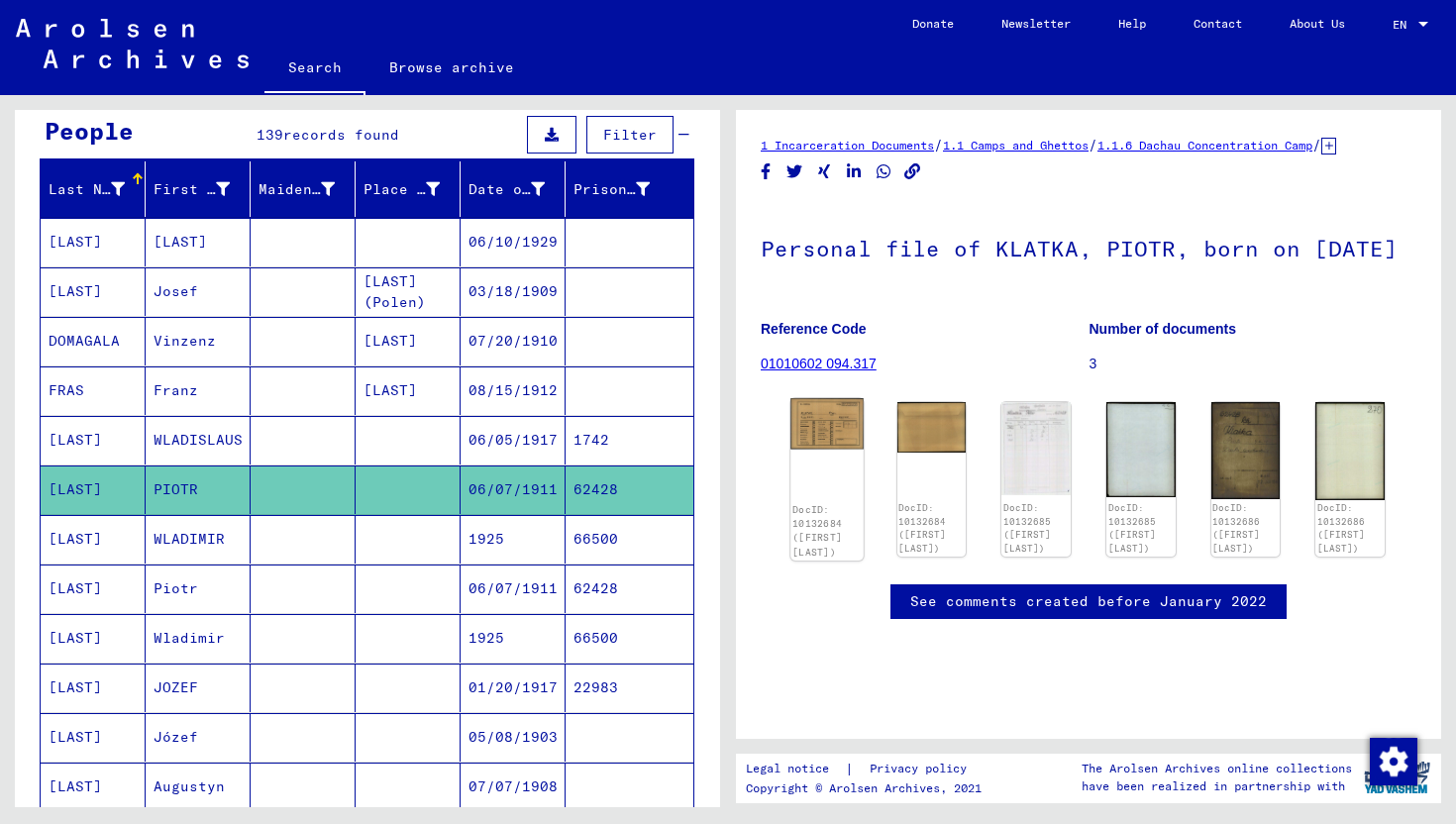 click 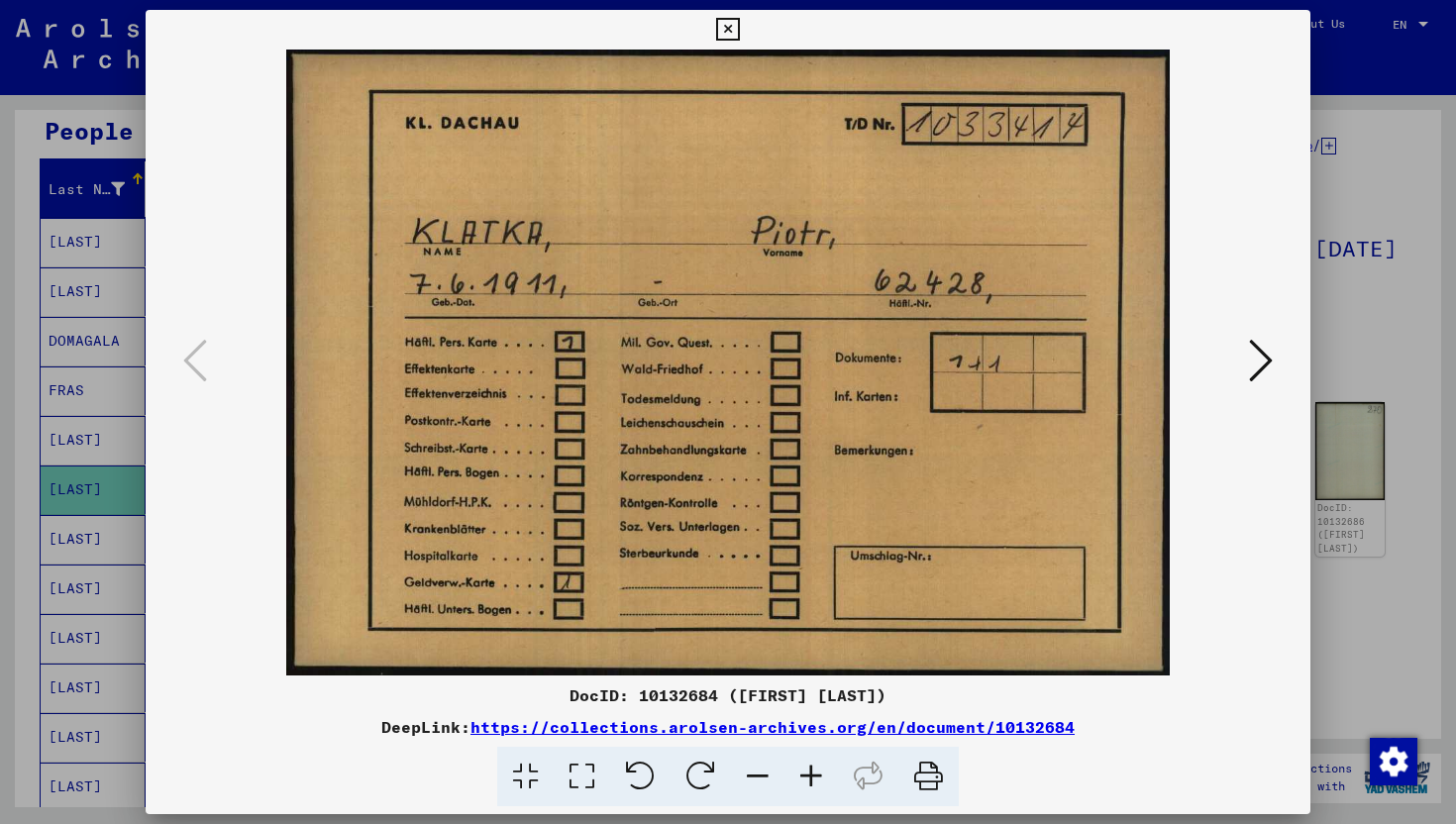 click at bounding box center (1261, 360) 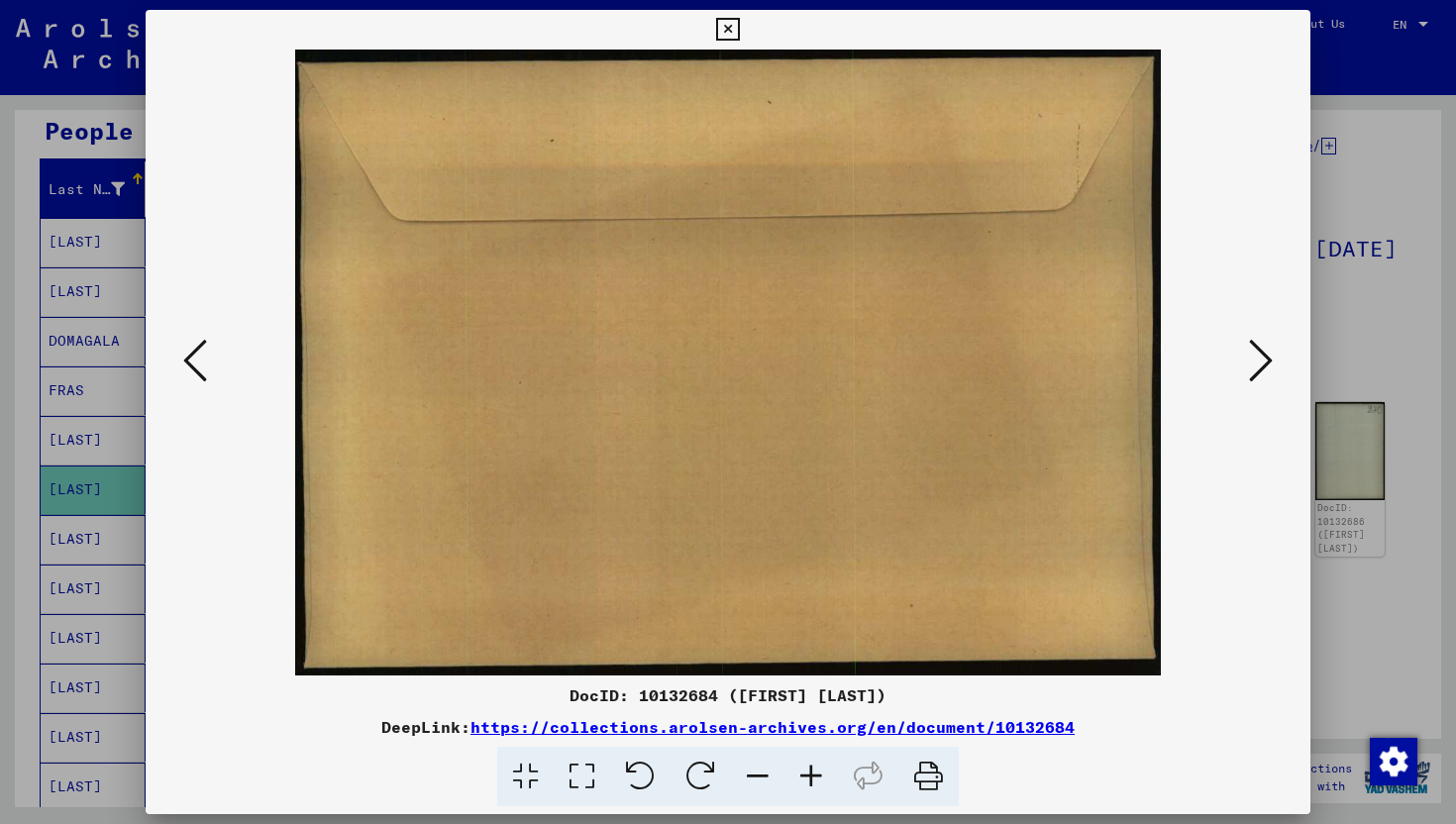 click at bounding box center (1261, 360) 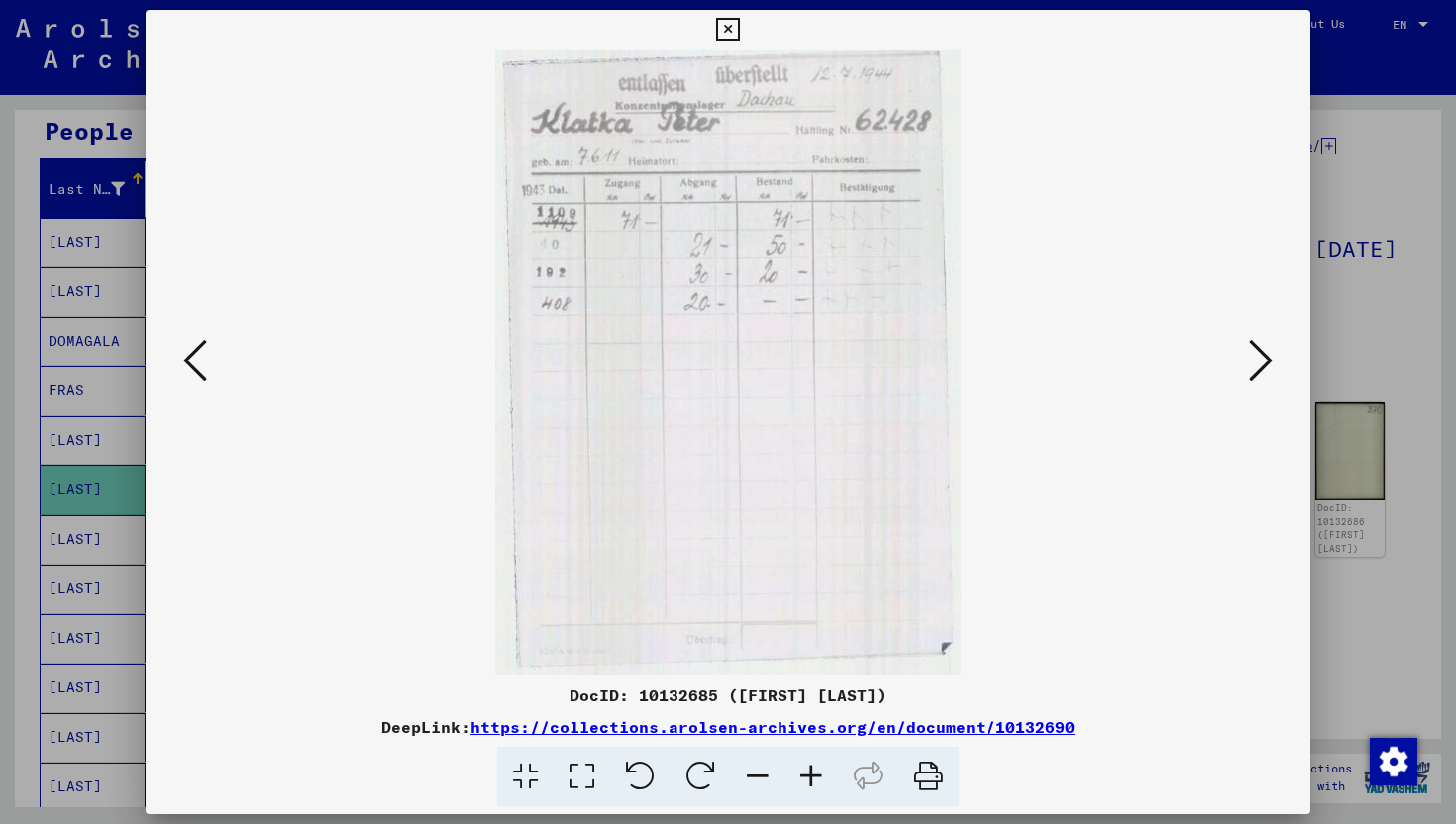 click at bounding box center (1261, 360) 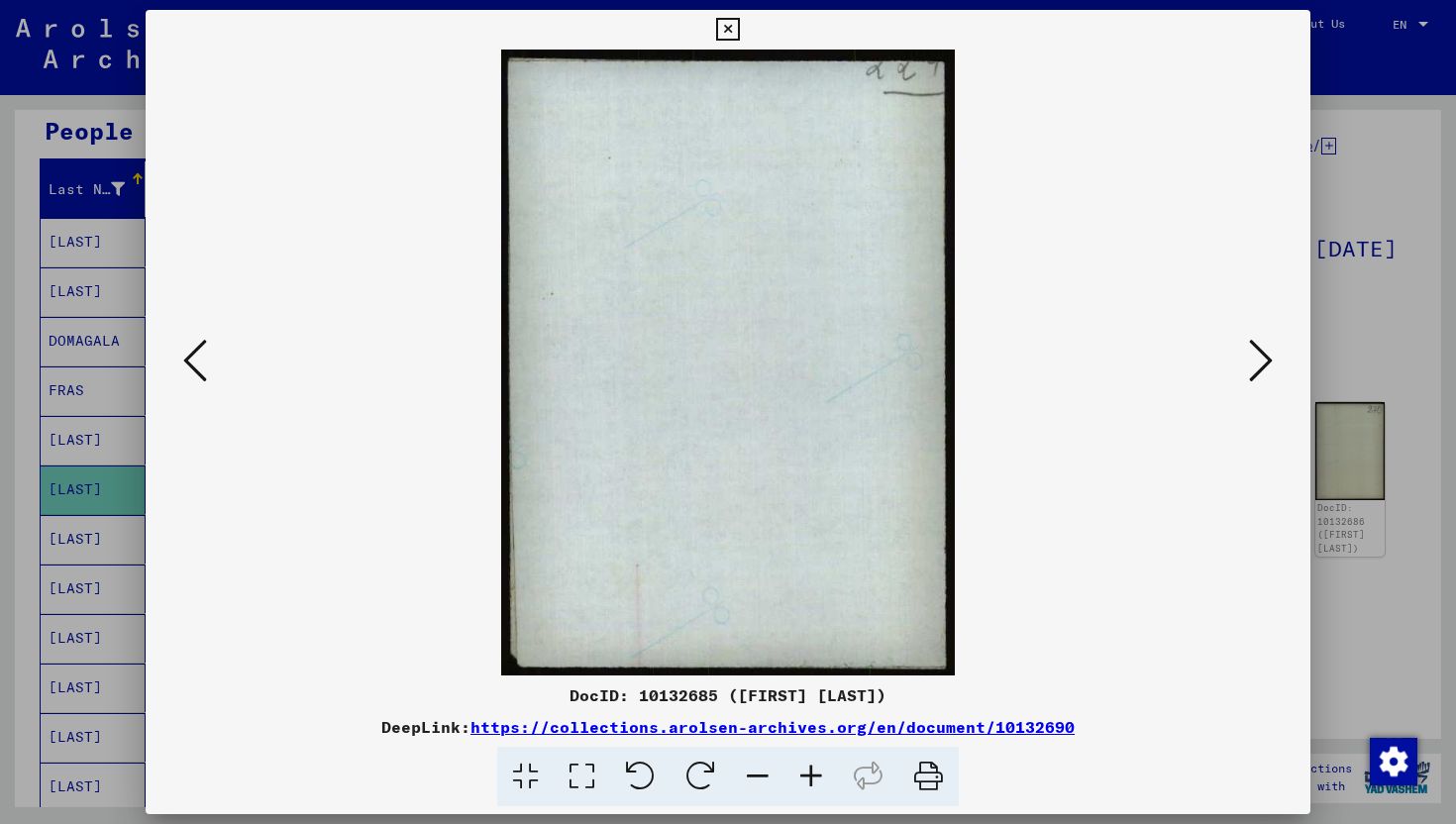 click at bounding box center (1261, 360) 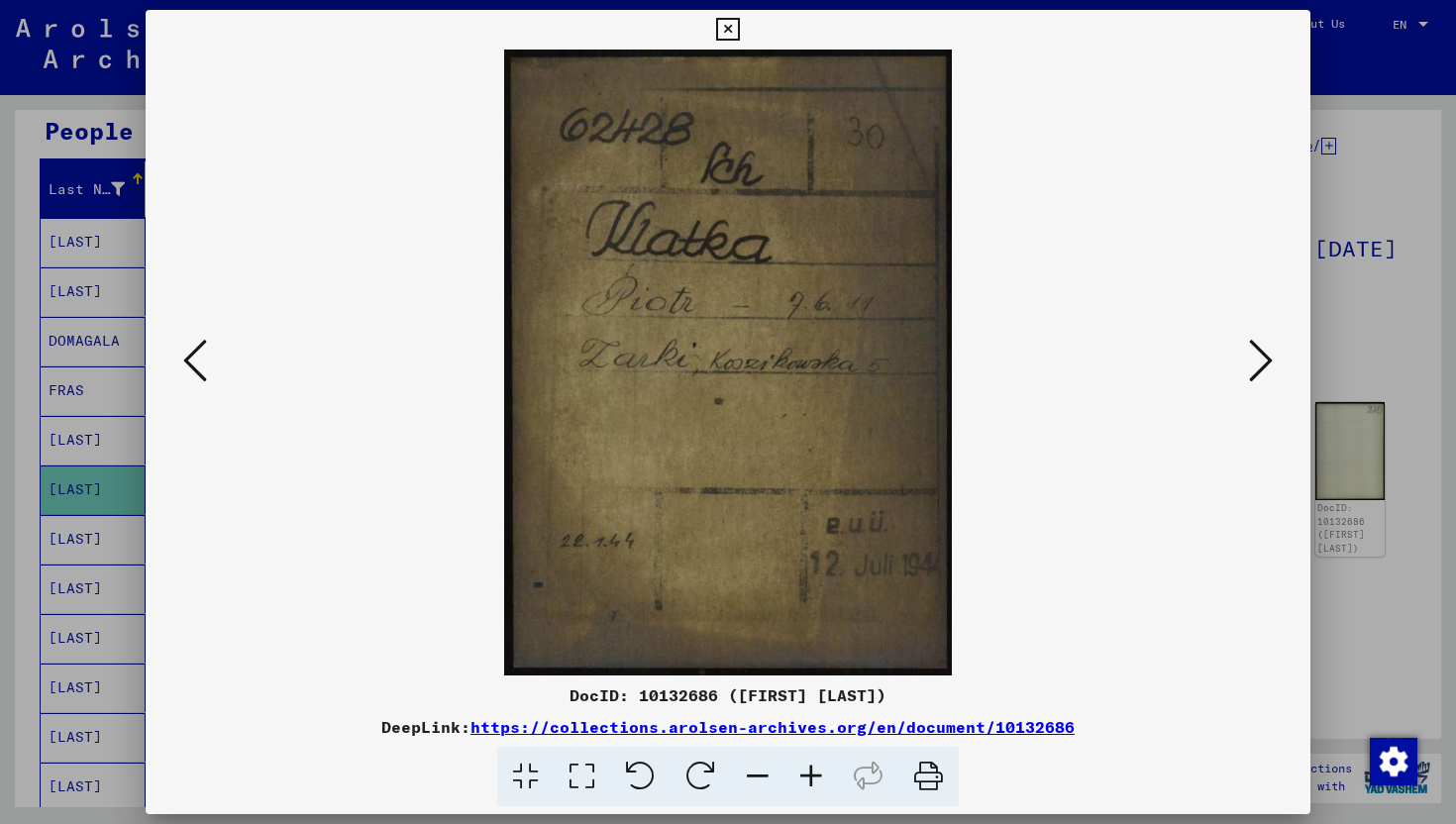 click at bounding box center (1261, 360) 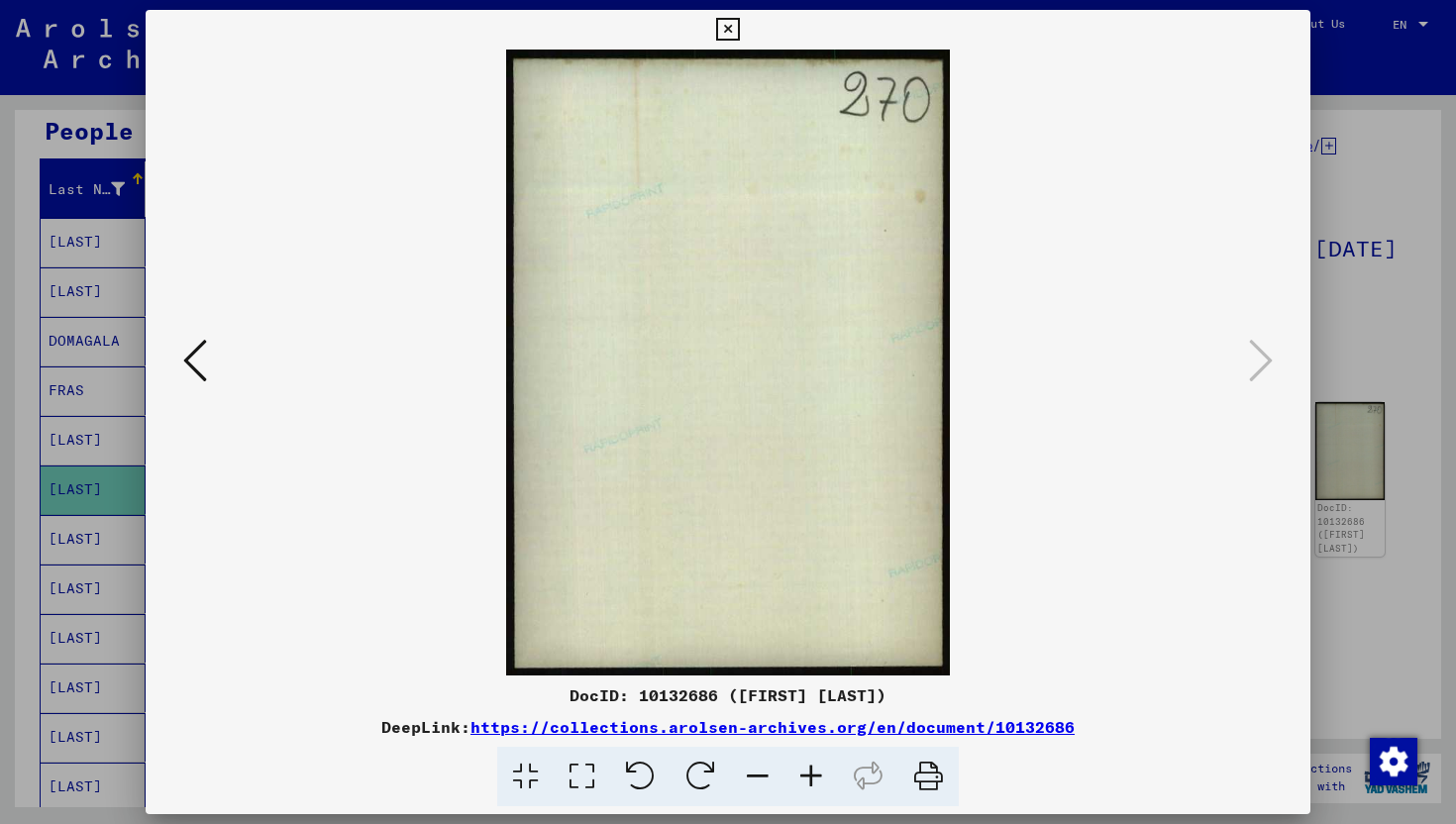 click at bounding box center (727, 30) 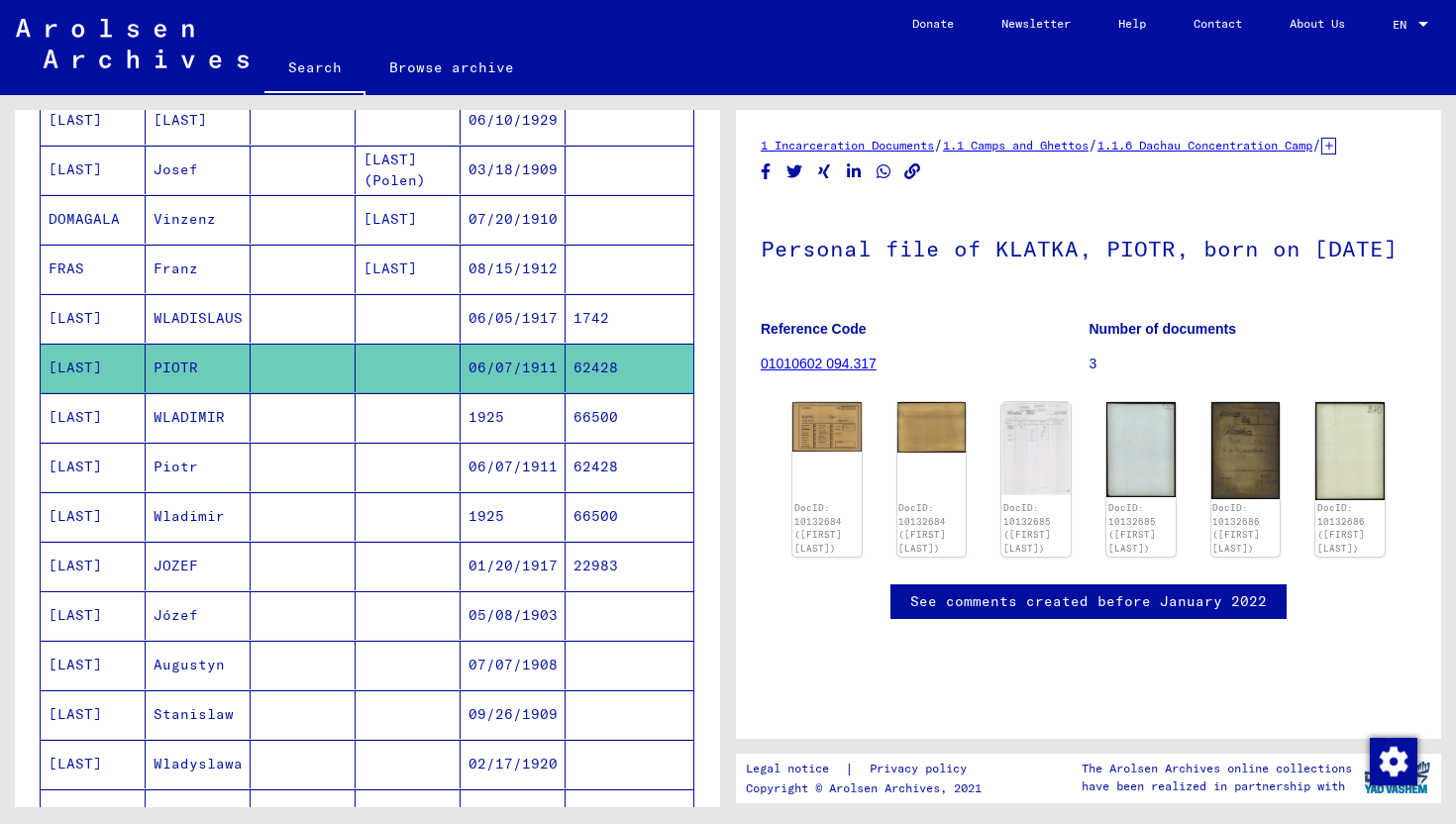 scroll, scrollTop: 320, scrollLeft: 0, axis: vertical 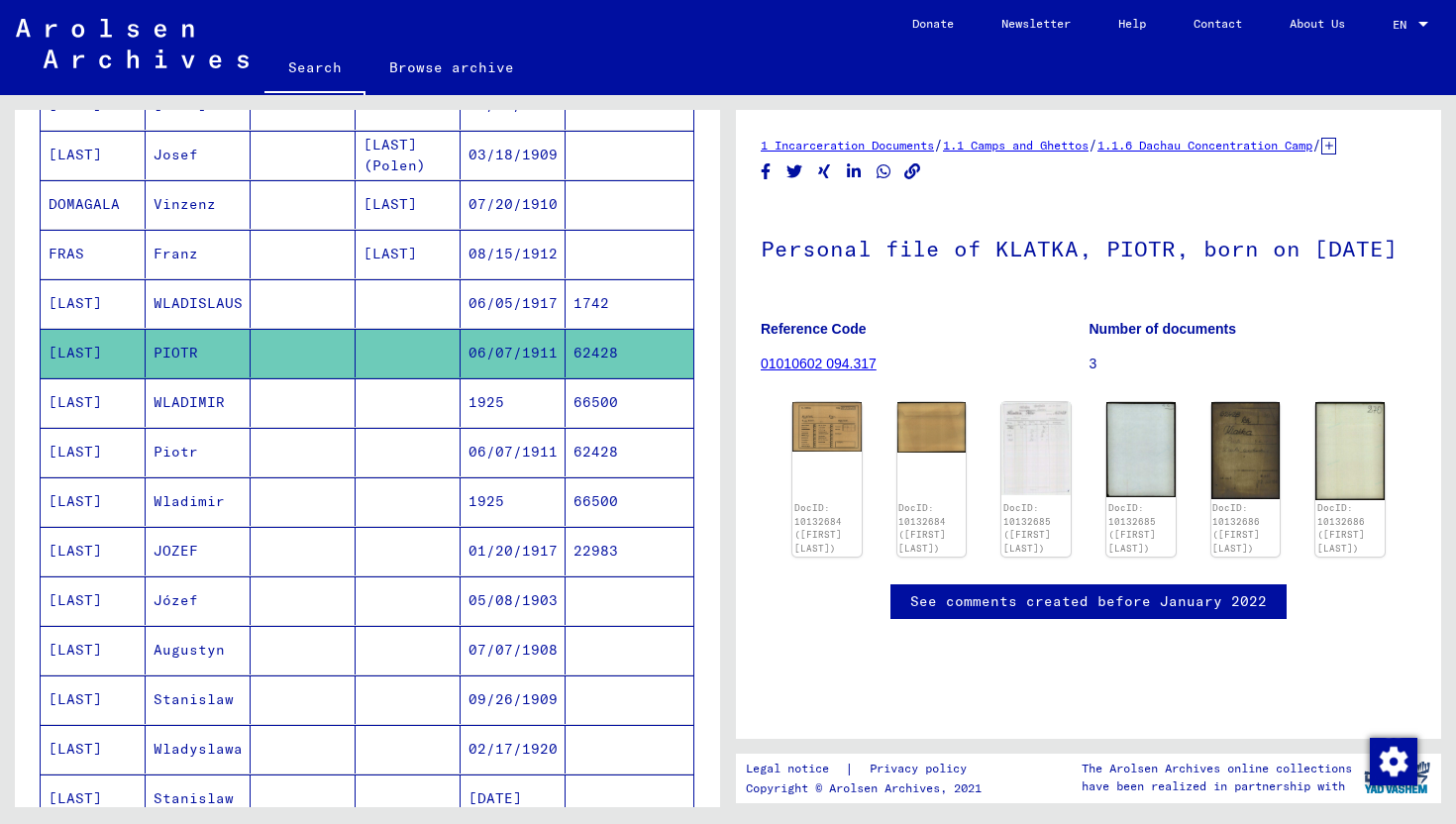 click at bounding box center [408, 452] 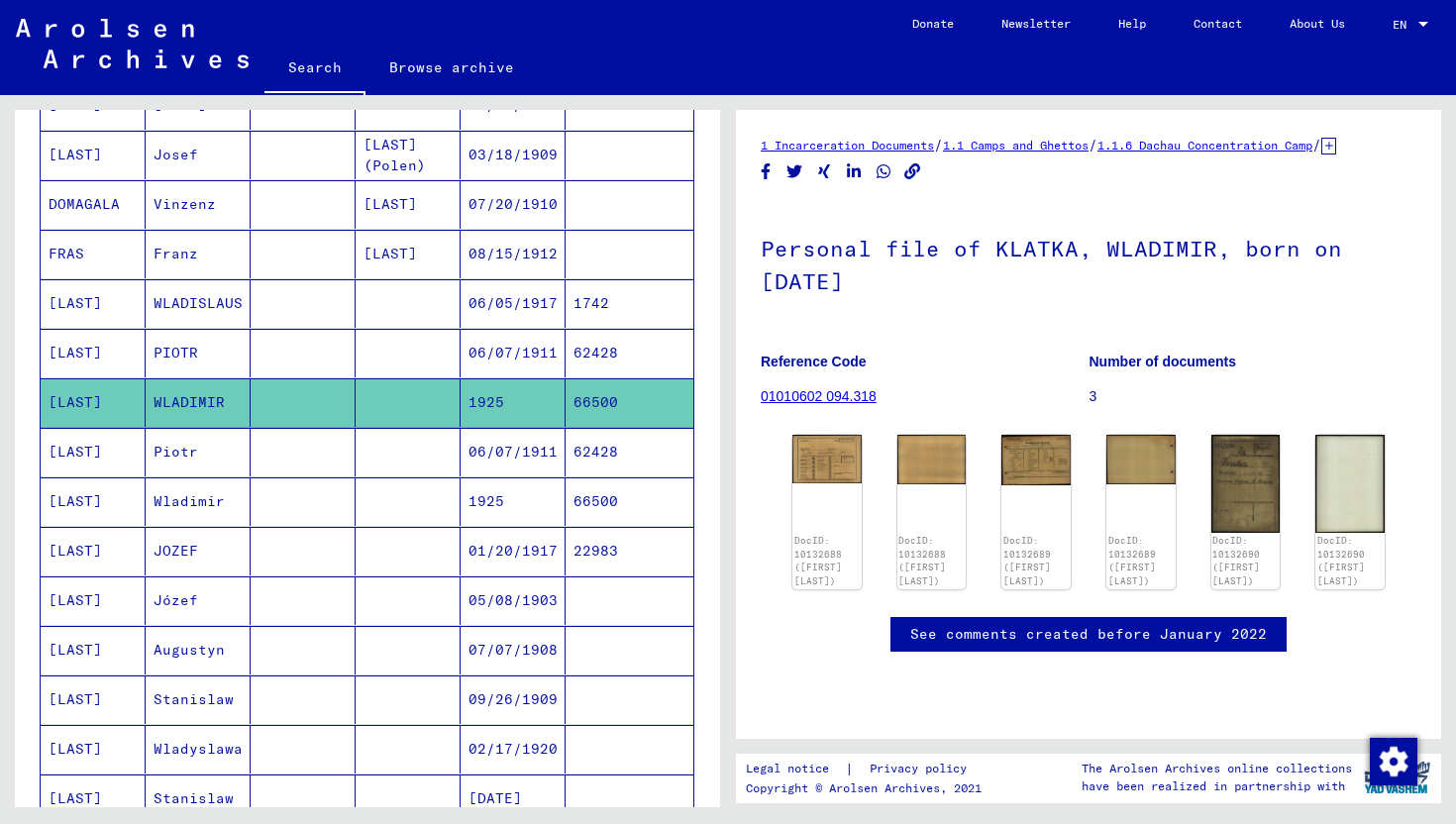 scroll, scrollTop: 0, scrollLeft: 0, axis: both 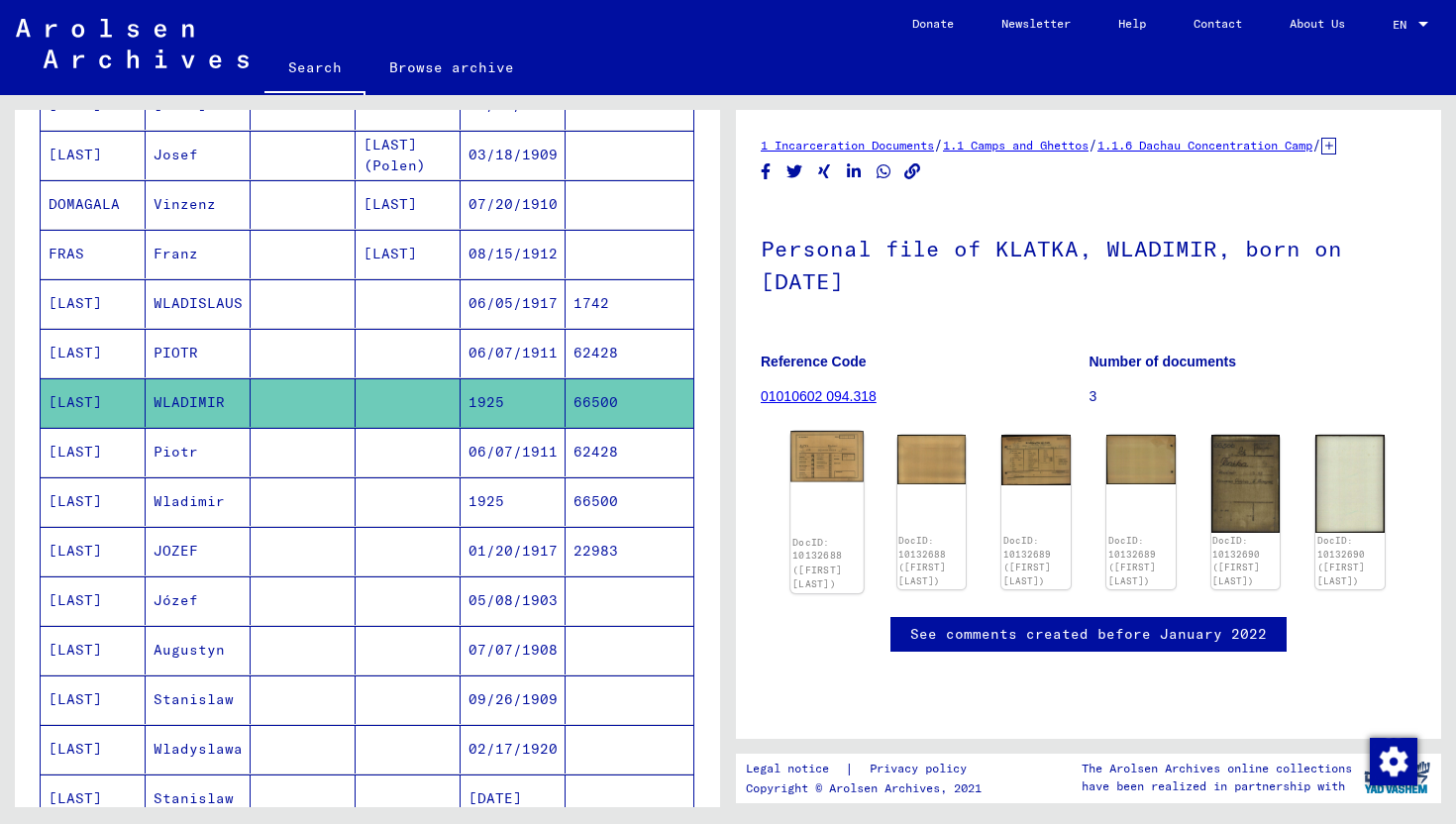 click 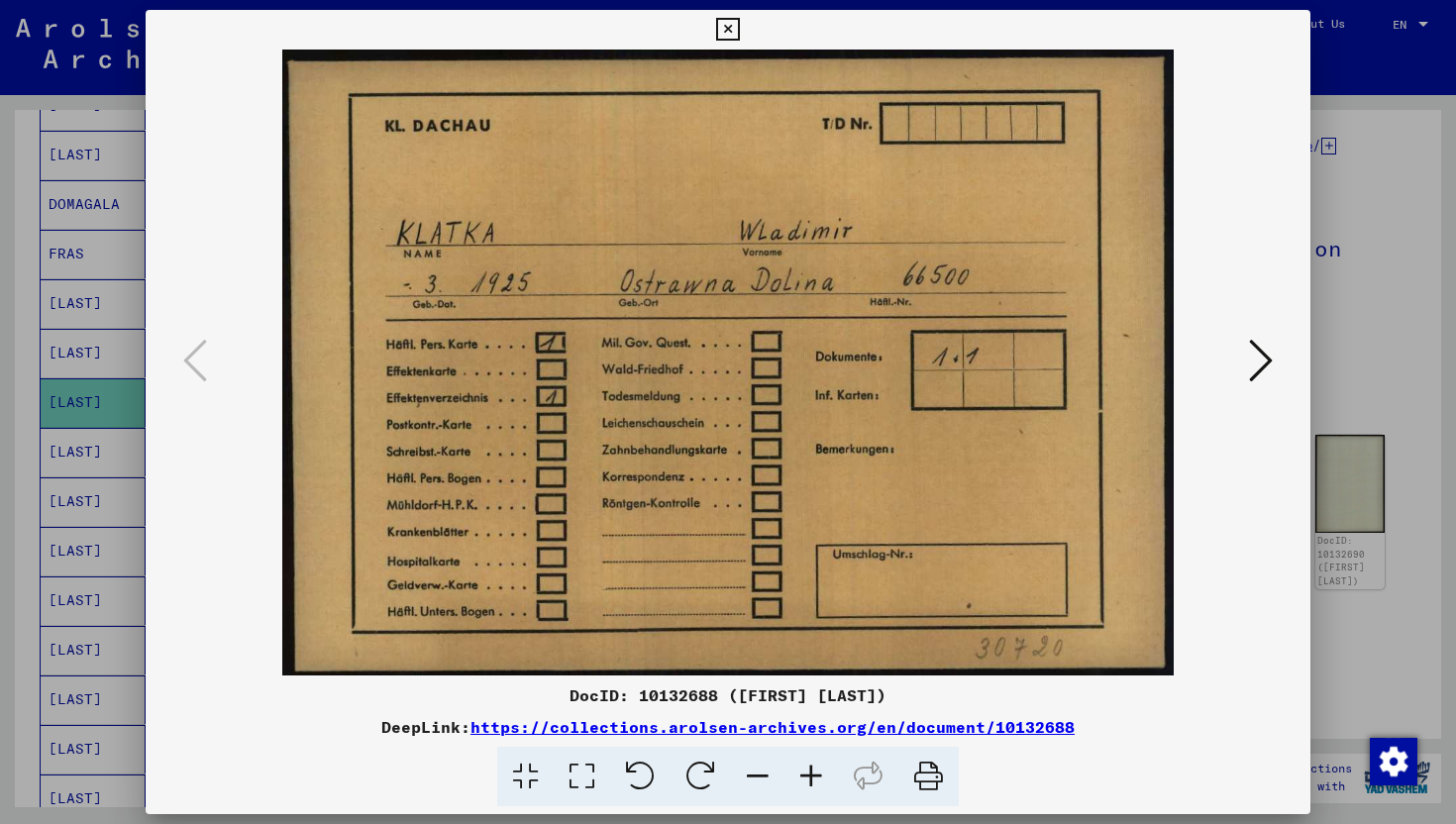 click at bounding box center (1261, 360) 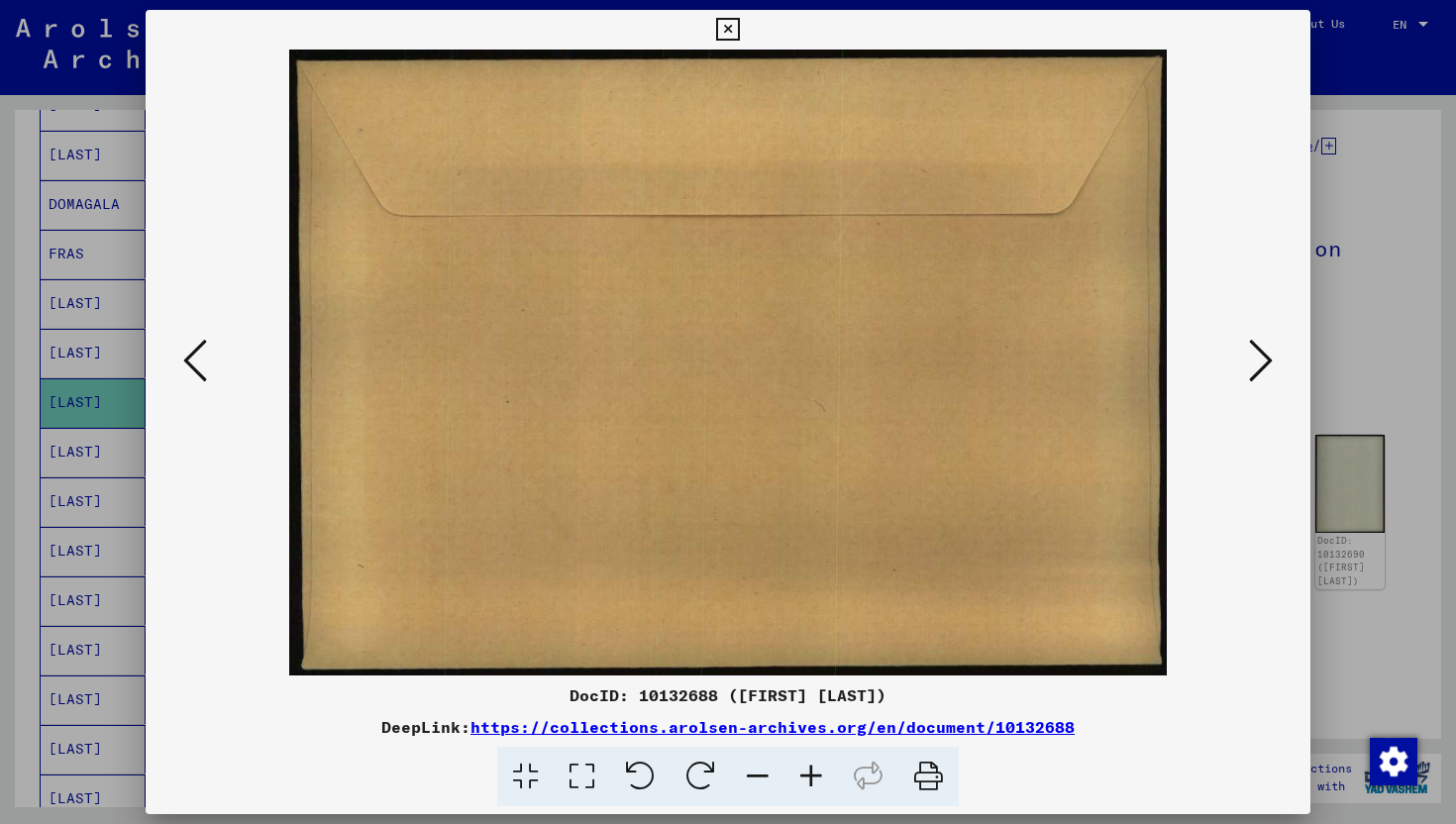 click at bounding box center (1261, 360) 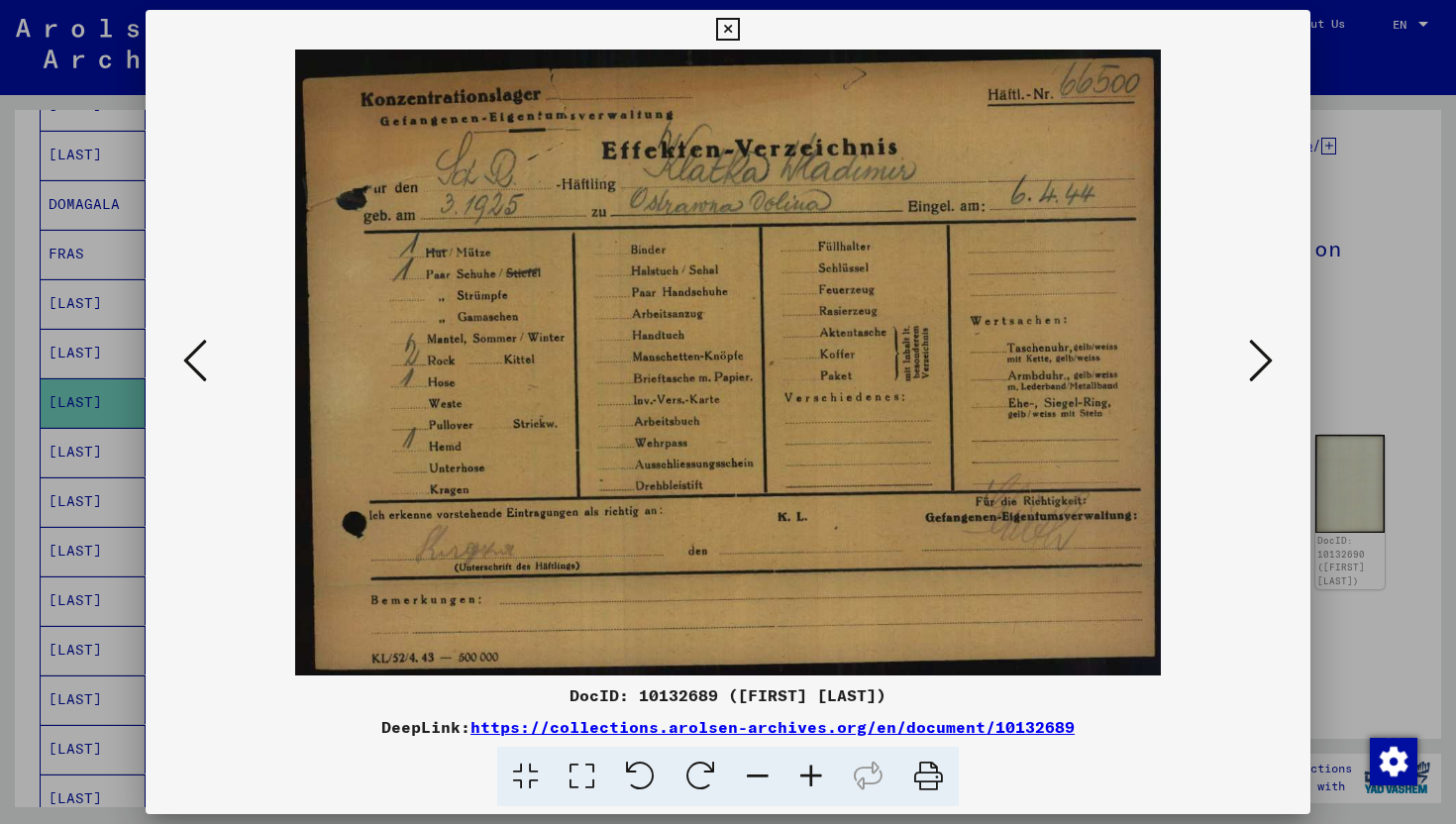click at bounding box center [1261, 360] 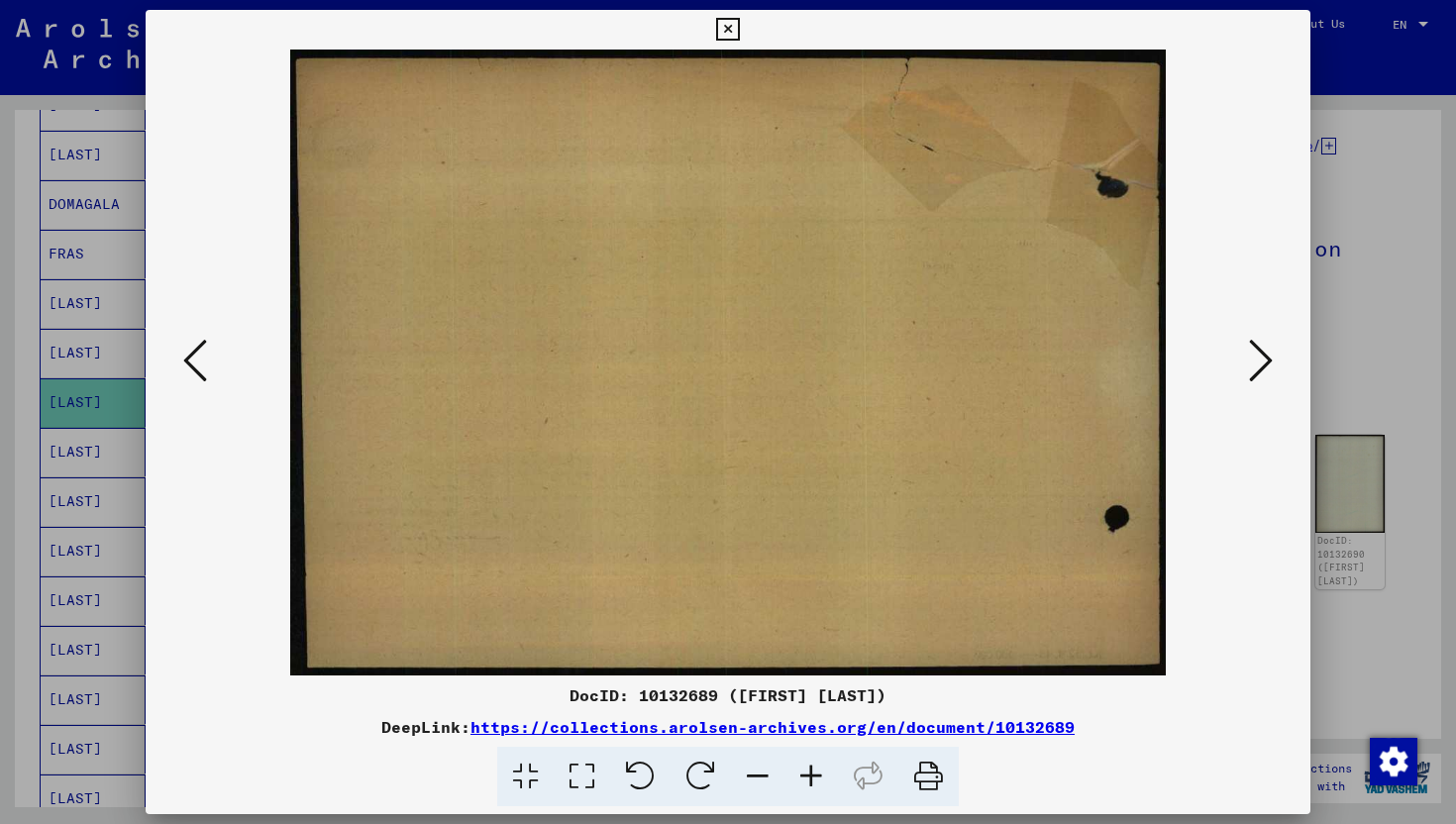 click at bounding box center [1261, 360] 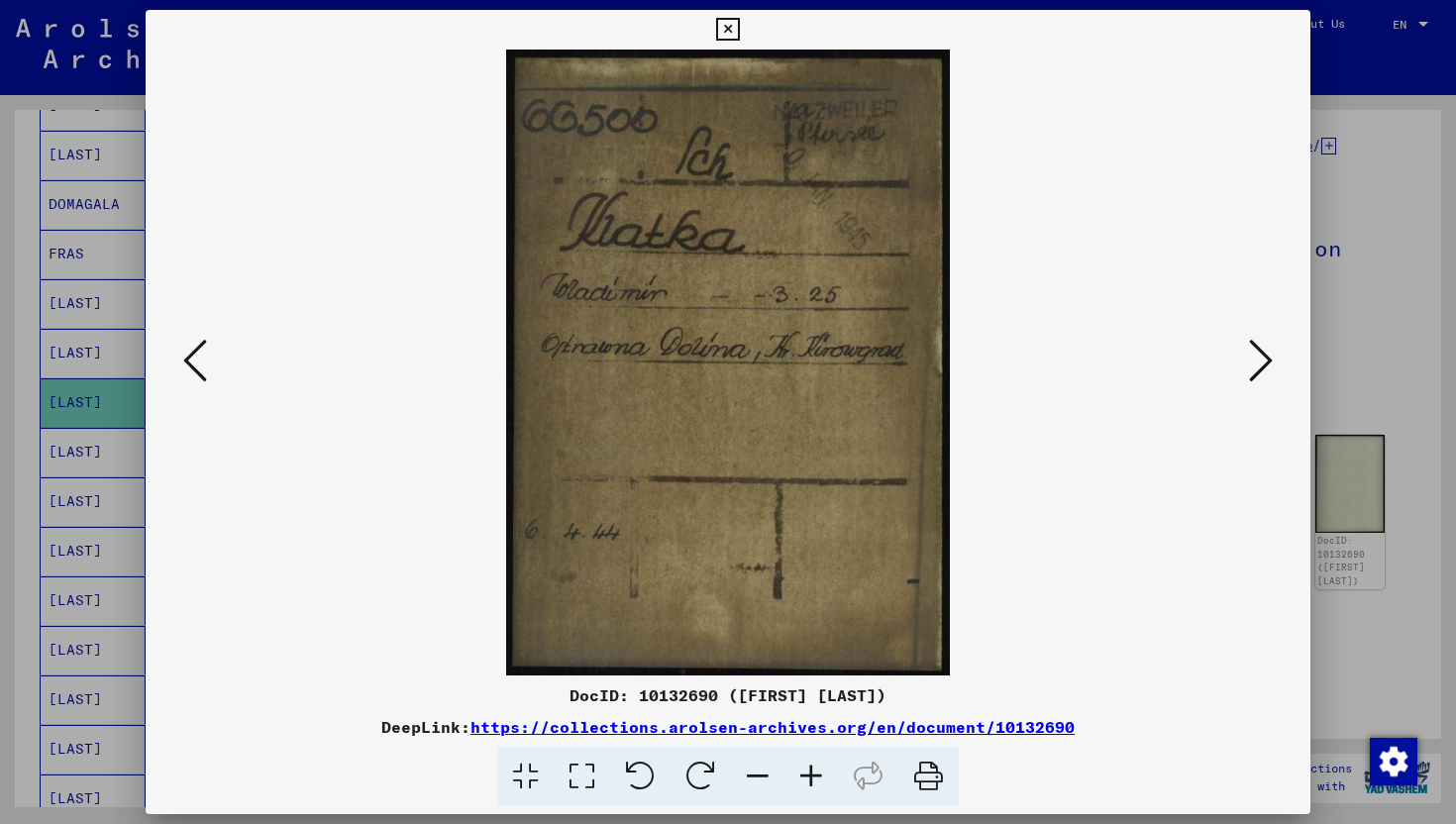 click at bounding box center (1261, 360) 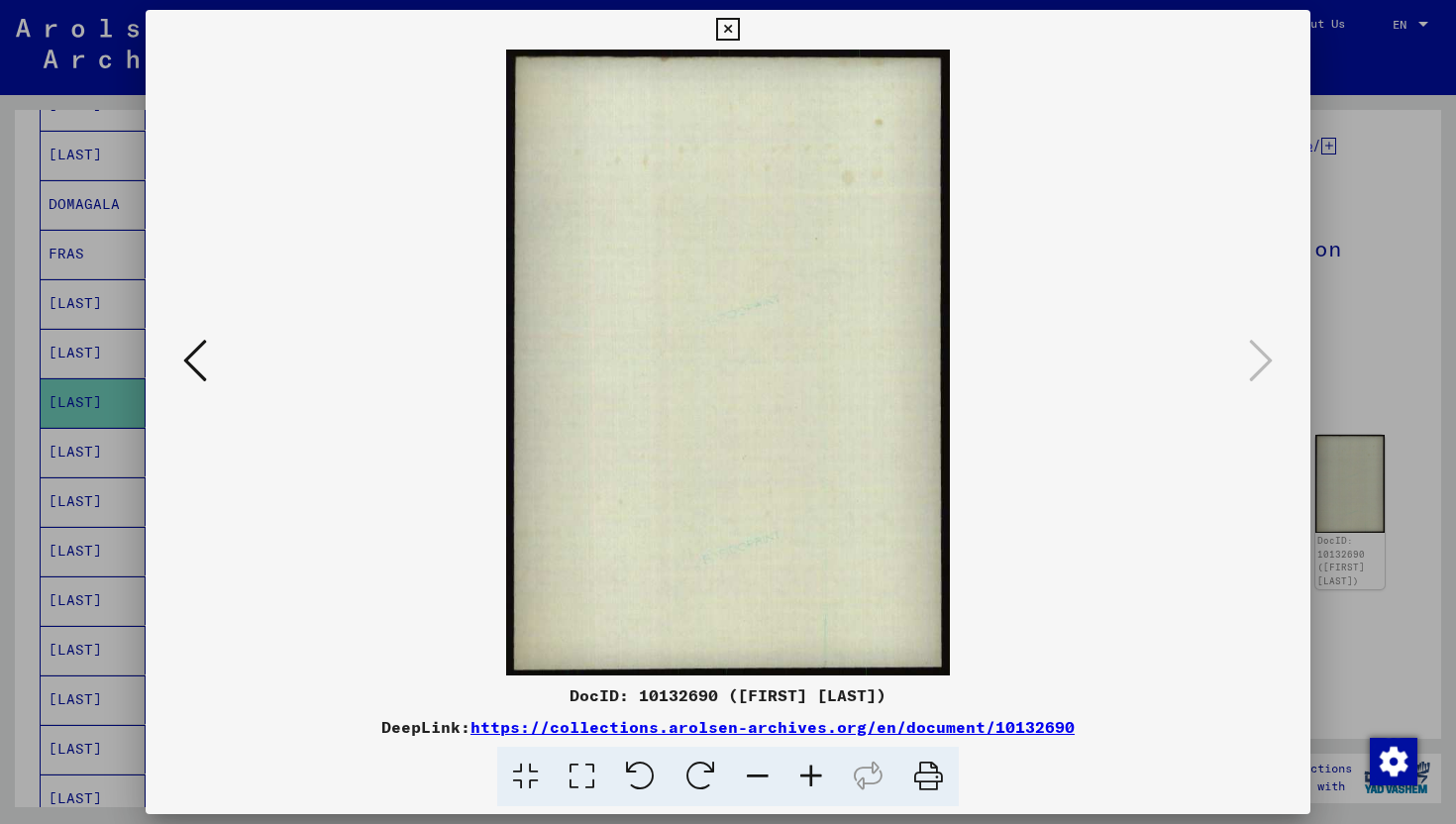 click at bounding box center [727, 30] 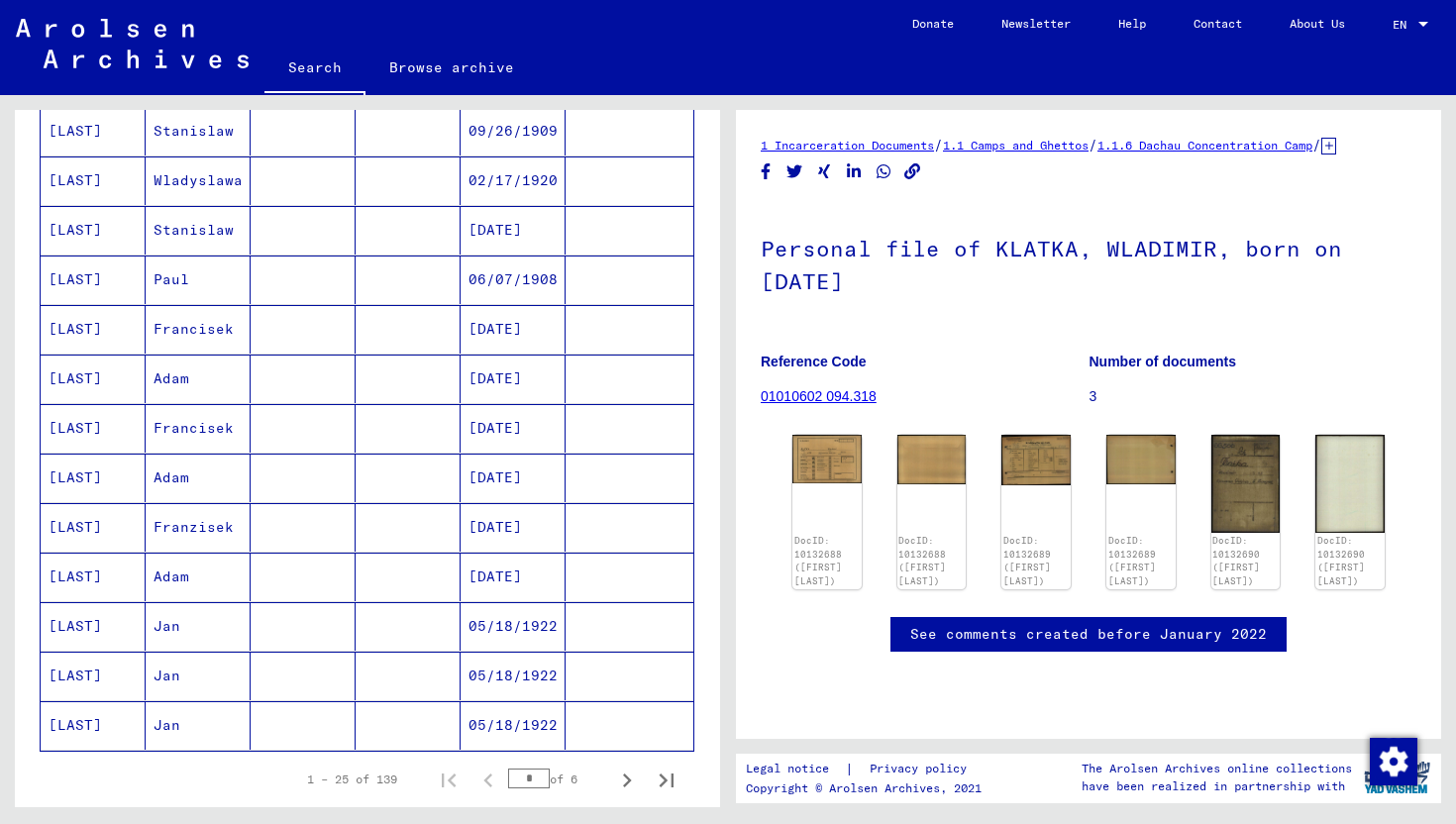 scroll, scrollTop: 889, scrollLeft: 0, axis: vertical 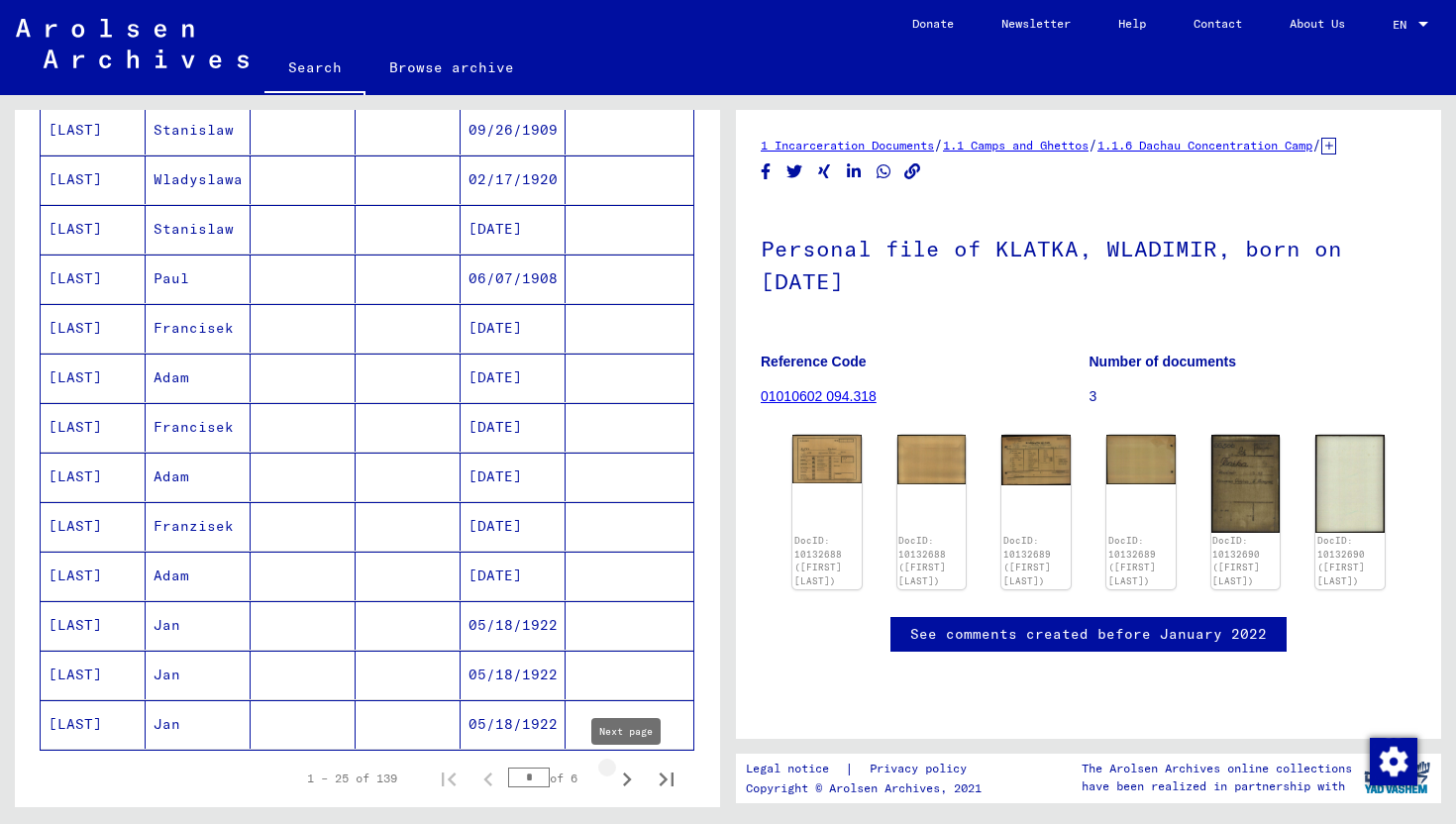 click 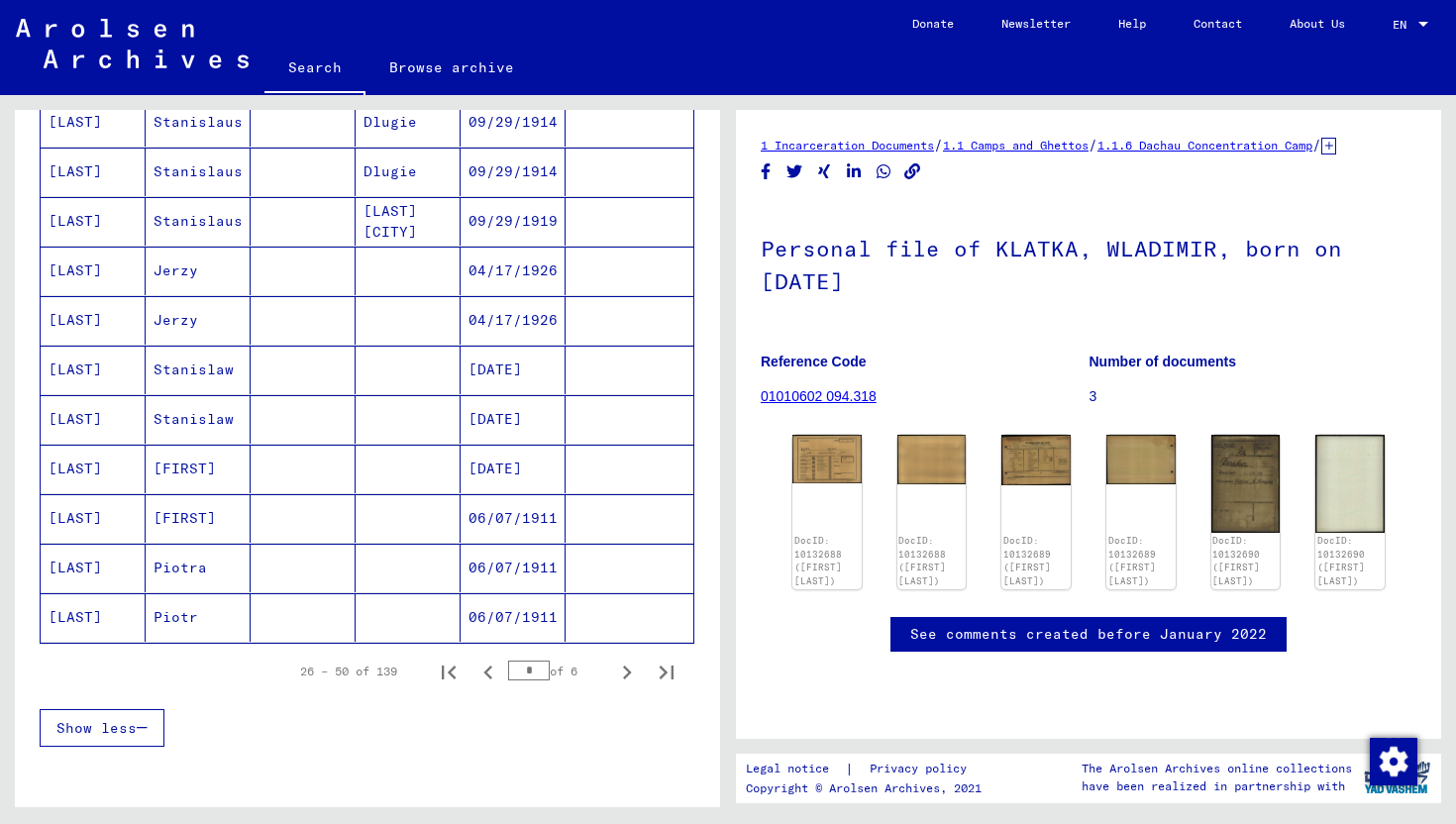 scroll, scrollTop: 999, scrollLeft: 0, axis: vertical 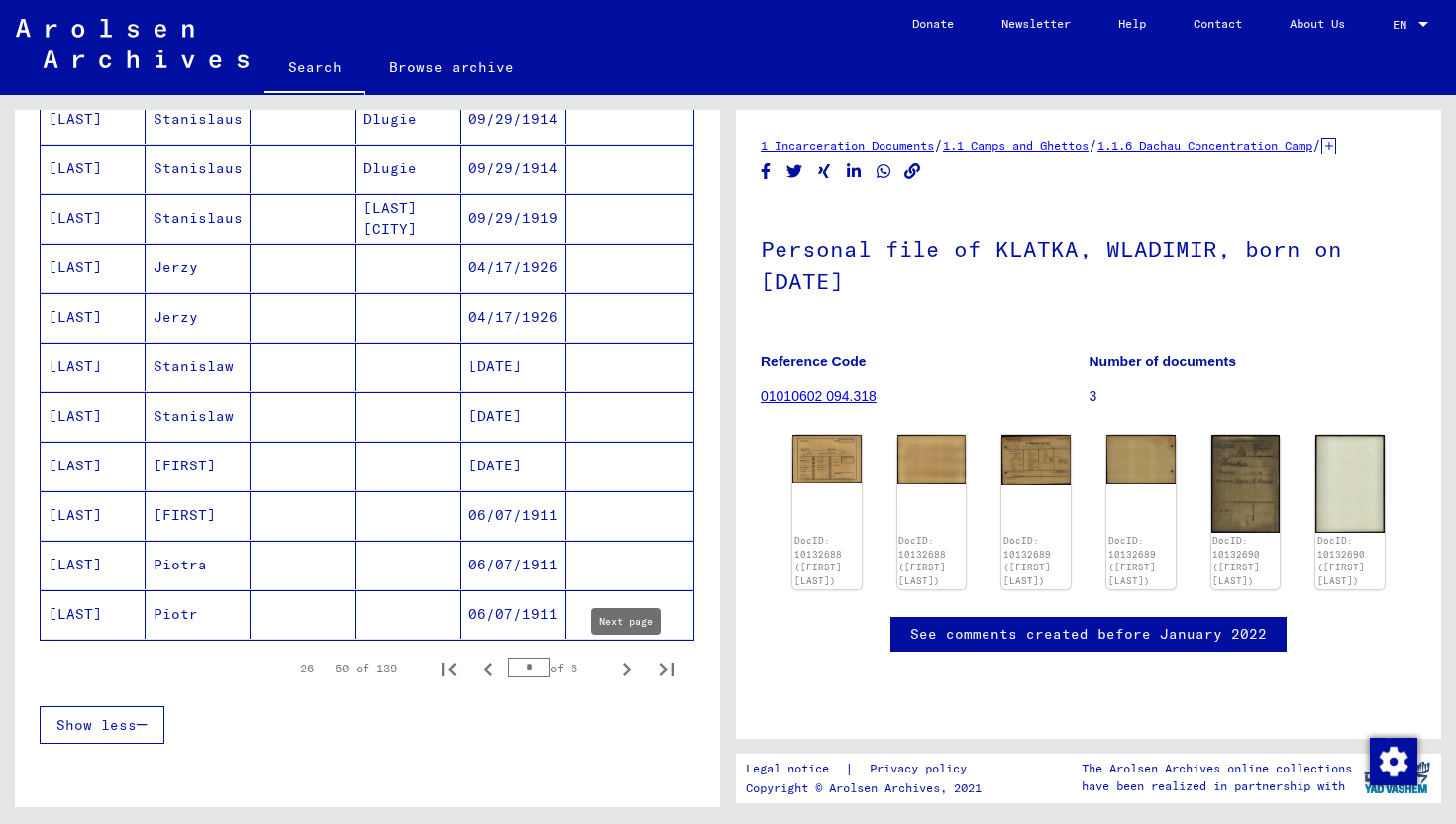 click 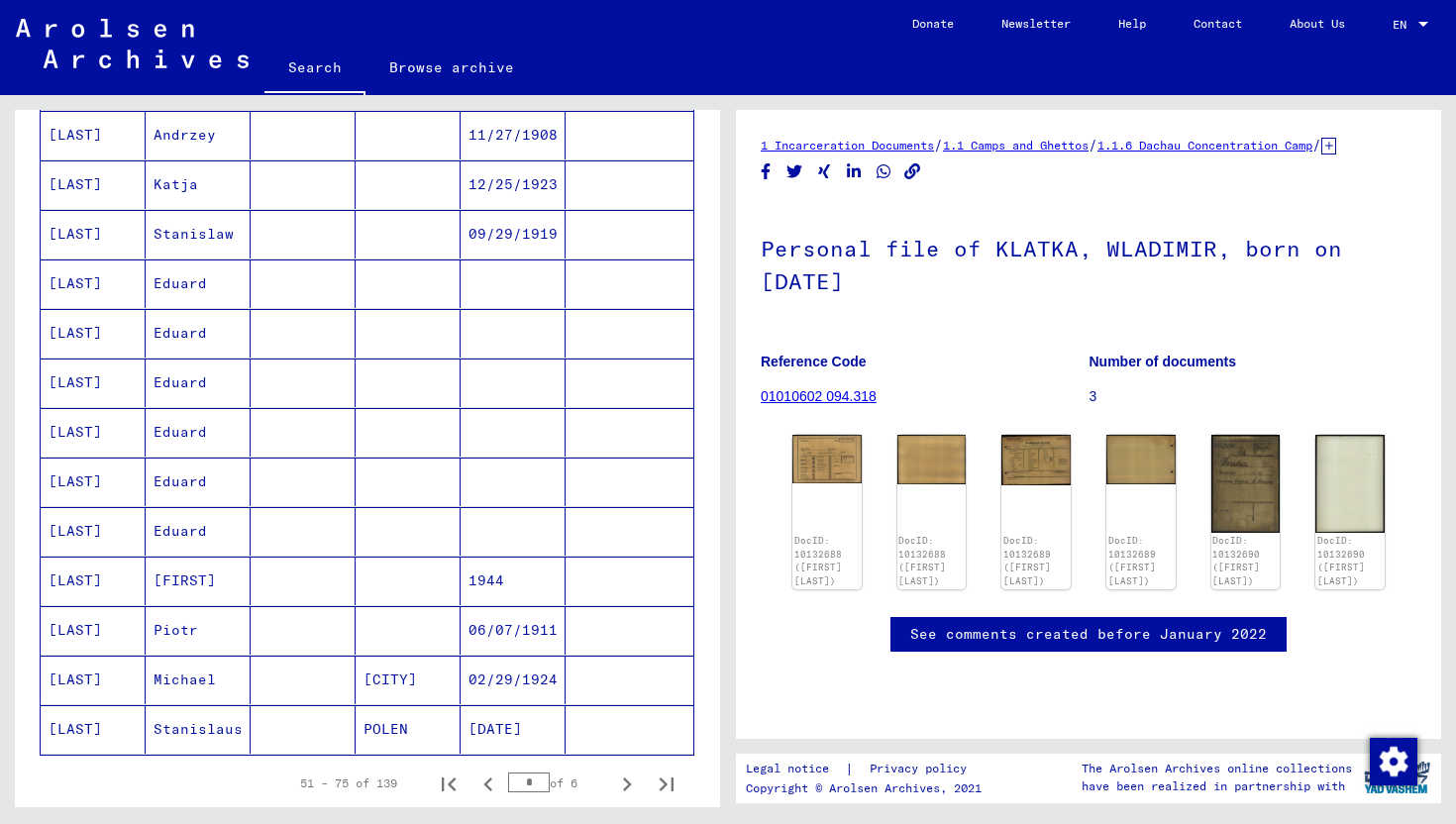 scroll, scrollTop: 892, scrollLeft: 0, axis: vertical 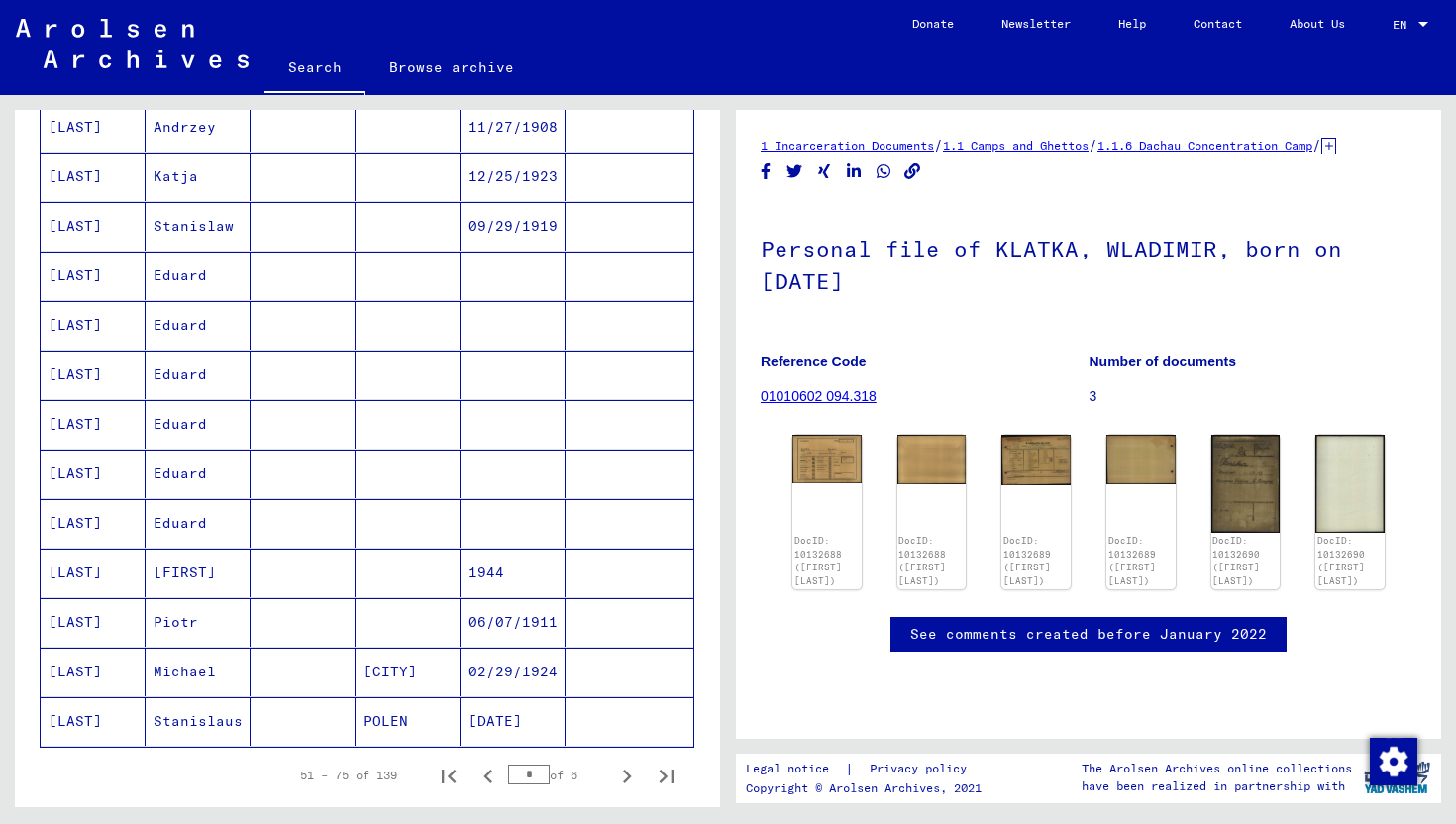 click on "Stanislaw" at bounding box center (198, 275) 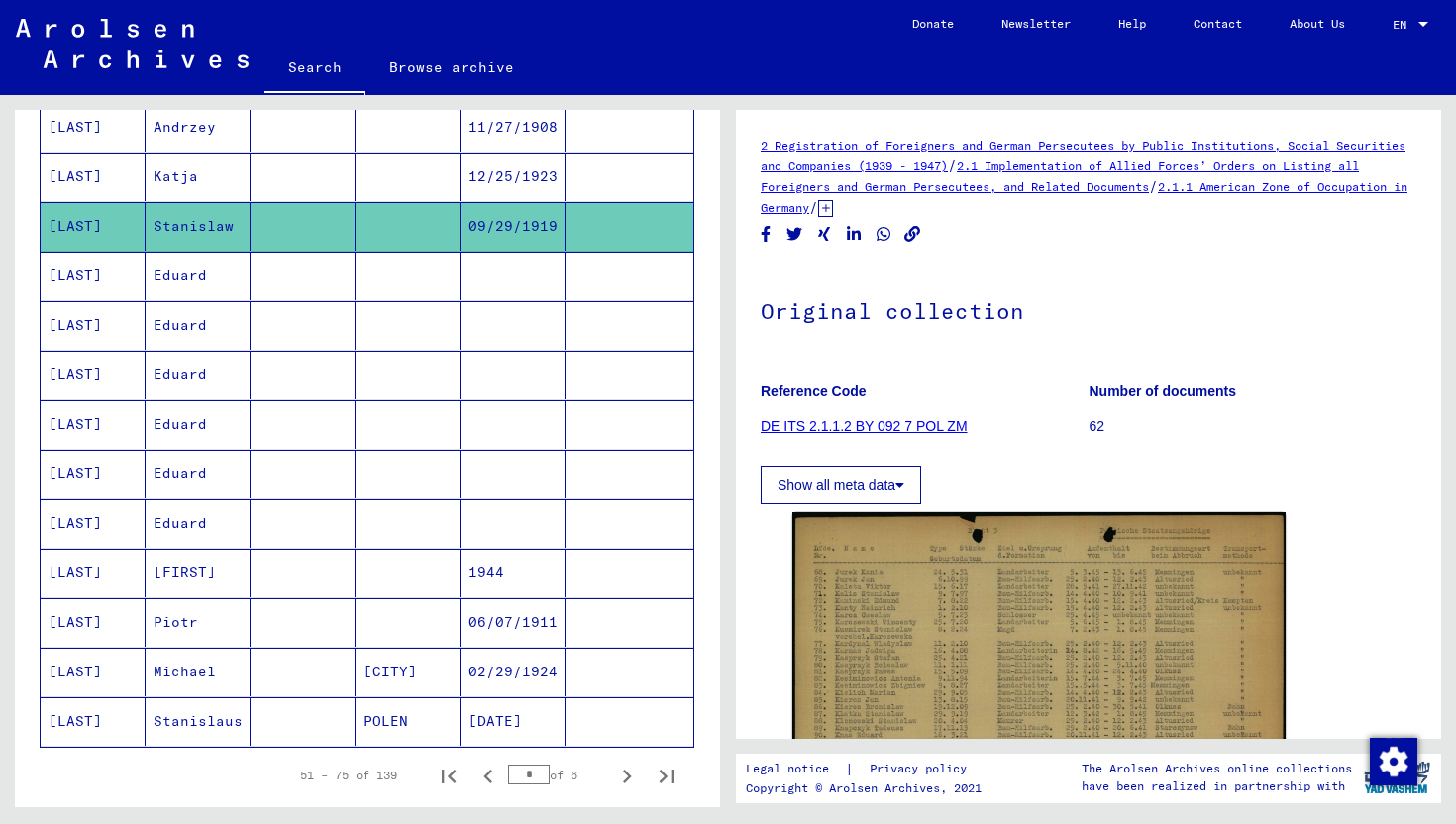 scroll, scrollTop: 0, scrollLeft: 0, axis: both 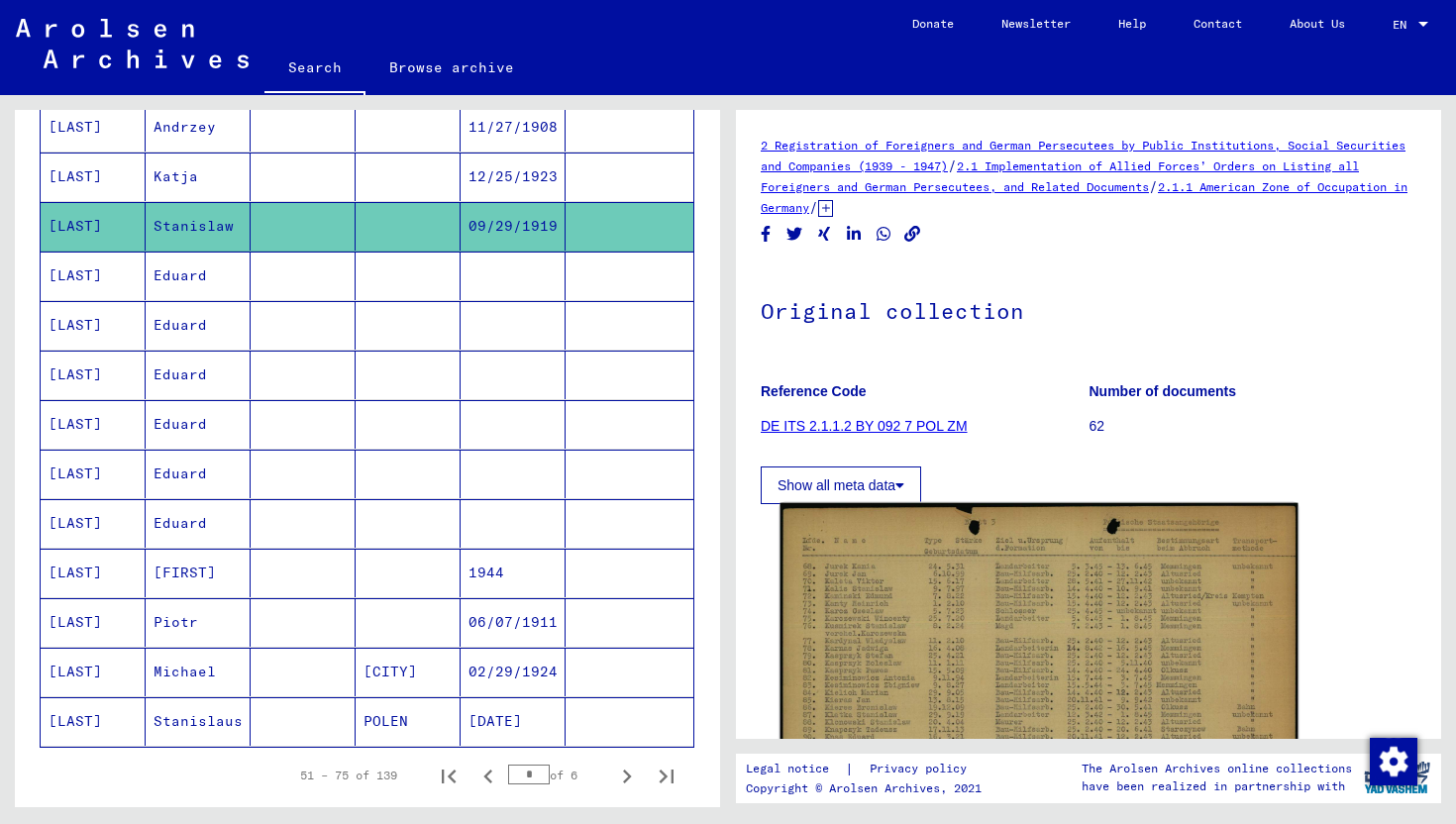 click 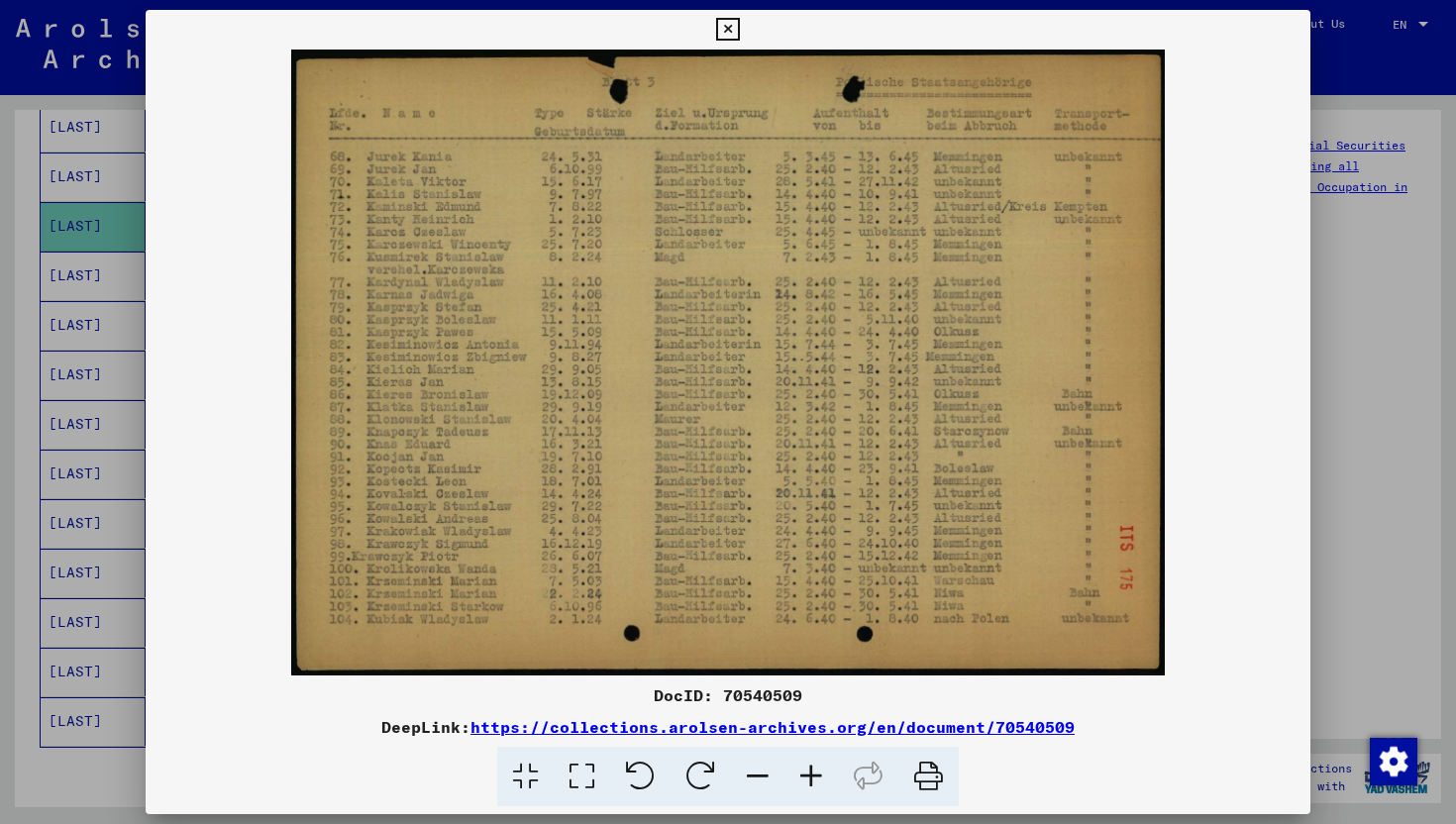 scroll, scrollTop: 0, scrollLeft: 0, axis: both 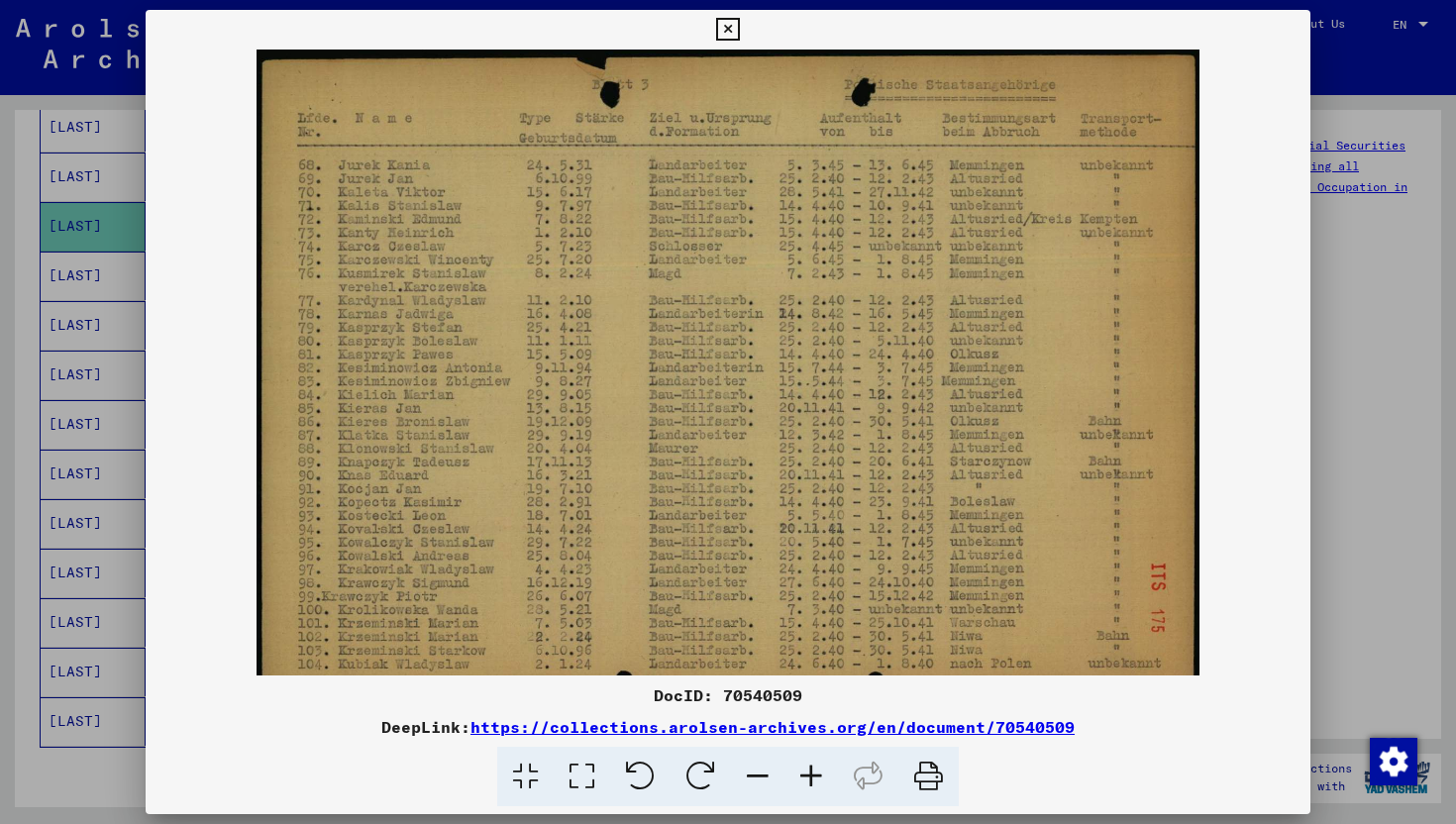 click at bounding box center (811, 776) 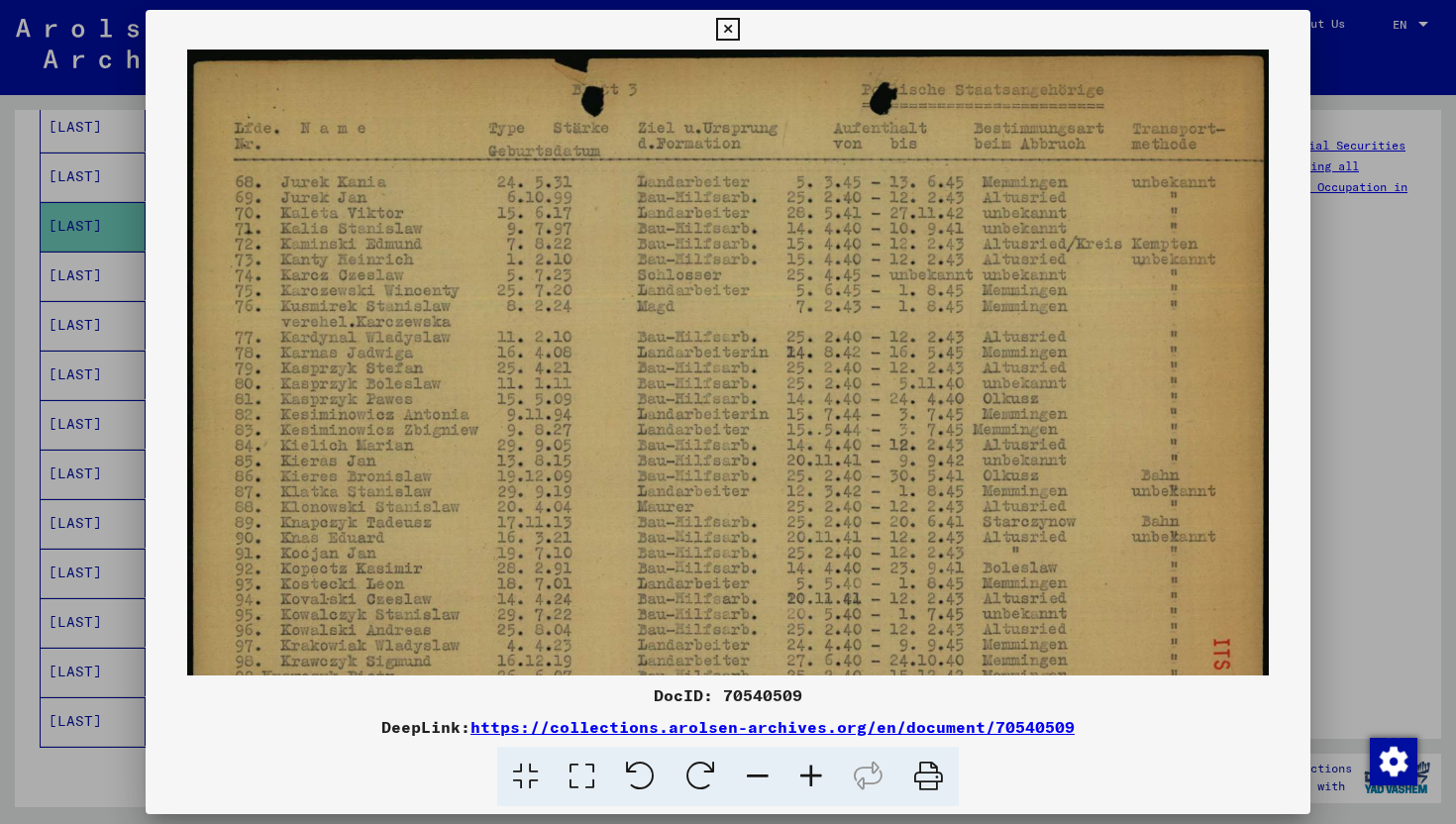 click at bounding box center (811, 776) 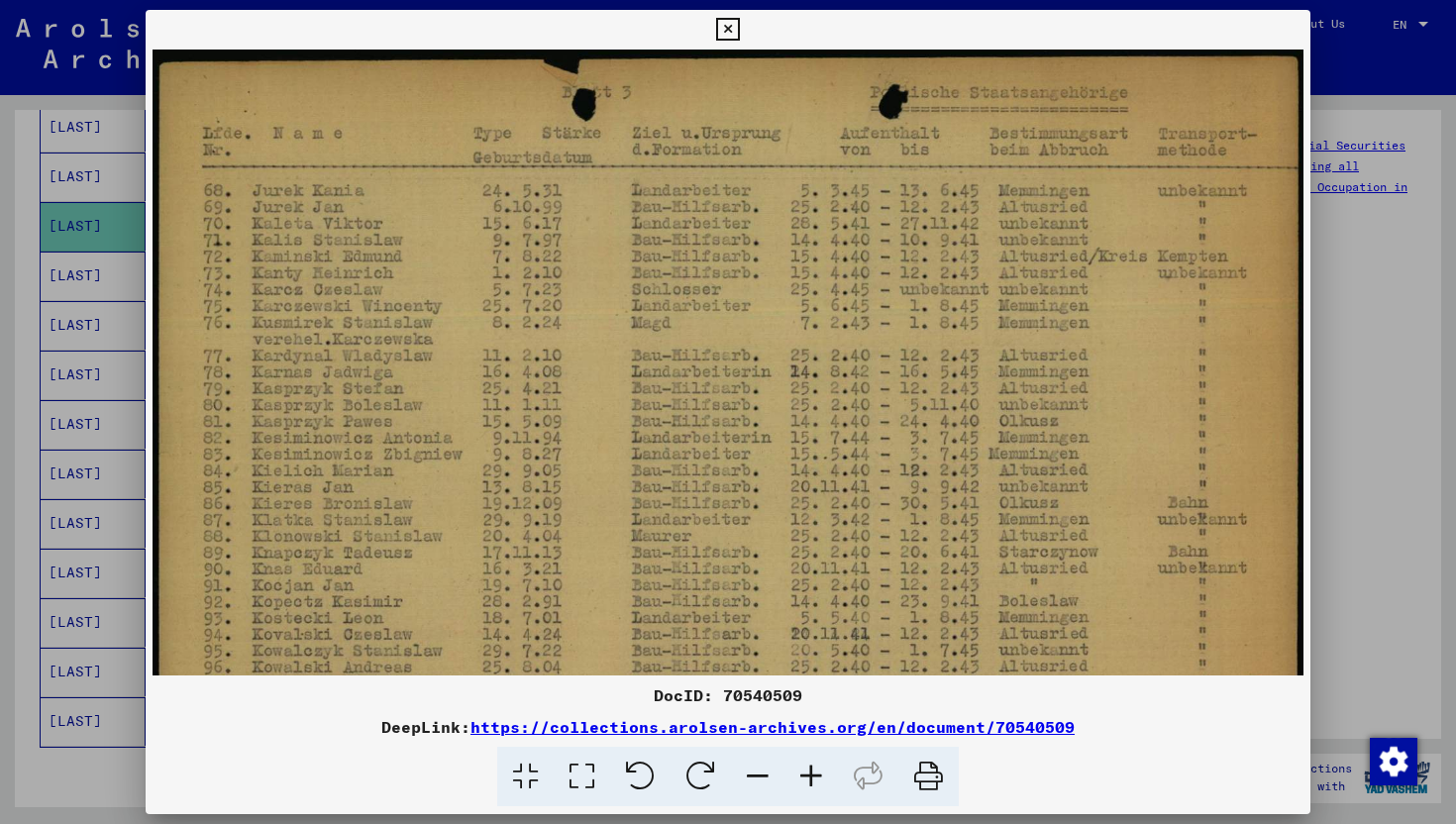 click at bounding box center [811, 776] 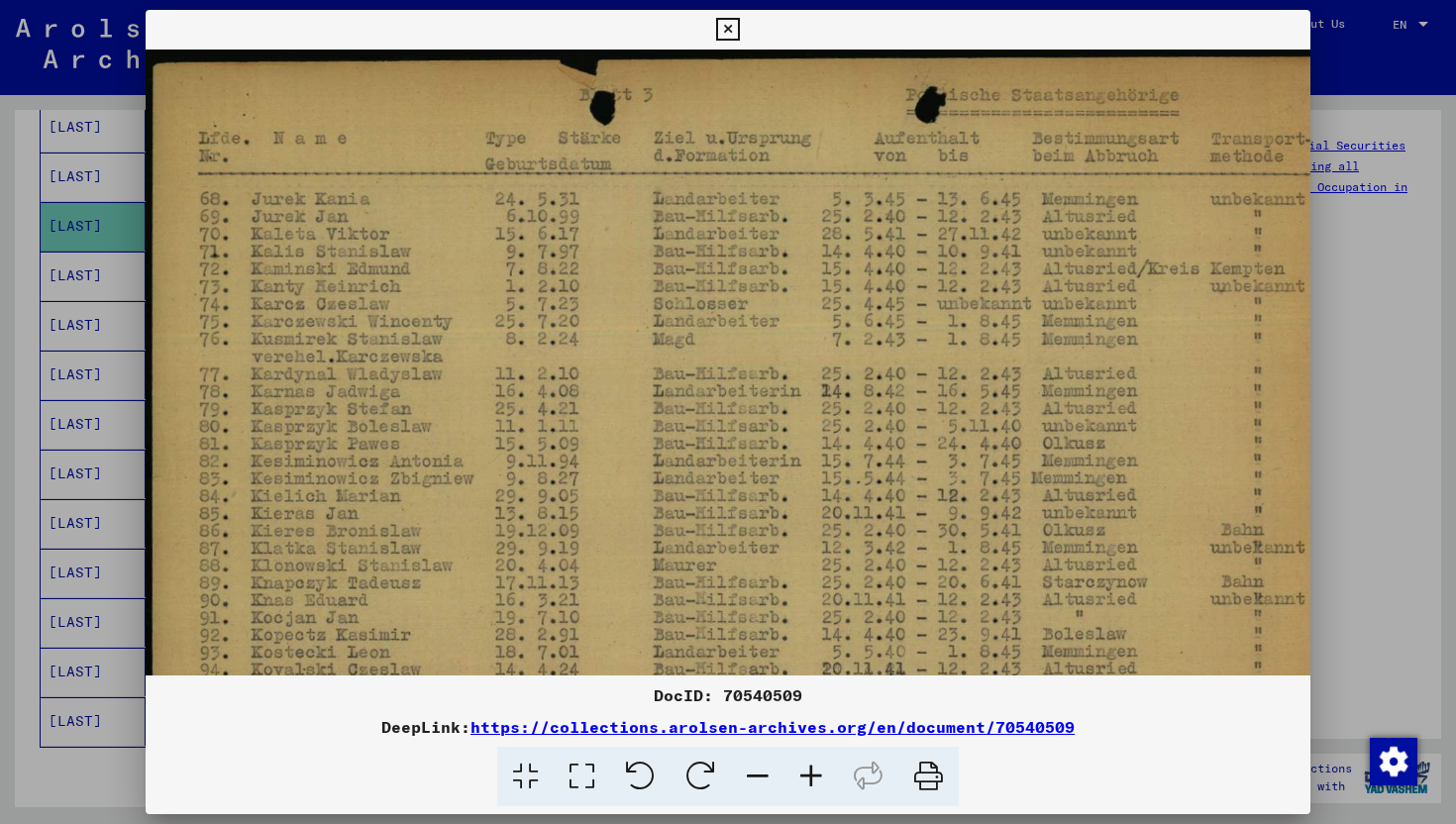 click at bounding box center [811, 776] 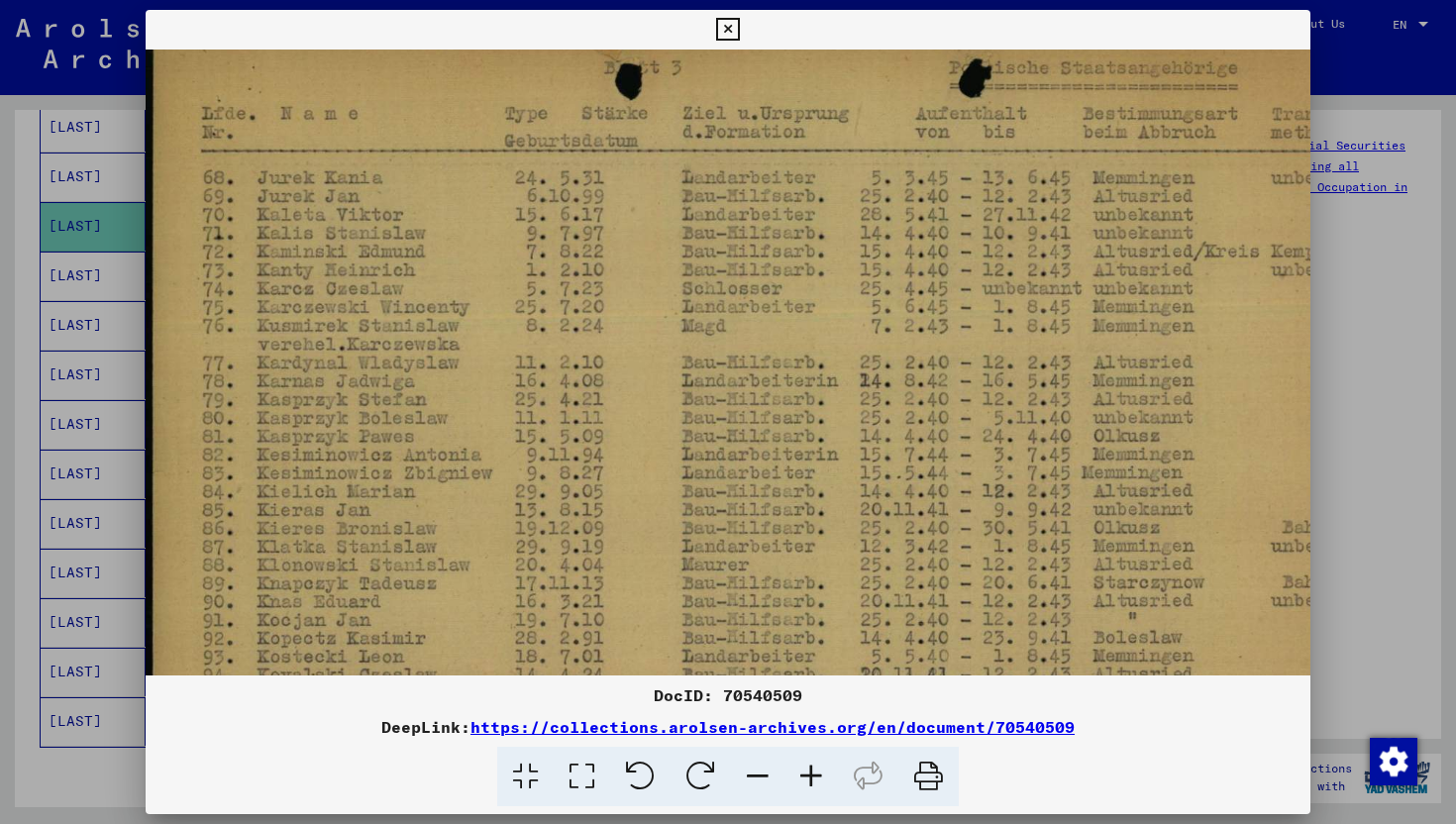 scroll, scrollTop: 35, scrollLeft: 0, axis: vertical 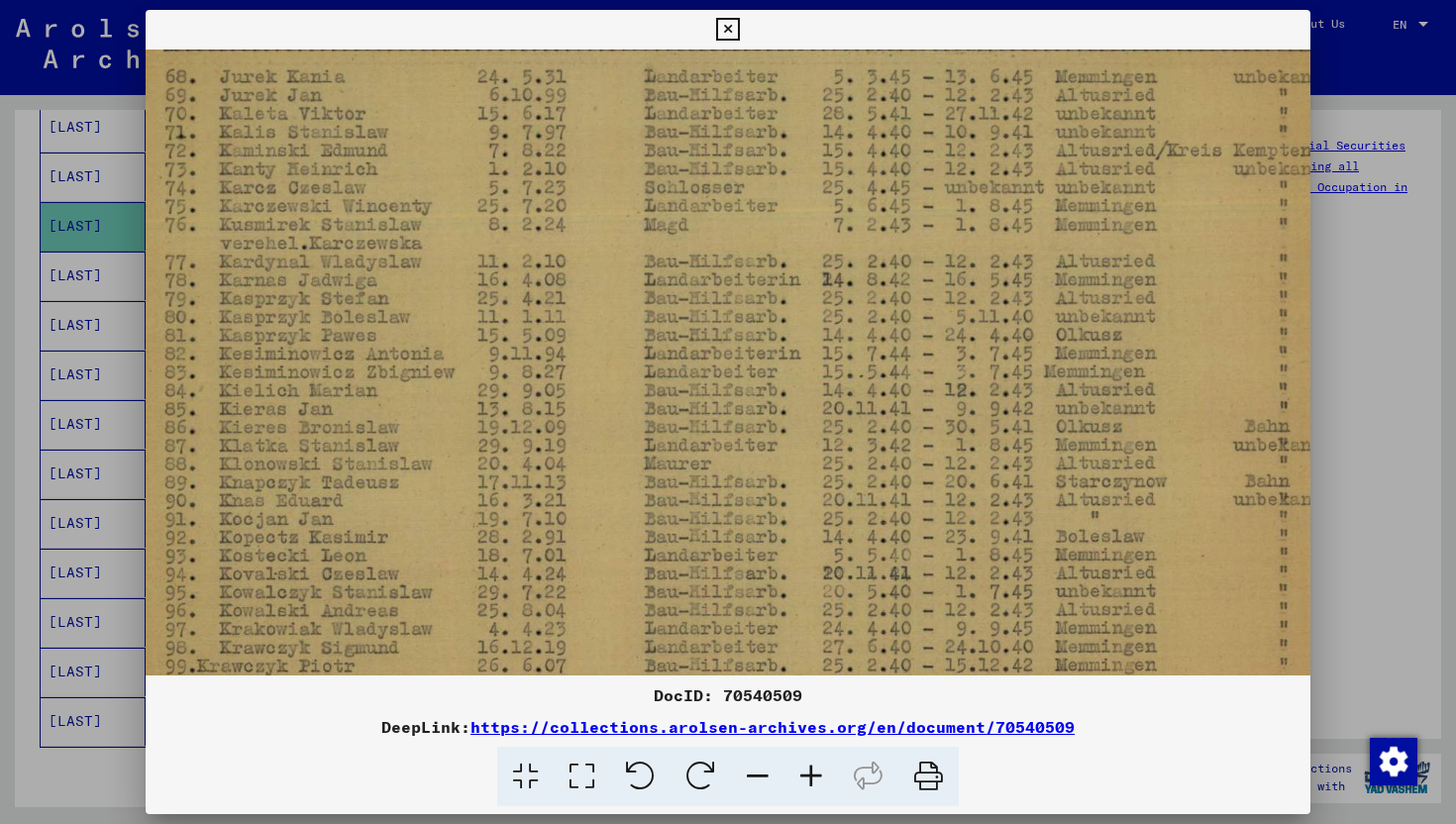 drag, startPoint x: 583, startPoint y: 585, endPoint x: 560, endPoint y: 455, distance: 132.01894 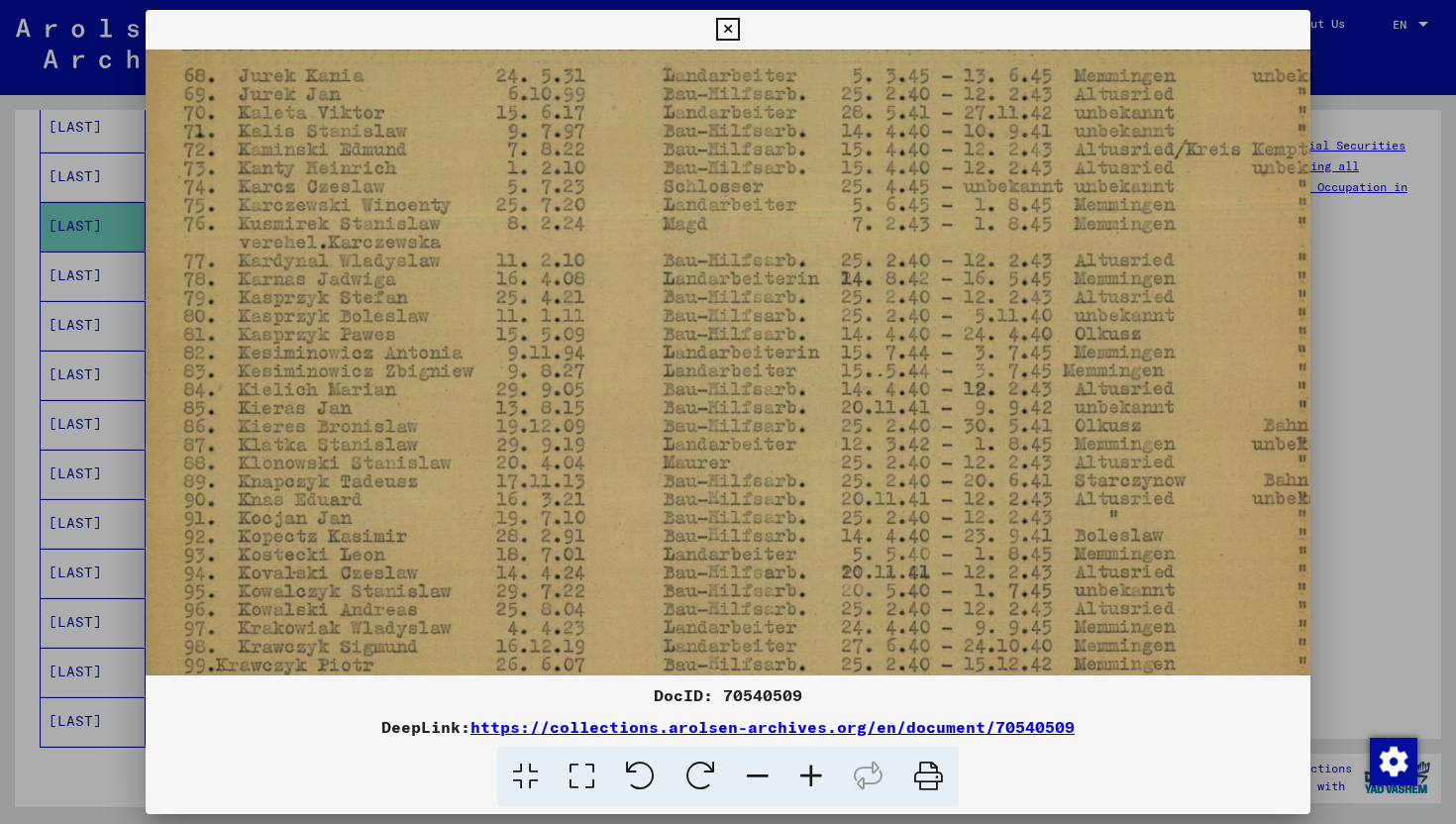 drag, startPoint x: 217, startPoint y: 453, endPoint x: 237, endPoint y: 450, distance: 20.22375 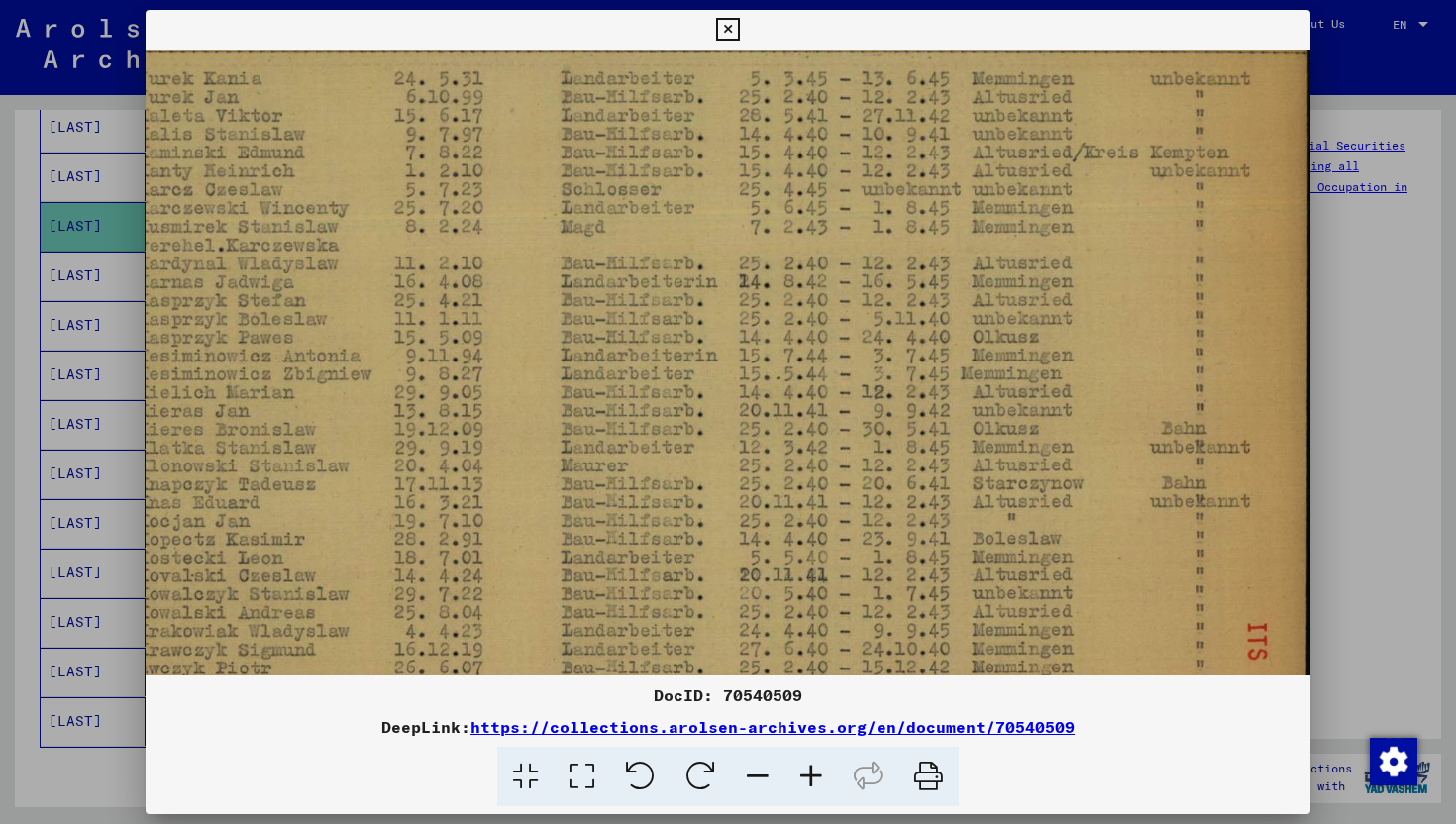 drag, startPoint x: 545, startPoint y: 446, endPoint x: 333, endPoint y: 449, distance: 212.02123 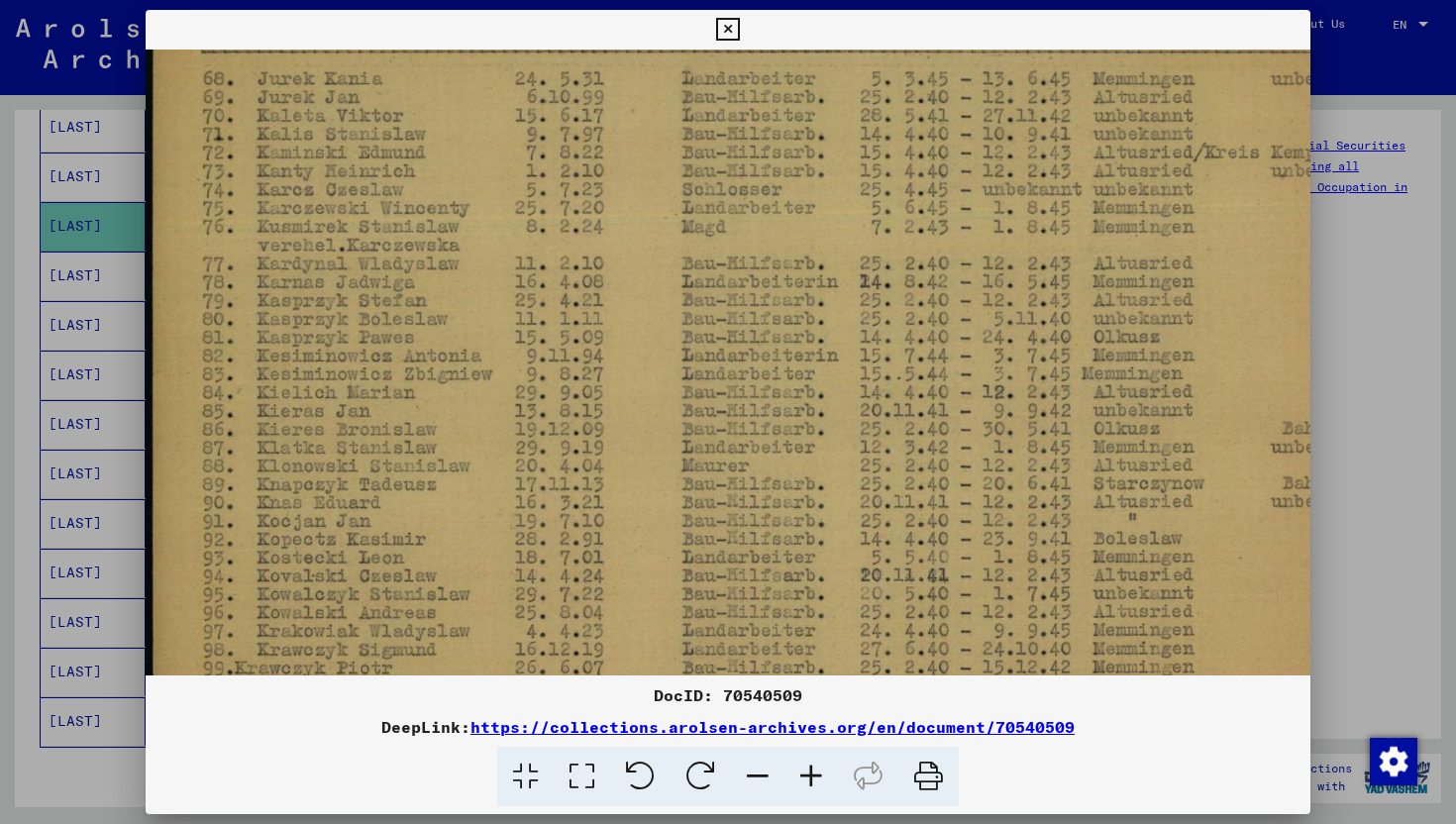 scroll, scrollTop: 105, scrollLeft: 0, axis: vertical 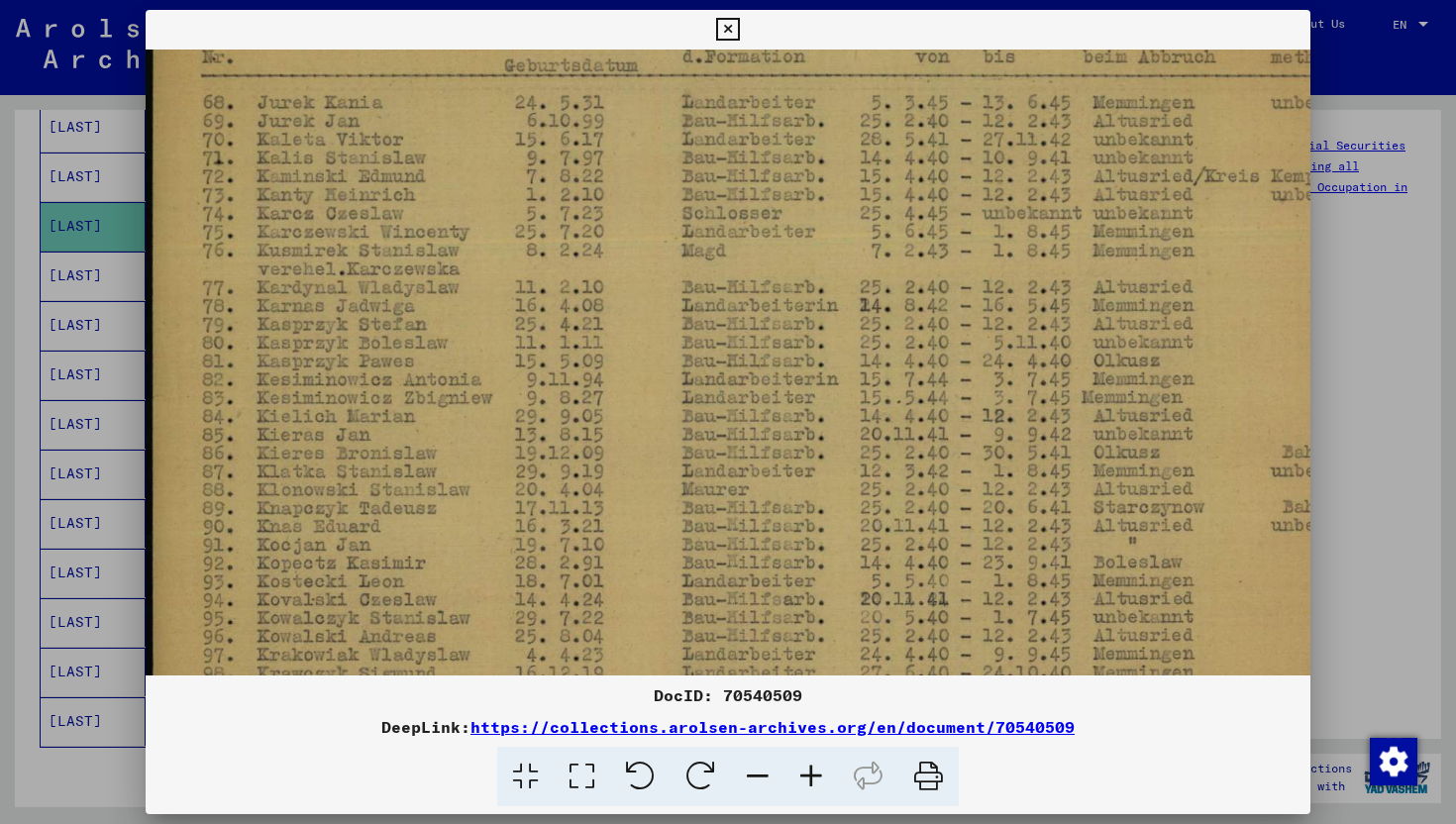 drag, startPoint x: 524, startPoint y: 444, endPoint x: 734, endPoint y: 469, distance: 211.4829 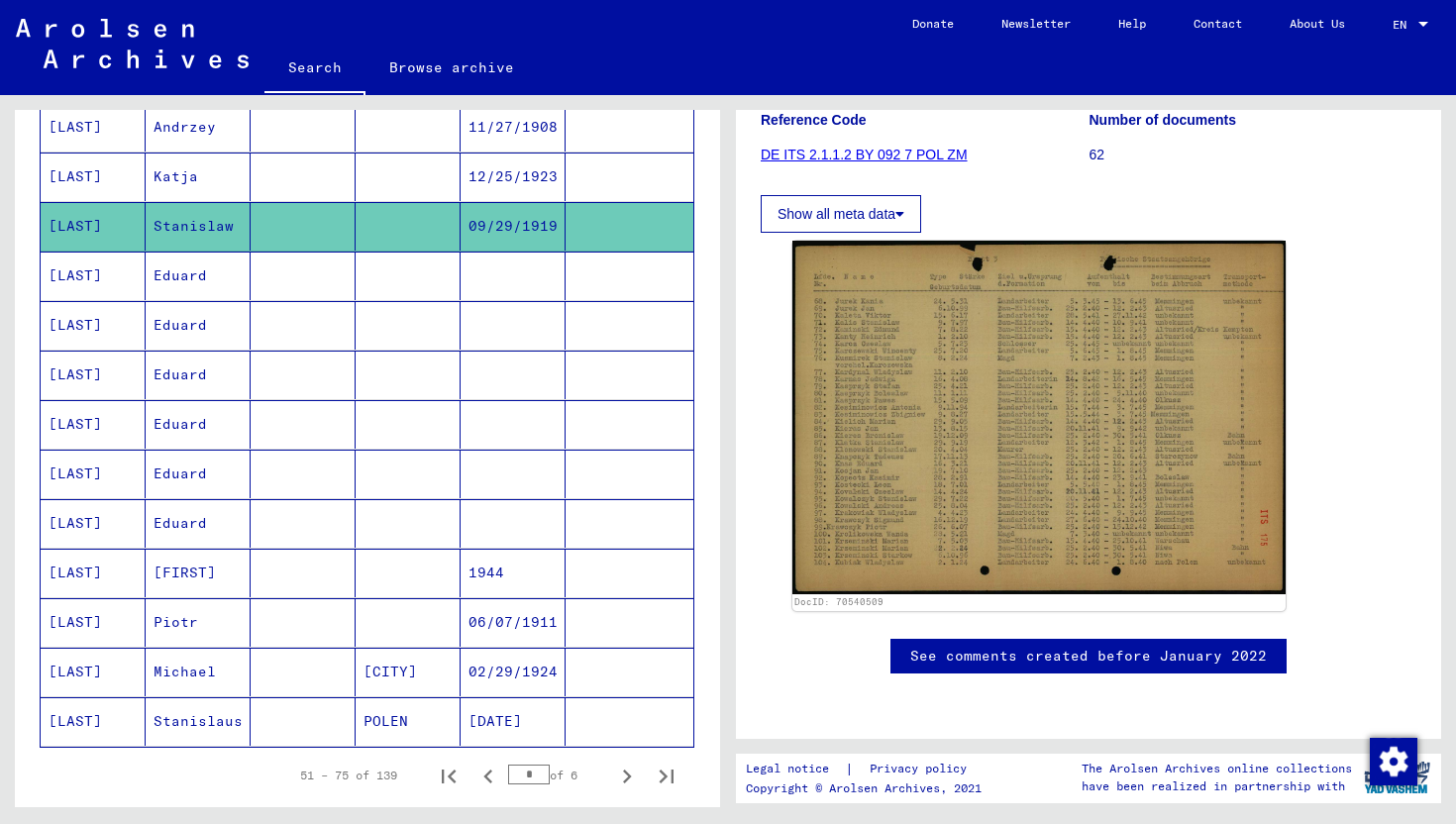 scroll, scrollTop: 332, scrollLeft: 0, axis: vertical 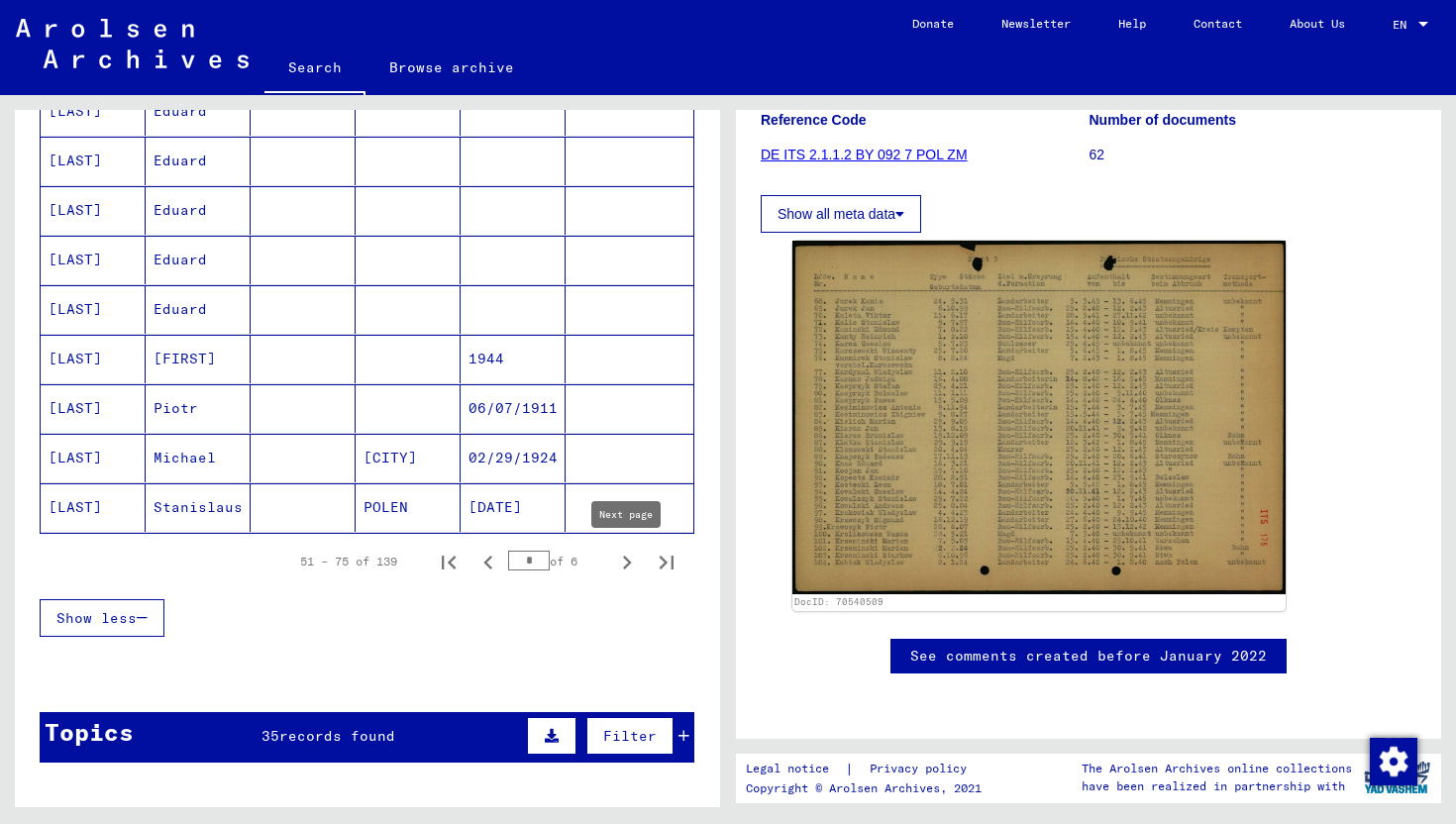 click 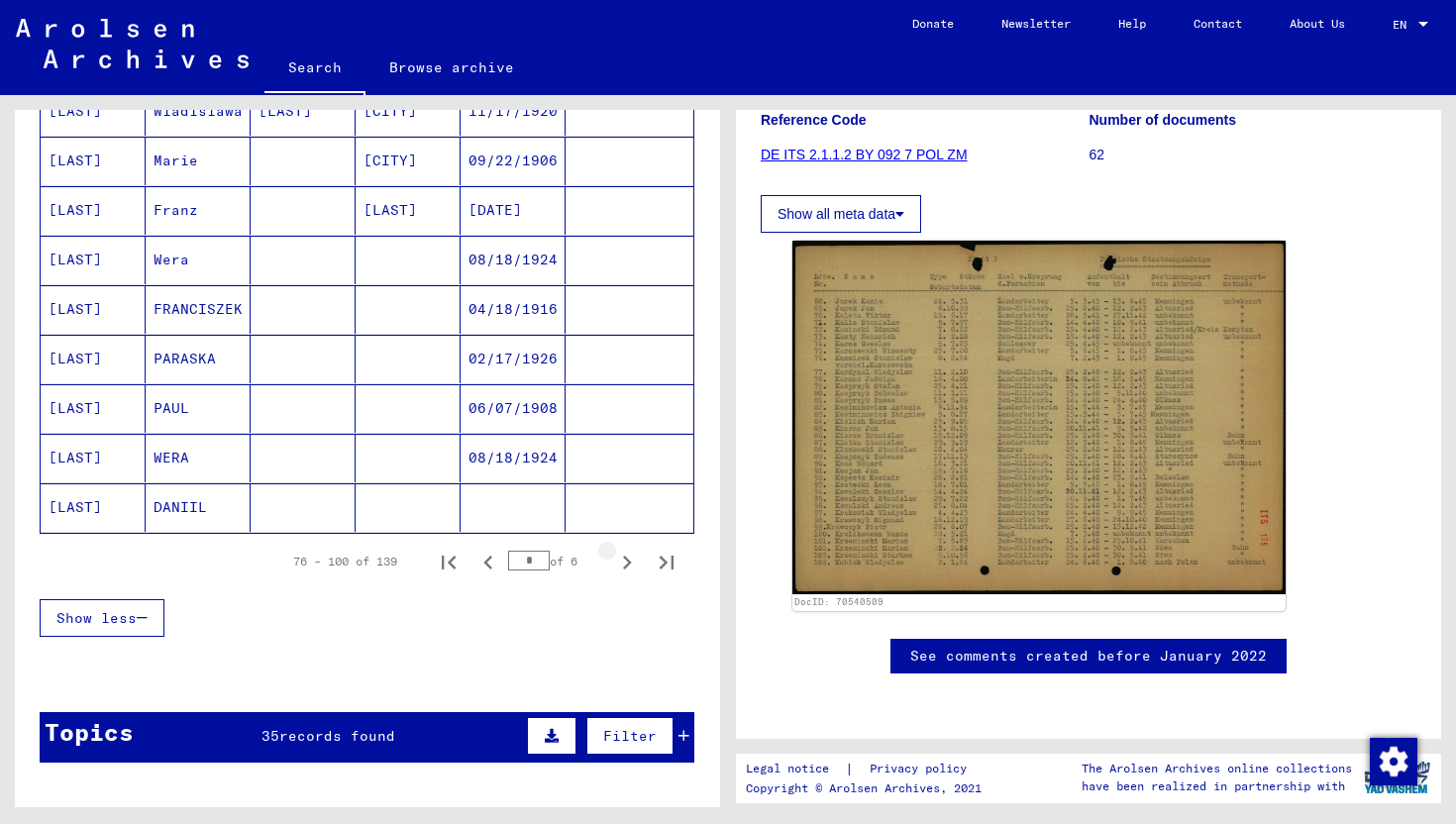 click 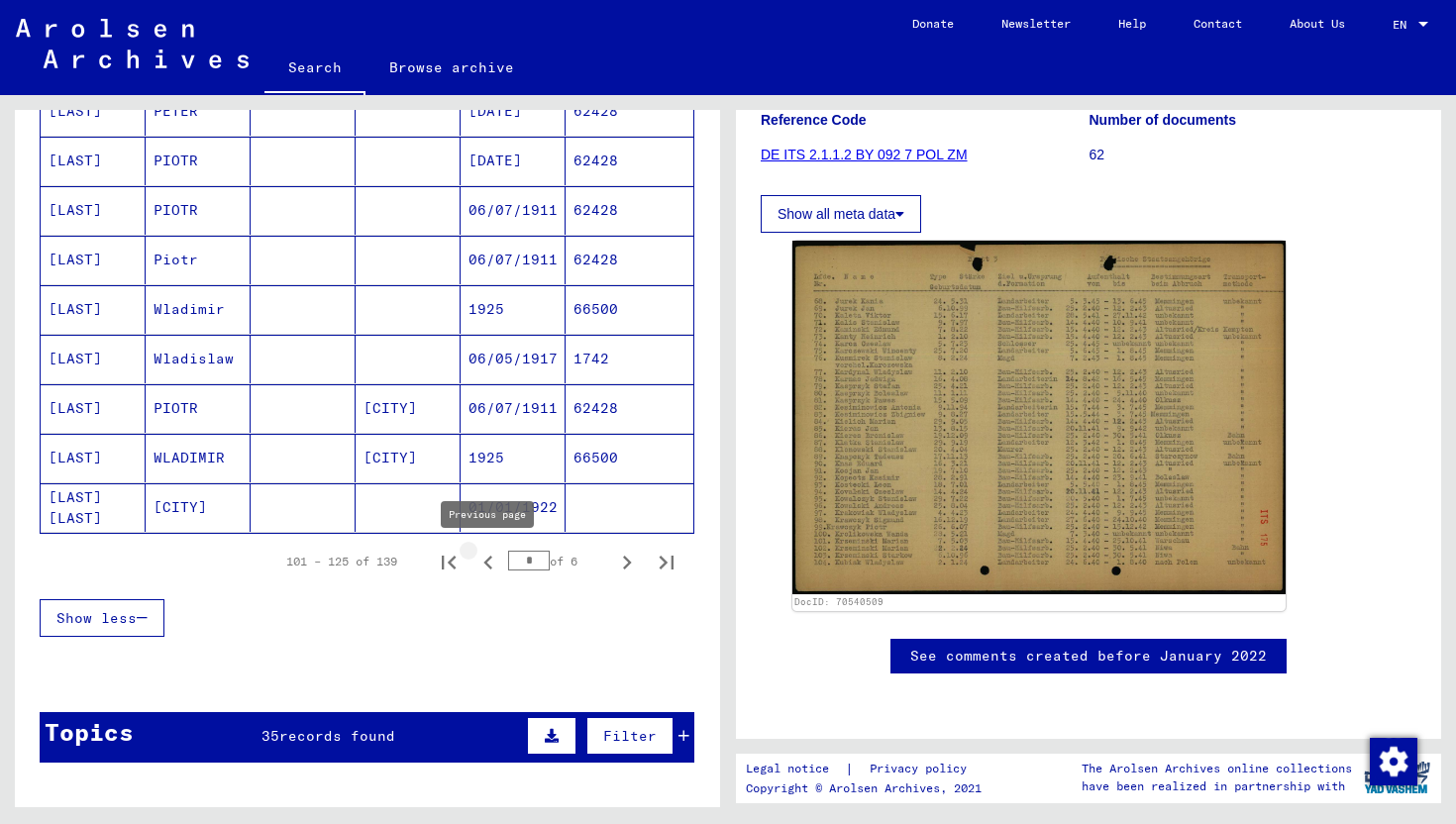 click 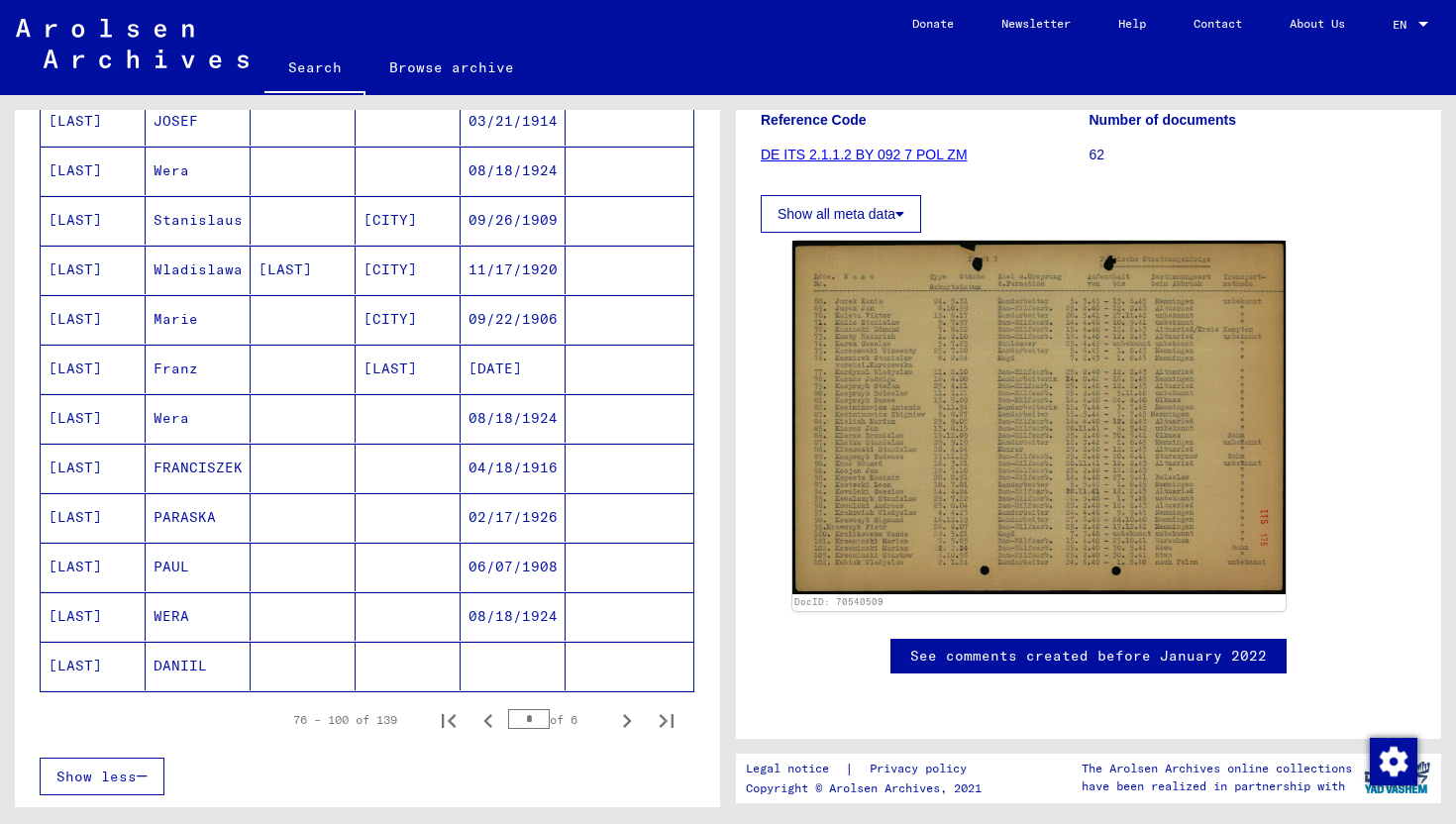 scroll, scrollTop: 949, scrollLeft: 0, axis: vertical 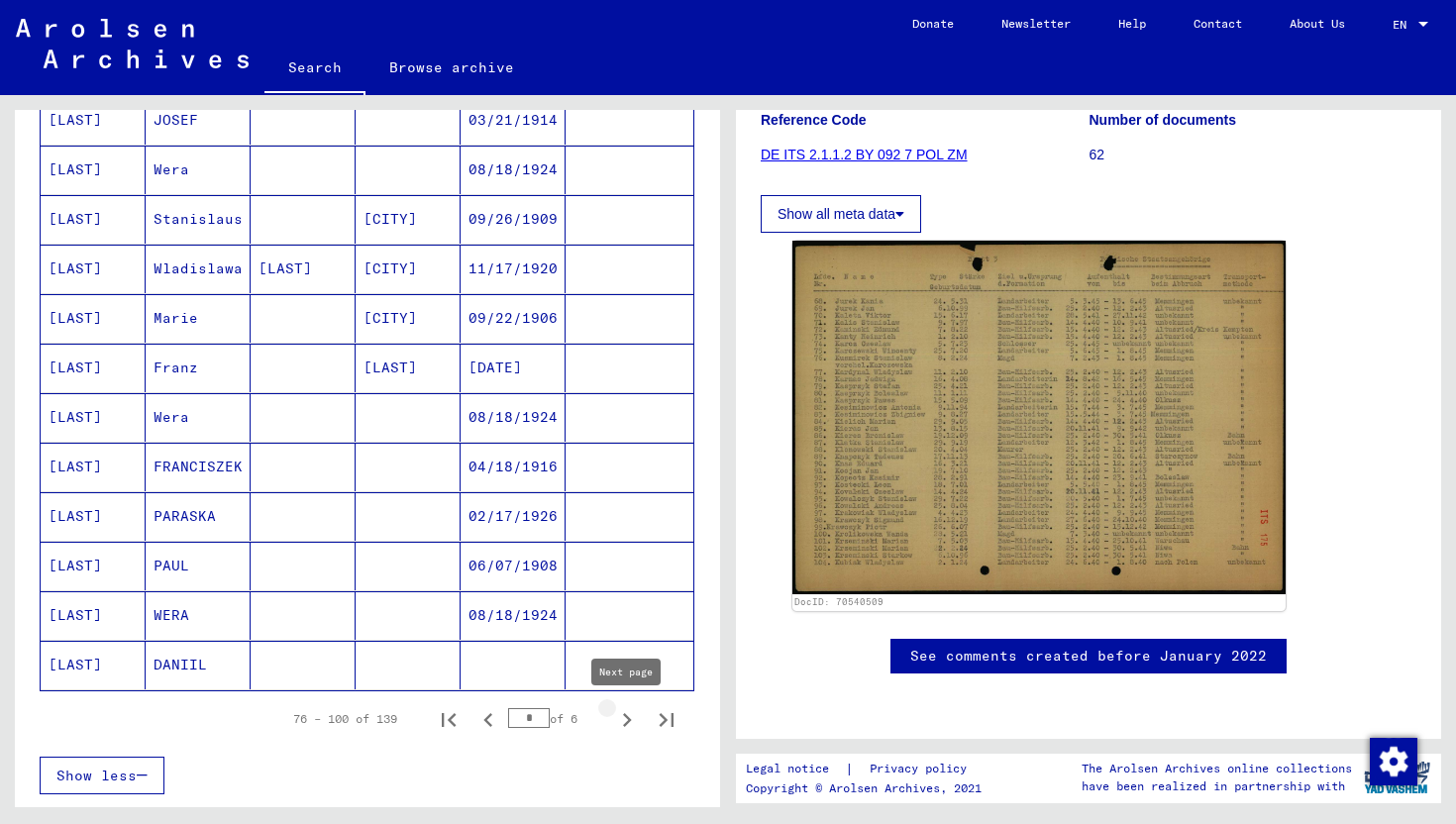 click 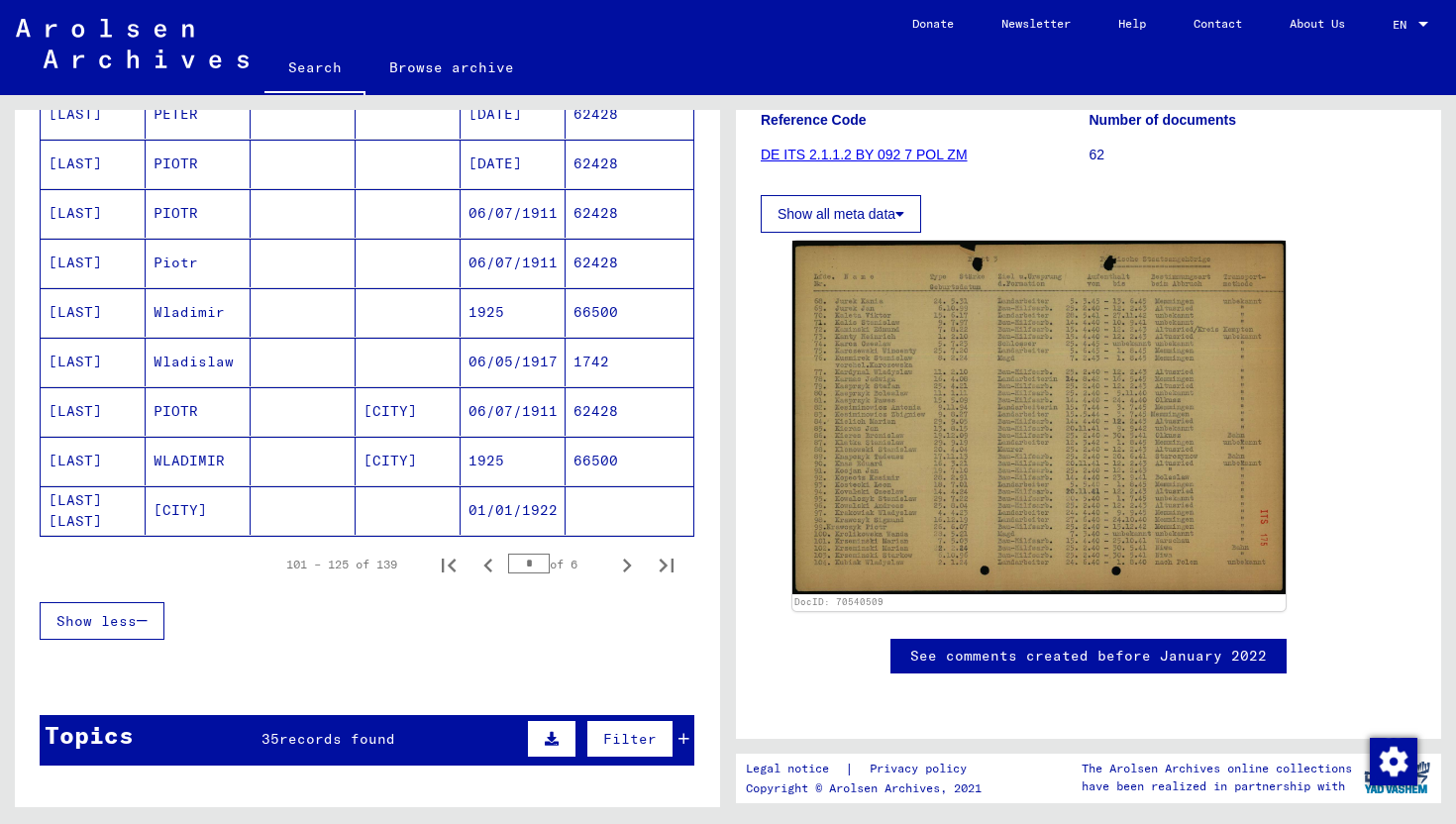scroll, scrollTop: 1035, scrollLeft: 0, axis: vertical 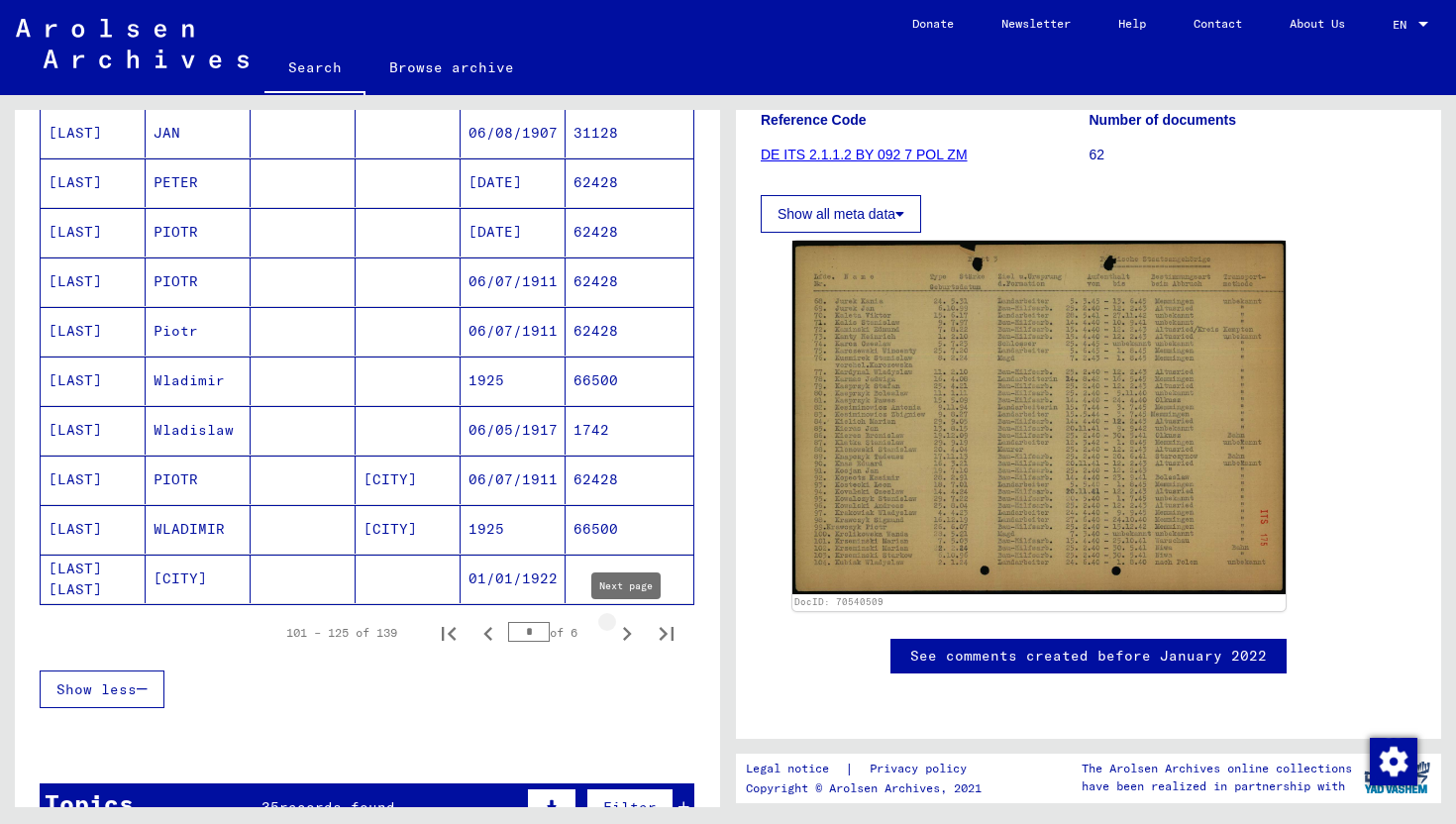 click 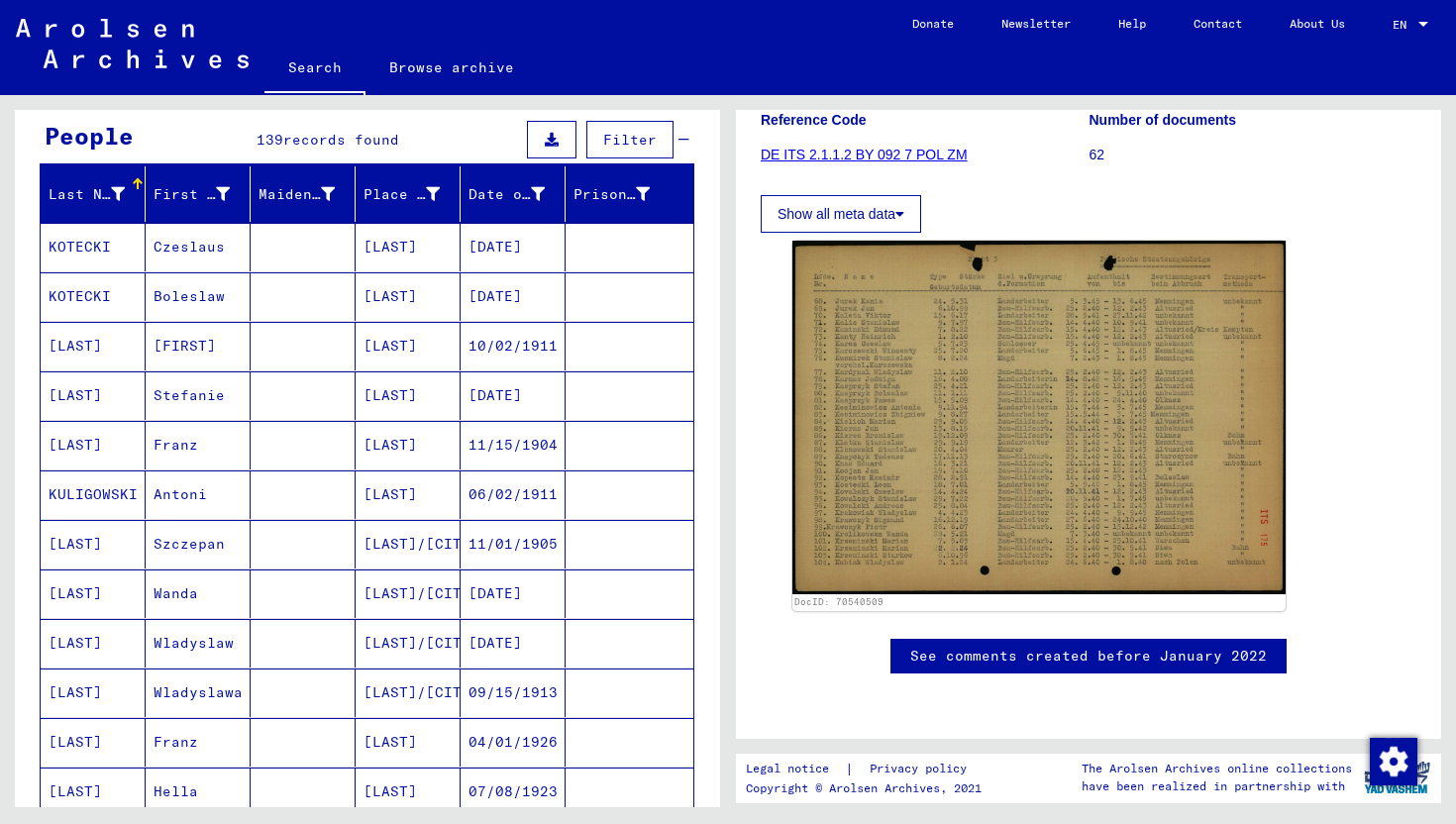 scroll, scrollTop: 136, scrollLeft: 0, axis: vertical 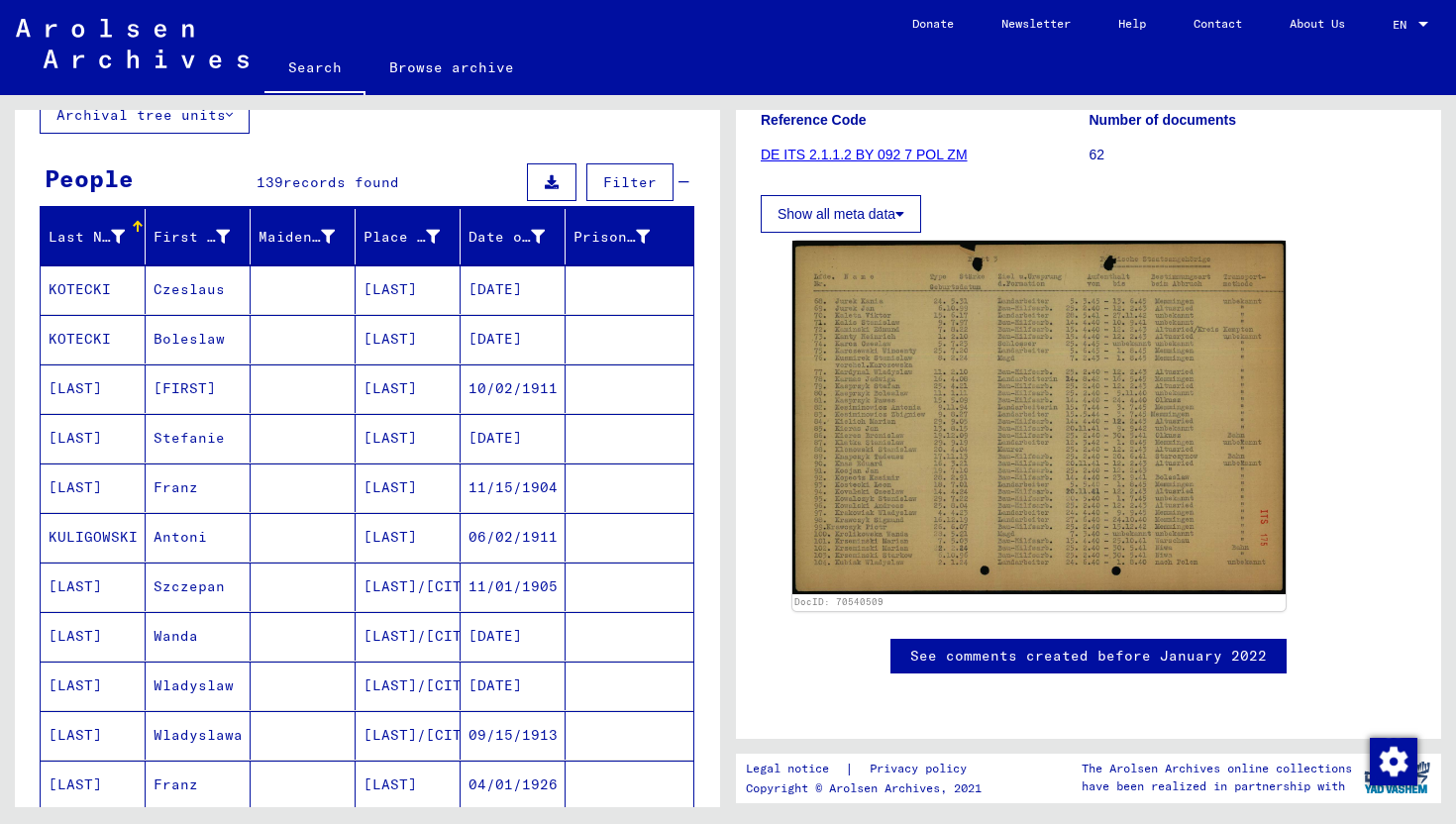 click on "Search" 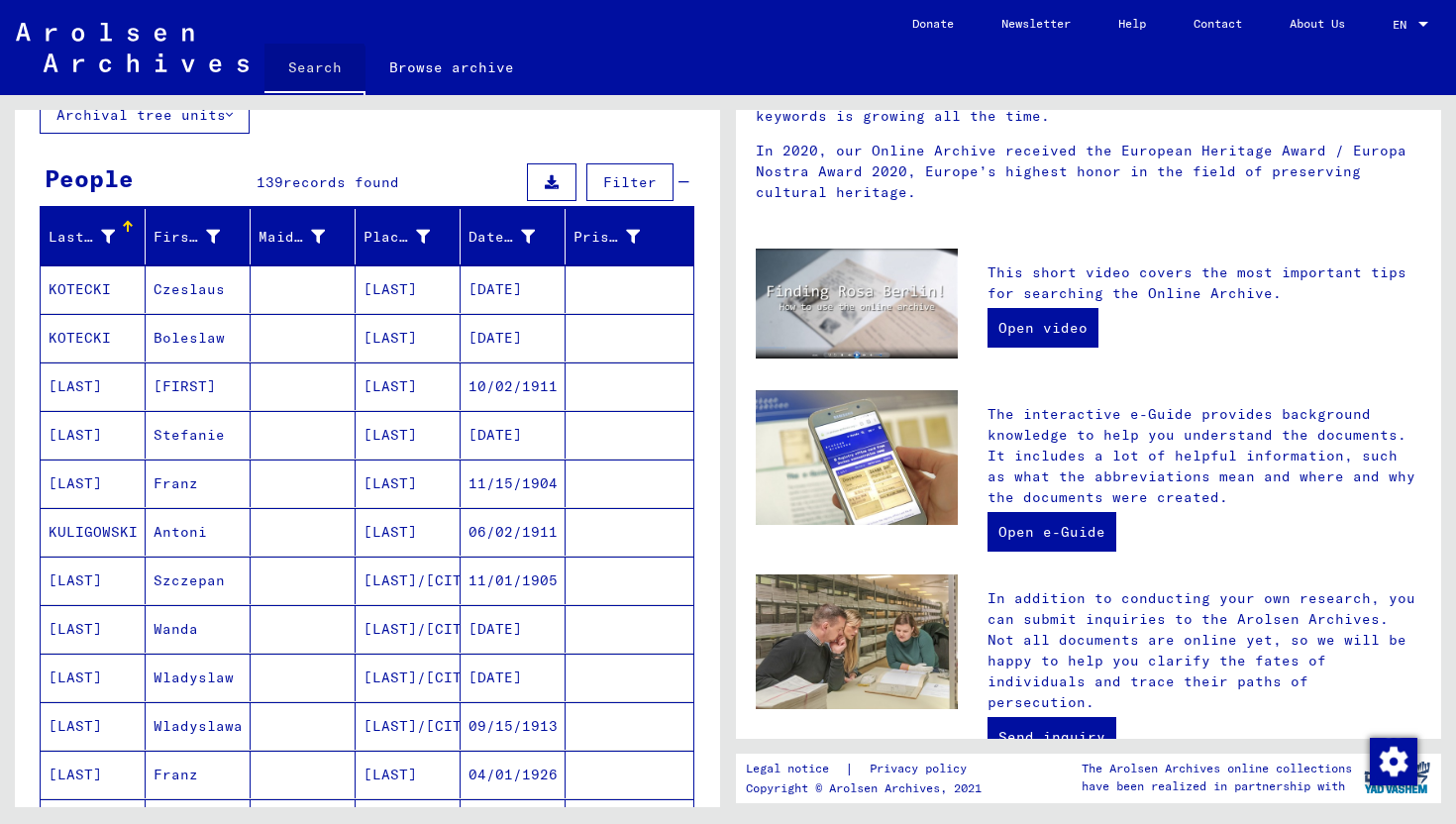 type 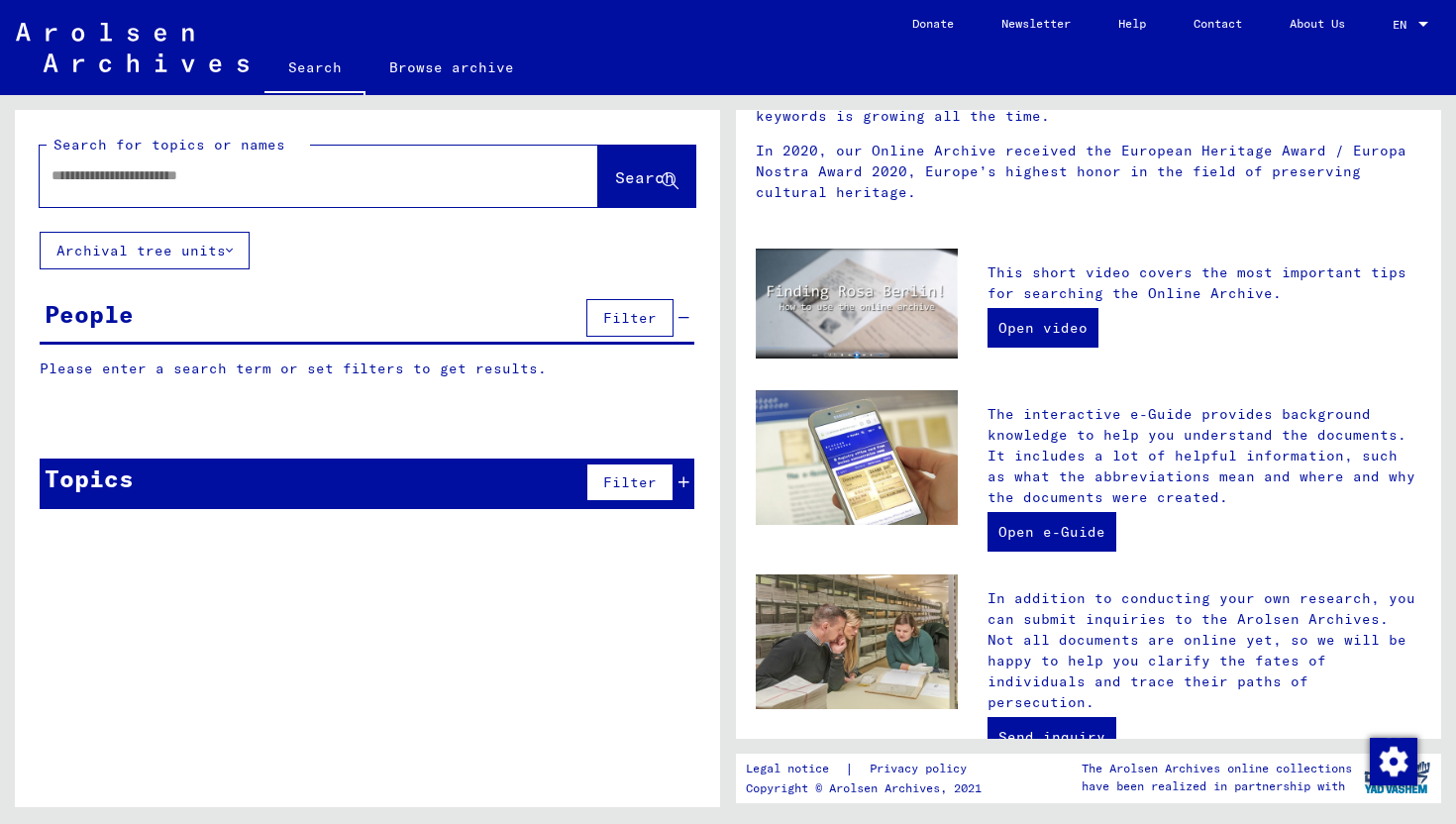 scroll, scrollTop: 0, scrollLeft: 0, axis: both 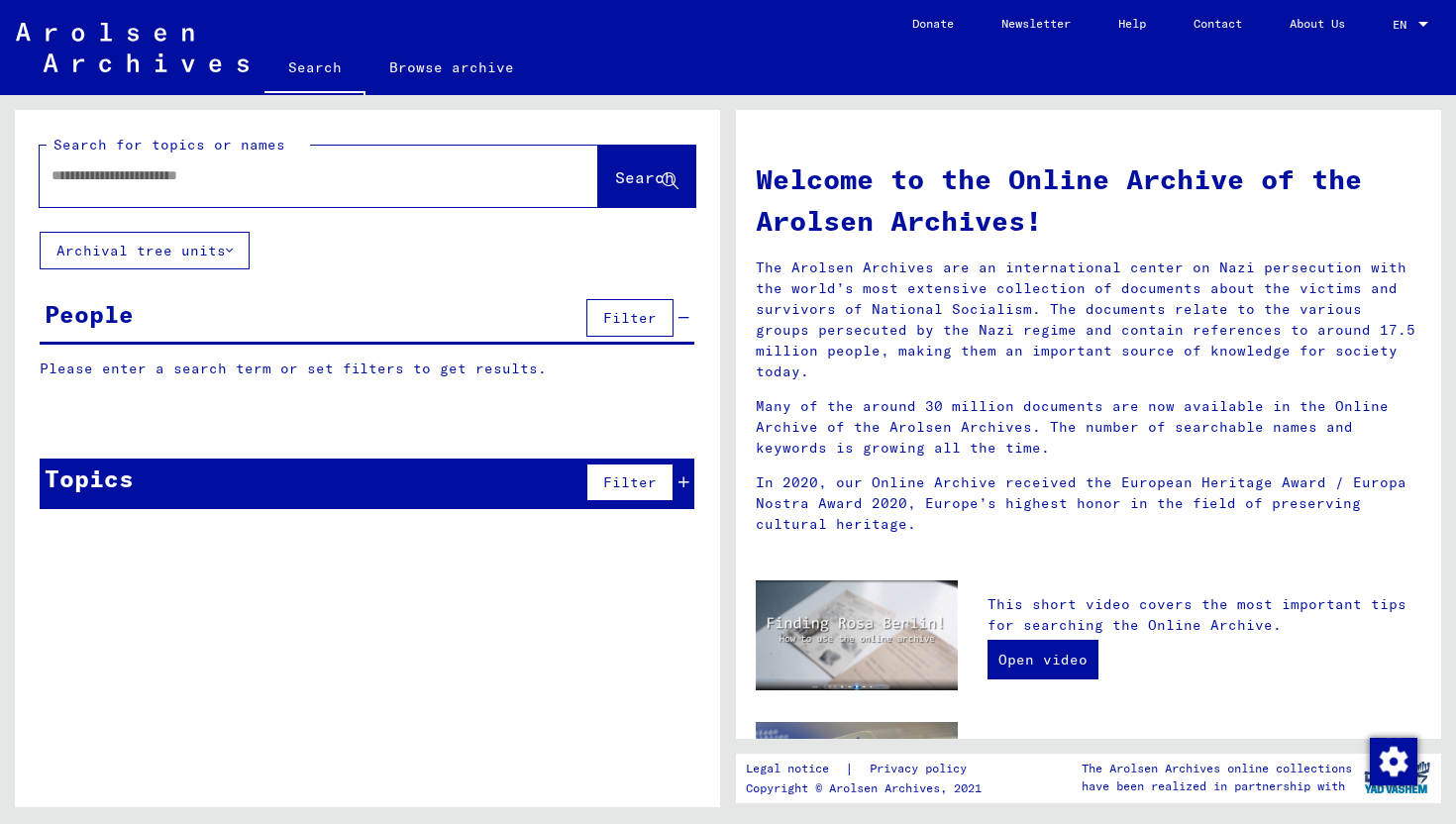click on "The Arolsen Archives are an international center on Nazi persecution with the world’s most extensive collection of documents about the victims and survivors of National Socialism. The documents relate to the various groups persecuted by the Nazi regime and contain references to around 17.5 million people, making them an important source of knowledge for society today." at bounding box center [1089, 320] 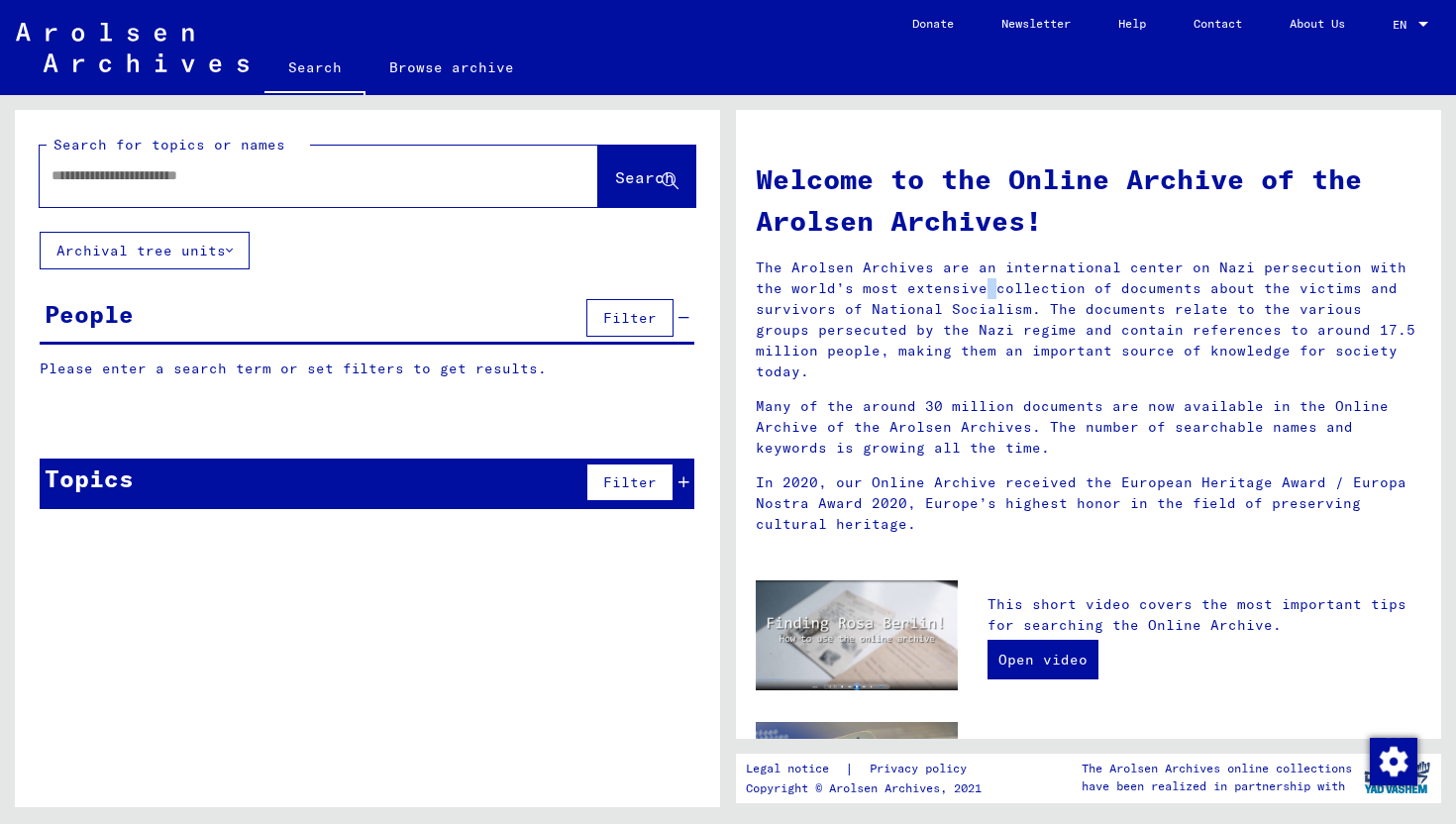 click on "The Arolsen Archives are an international center on Nazi persecution with the world’s most extensive collection of documents about the victims and survivors of National Socialism. The documents relate to the various groups persecuted by the Nazi regime and contain references to around 17.5 million people, making them an important source of knowledge for society today." at bounding box center (1089, 320) 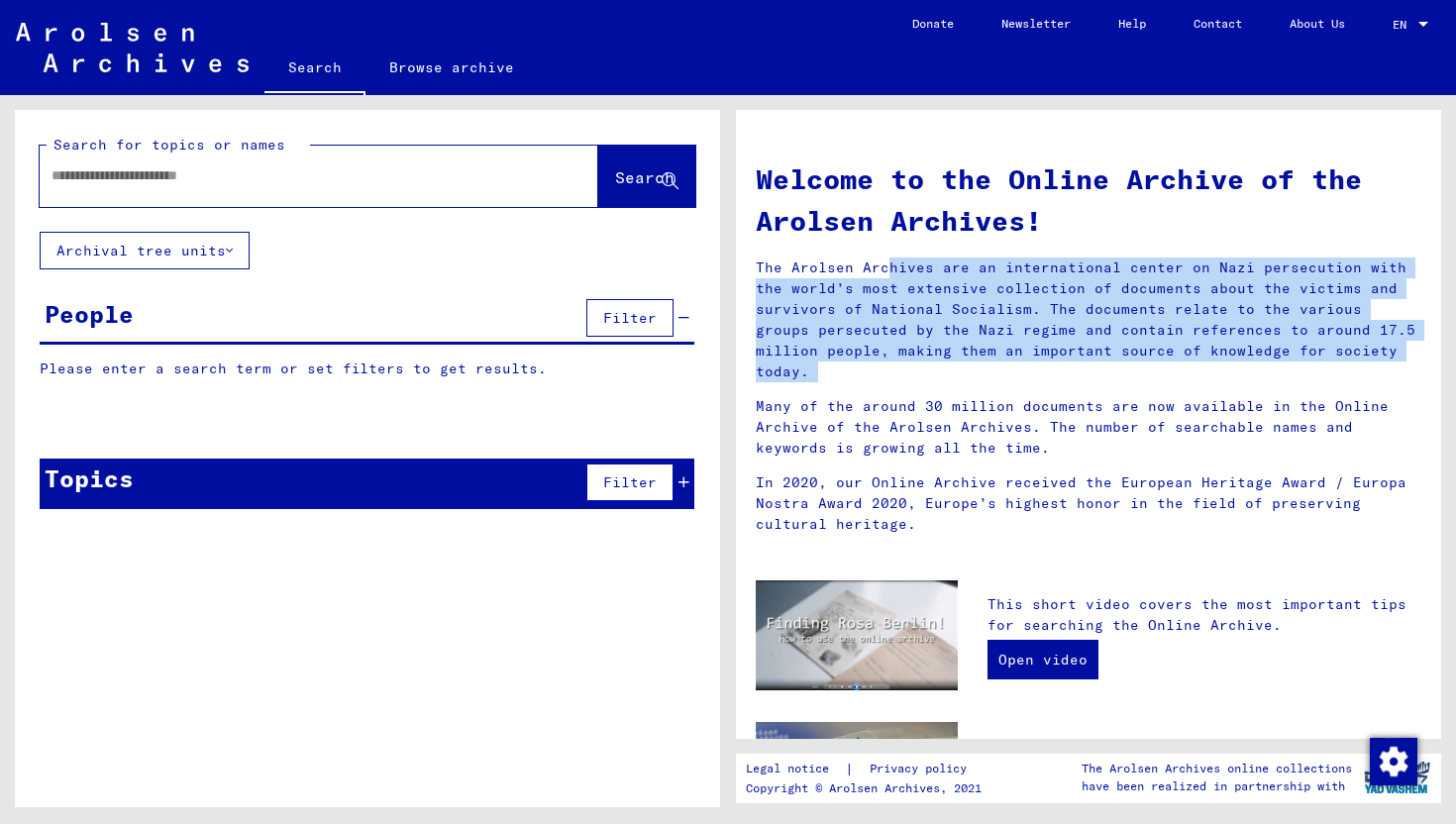 click on "The Arolsen Archives are an international center on Nazi persecution with the world’s most extensive collection of documents about the victims and survivors of National Socialism. The documents relate to the various groups persecuted by the Nazi regime and contain references to around 17.5 million people, making them an important source of knowledge for society today." at bounding box center (1089, 320) 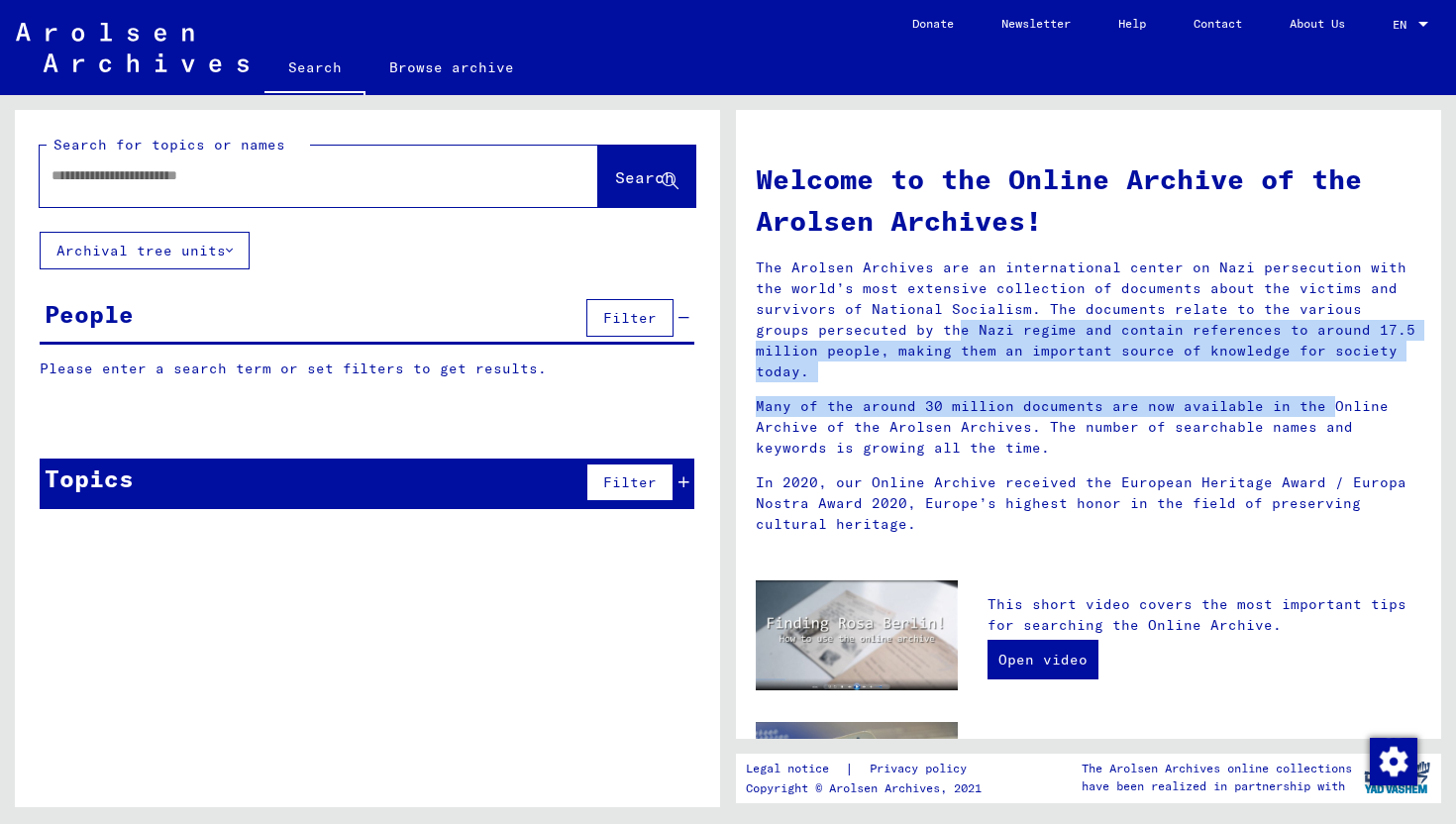 drag, startPoint x: 764, startPoint y: 318, endPoint x: 1183, endPoint y: 393, distance: 425.6595 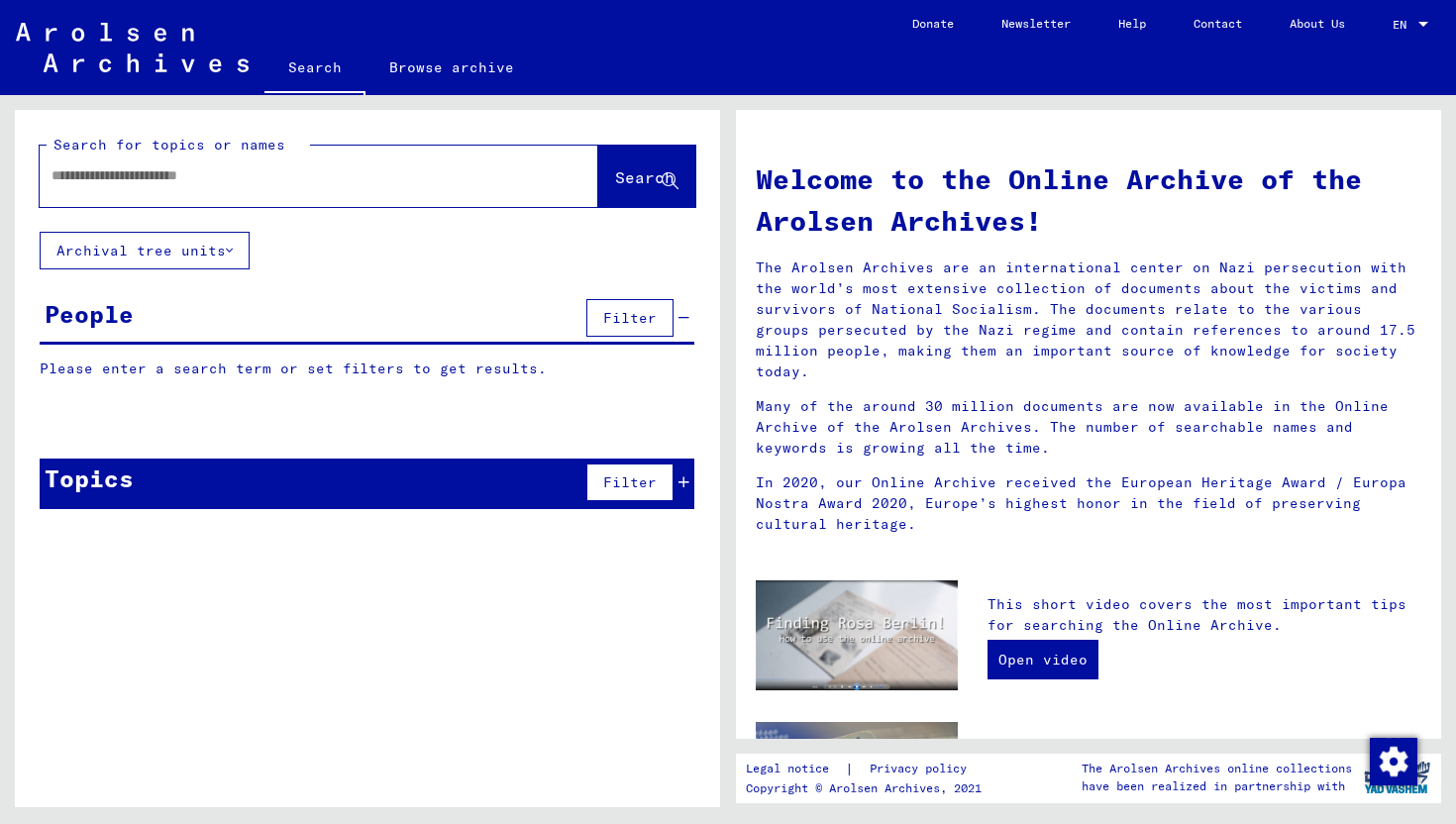 click on "Many of the around 30 million documents are now available in the Online Archive of the Arolsen Archives. The number of searchable names and keywords is growing all the time." at bounding box center (1089, 427) 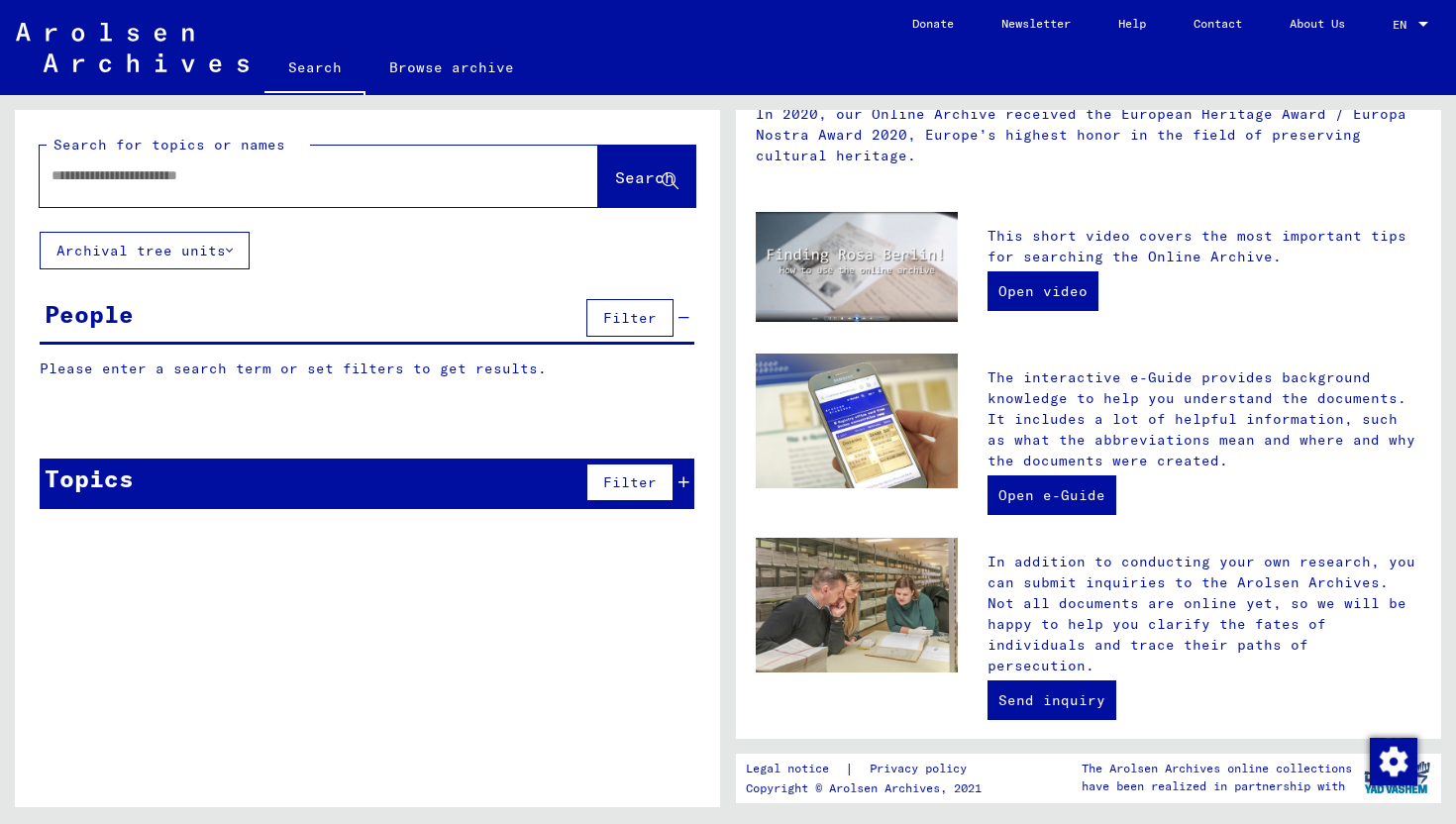 scroll, scrollTop: 376, scrollLeft: 0, axis: vertical 